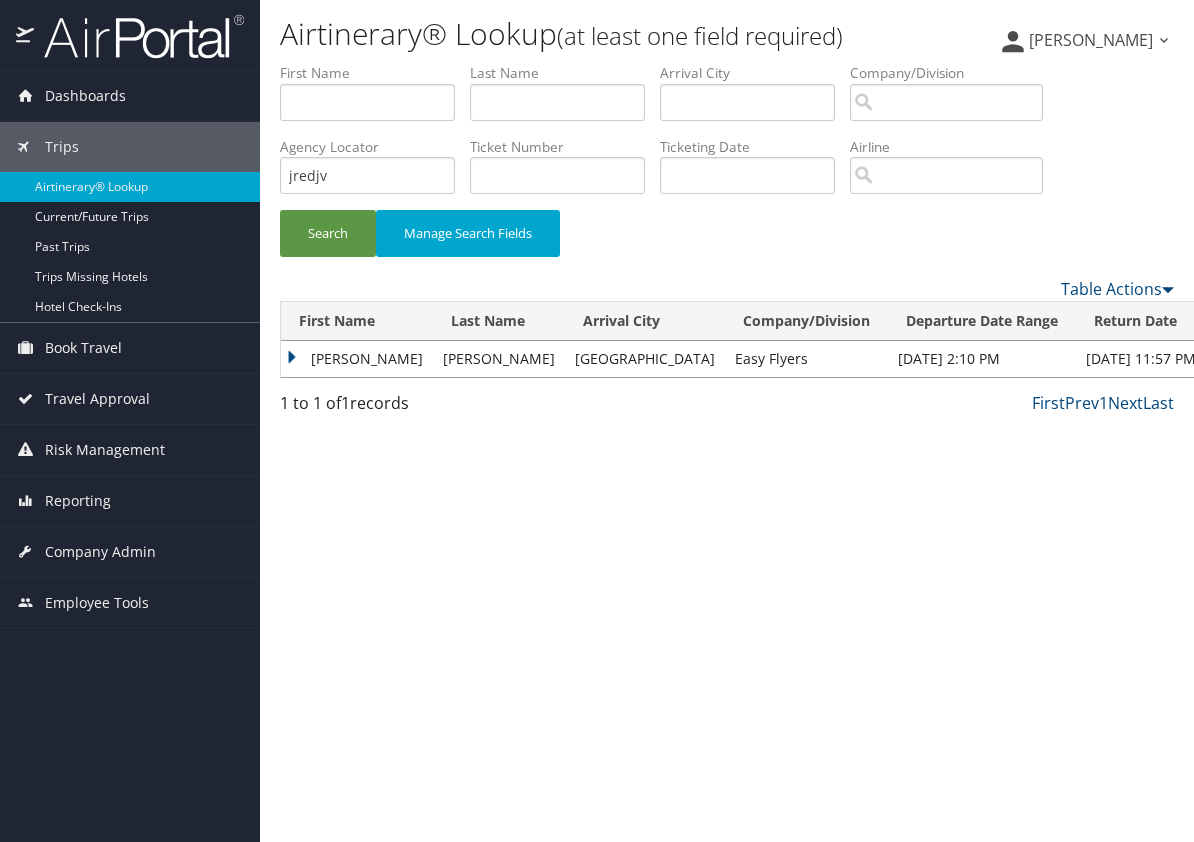 scroll, scrollTop: 0, scrollLeft: 0, axis: both 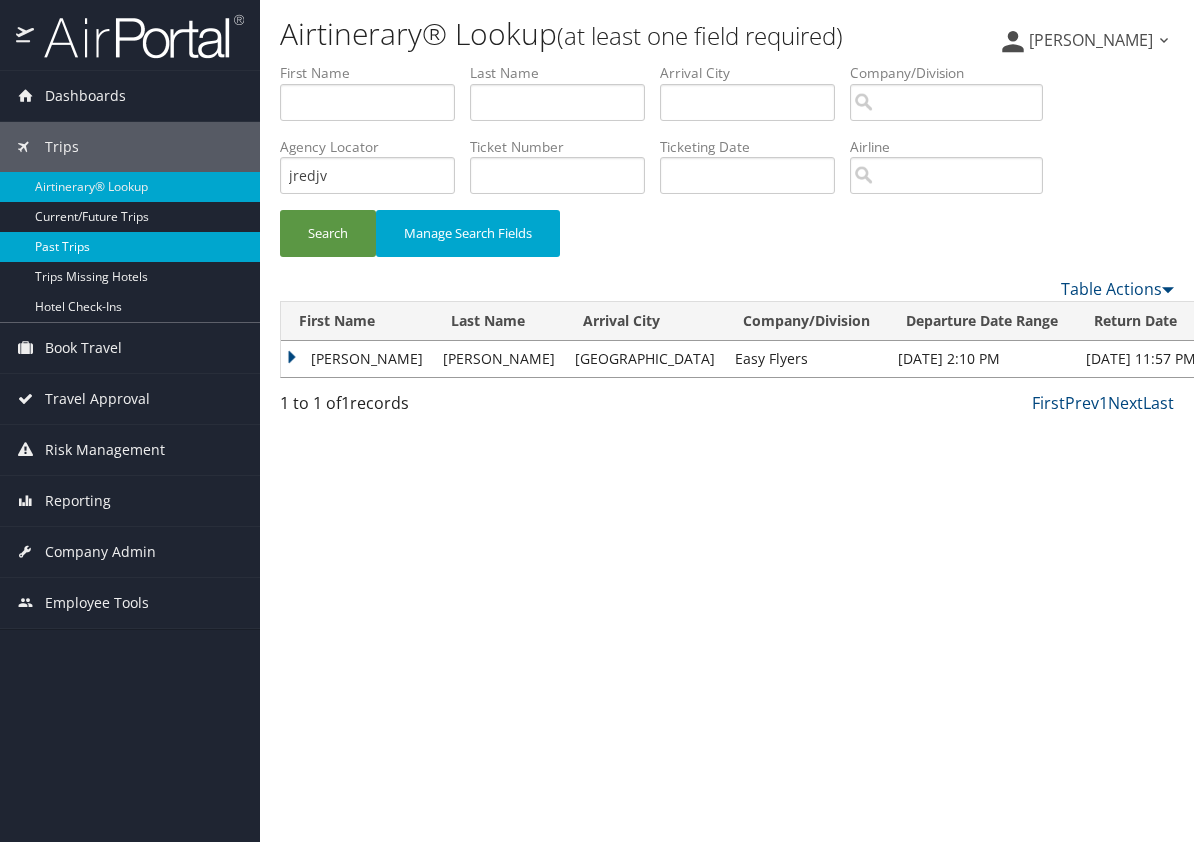 click on "Past Trips" at bounding box center (130, 247) 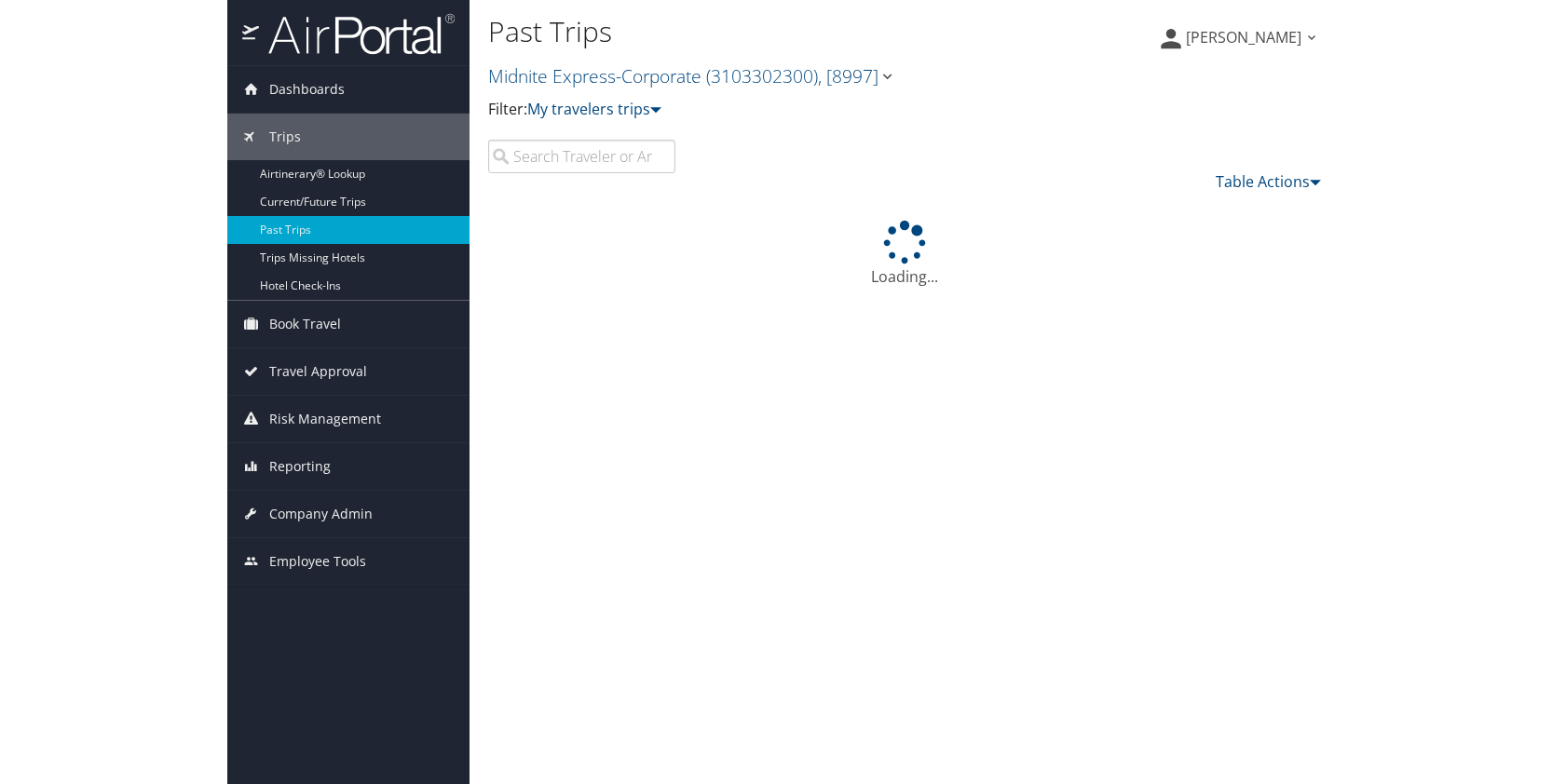 scroll, scrollTop: 0, scrollLeft: 0, axis: both 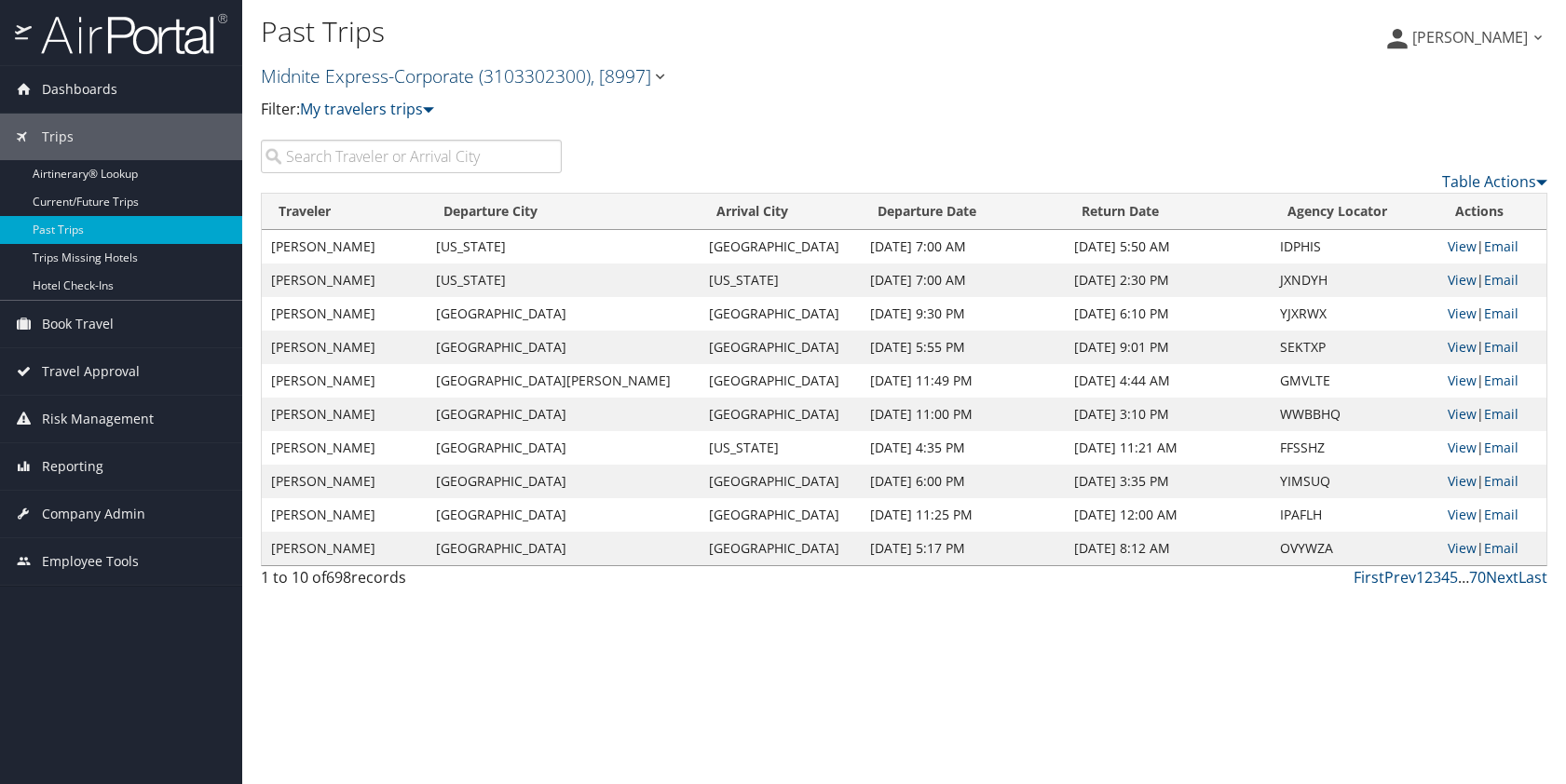 click at bounding box center (660, 76) 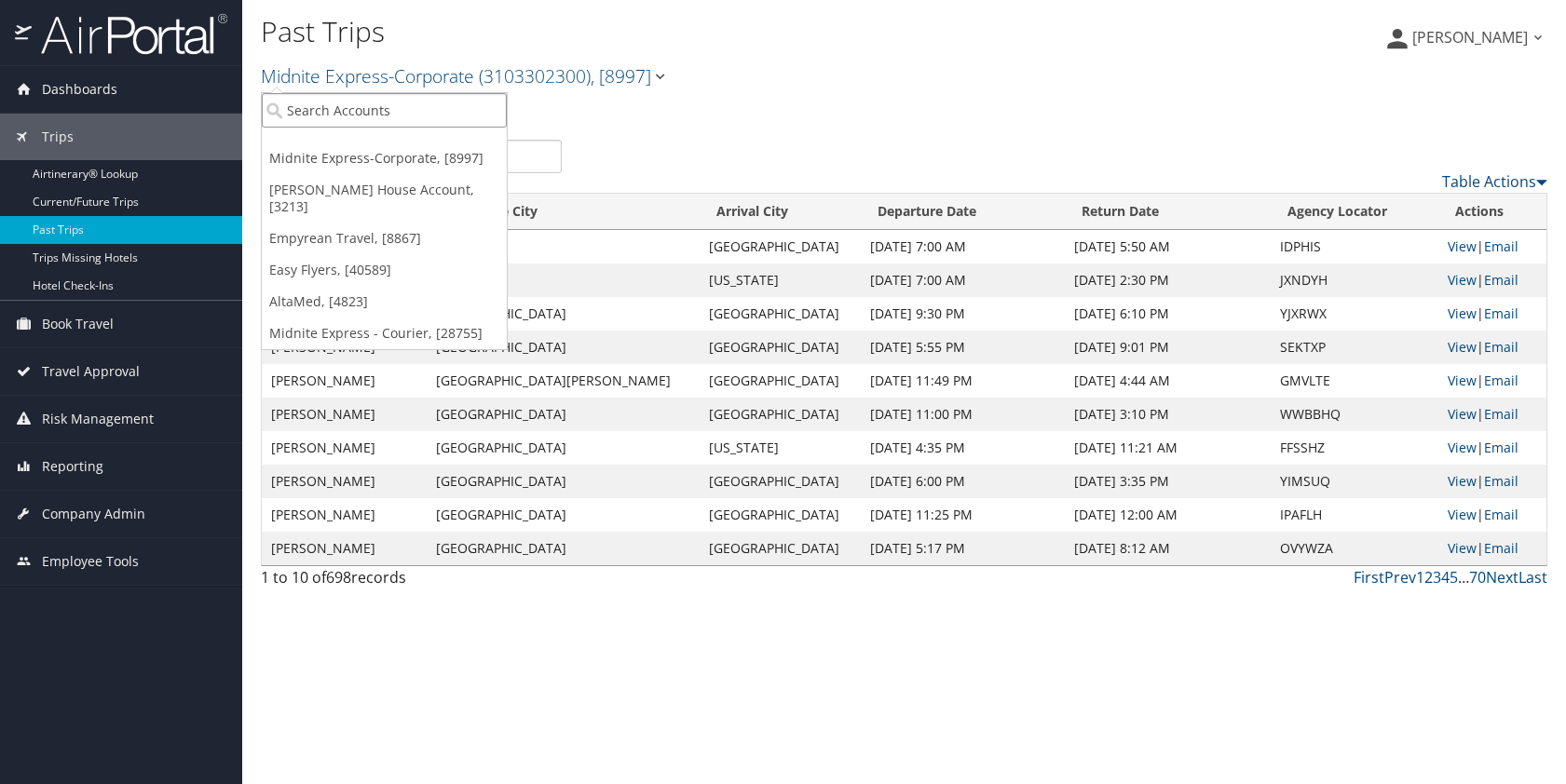 click at bounding box center (384, 110) 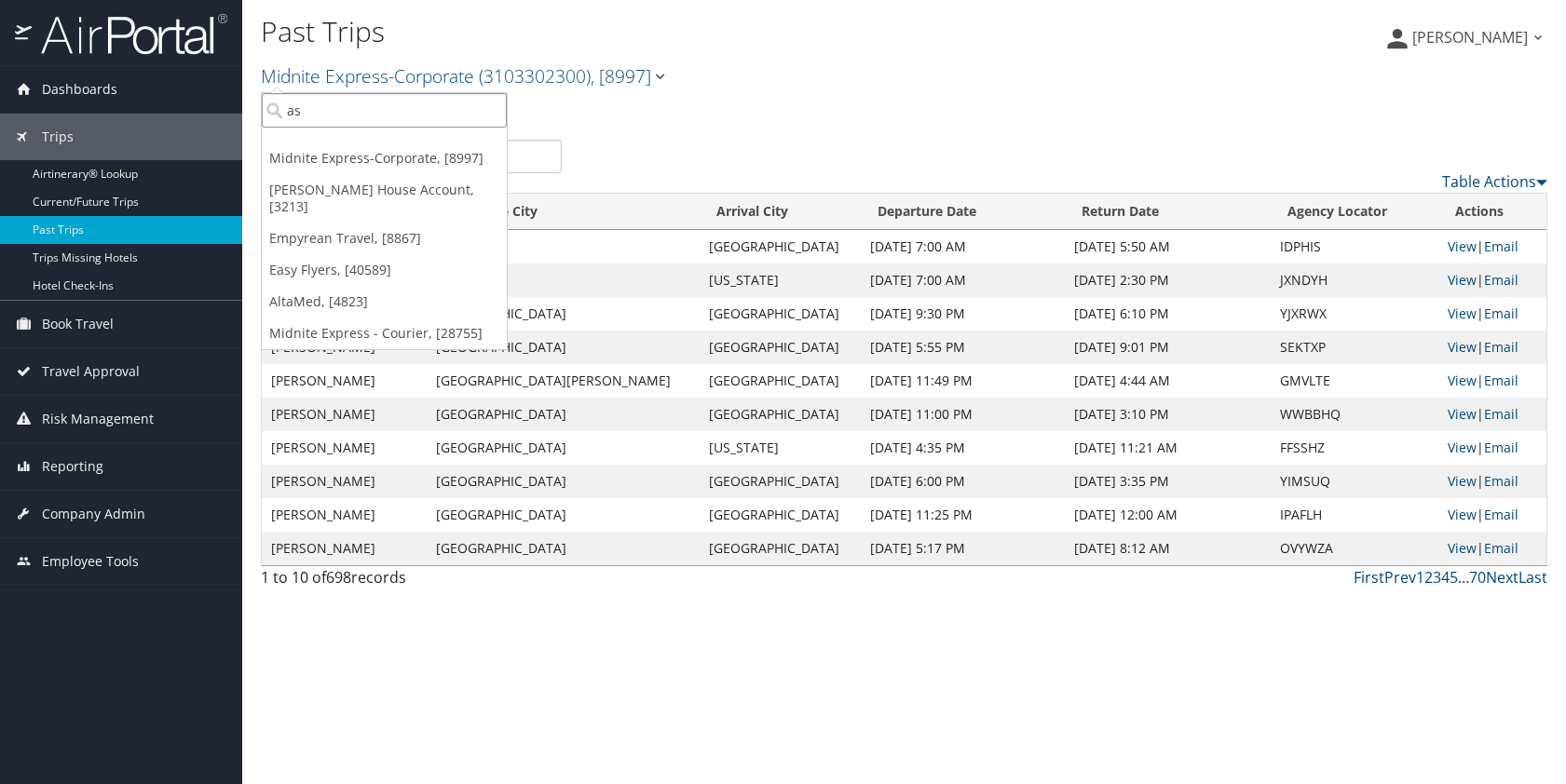 type on "asg" 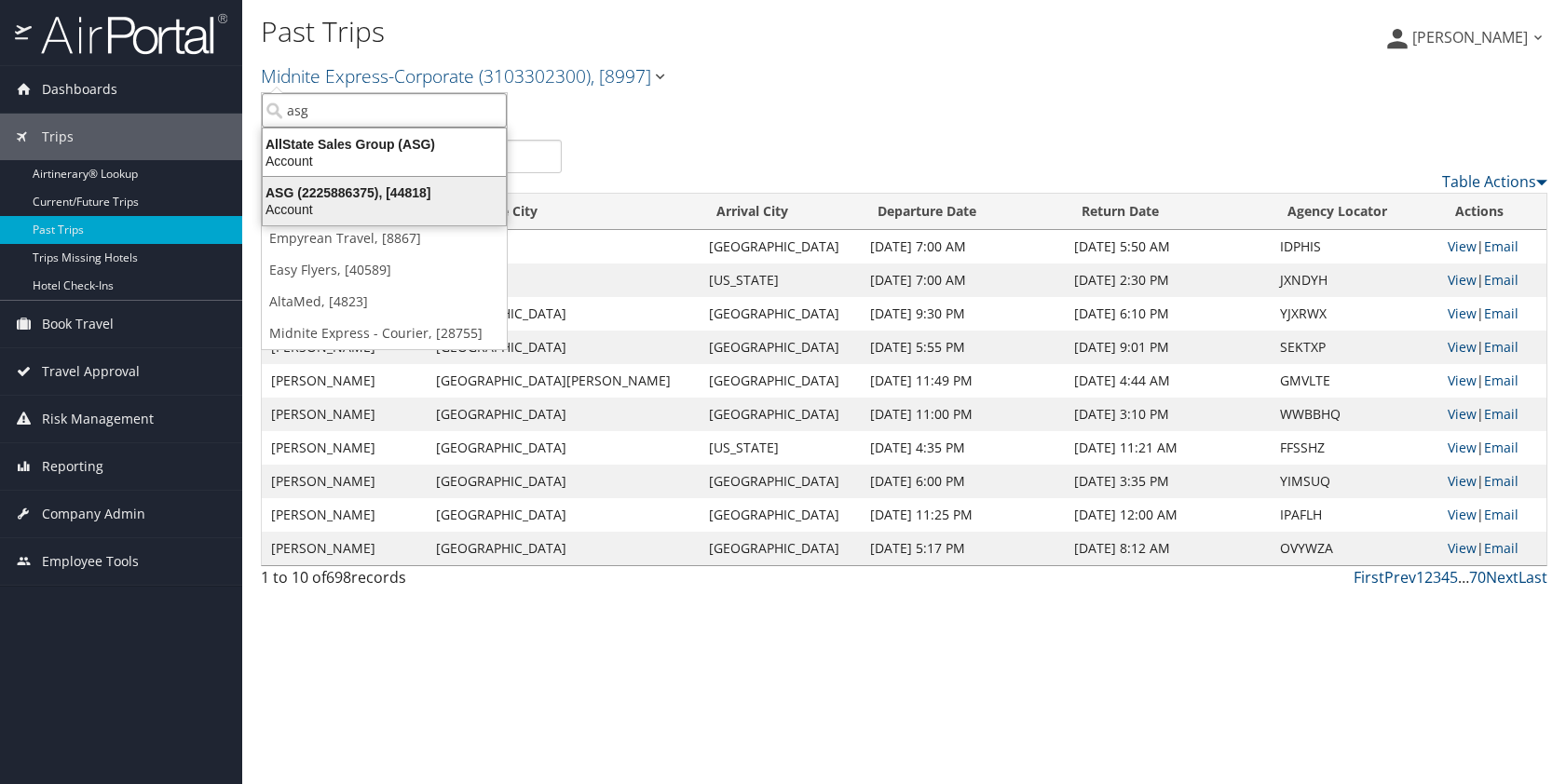 click on "ASG (2225886375), [44818]" at bounding box center [384, 193] 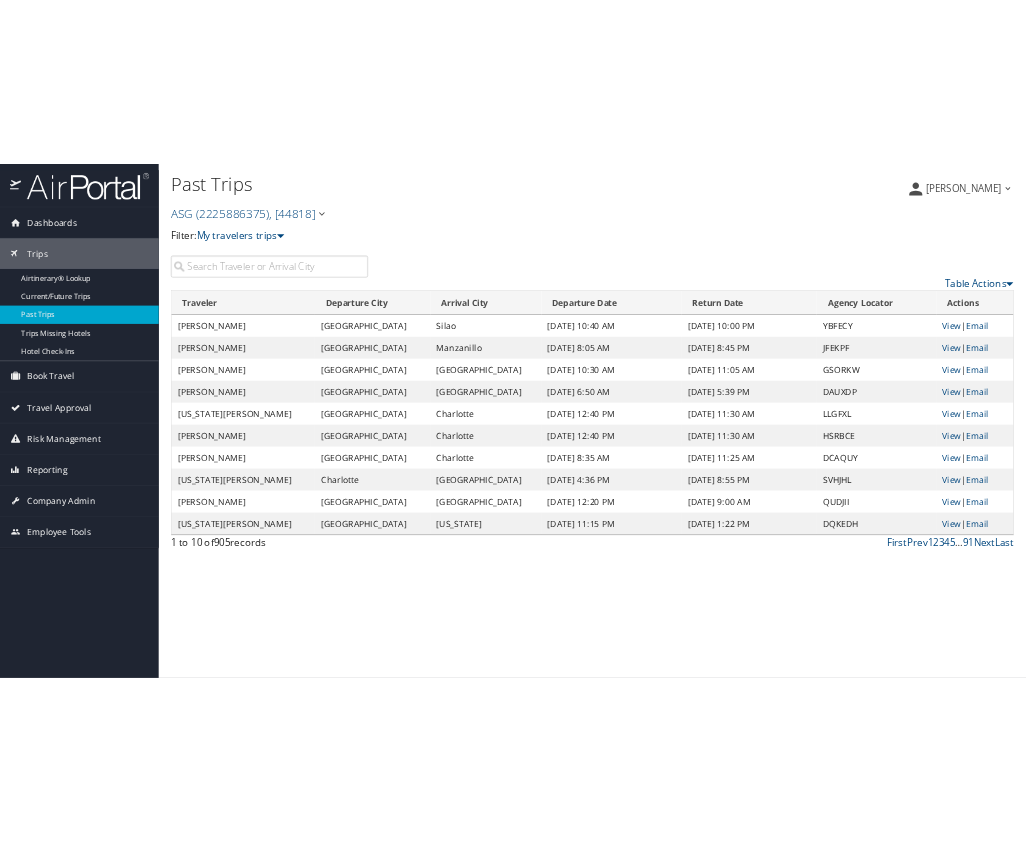 scroll, scrollTop: 0, scrollLeft: 0, axis: both 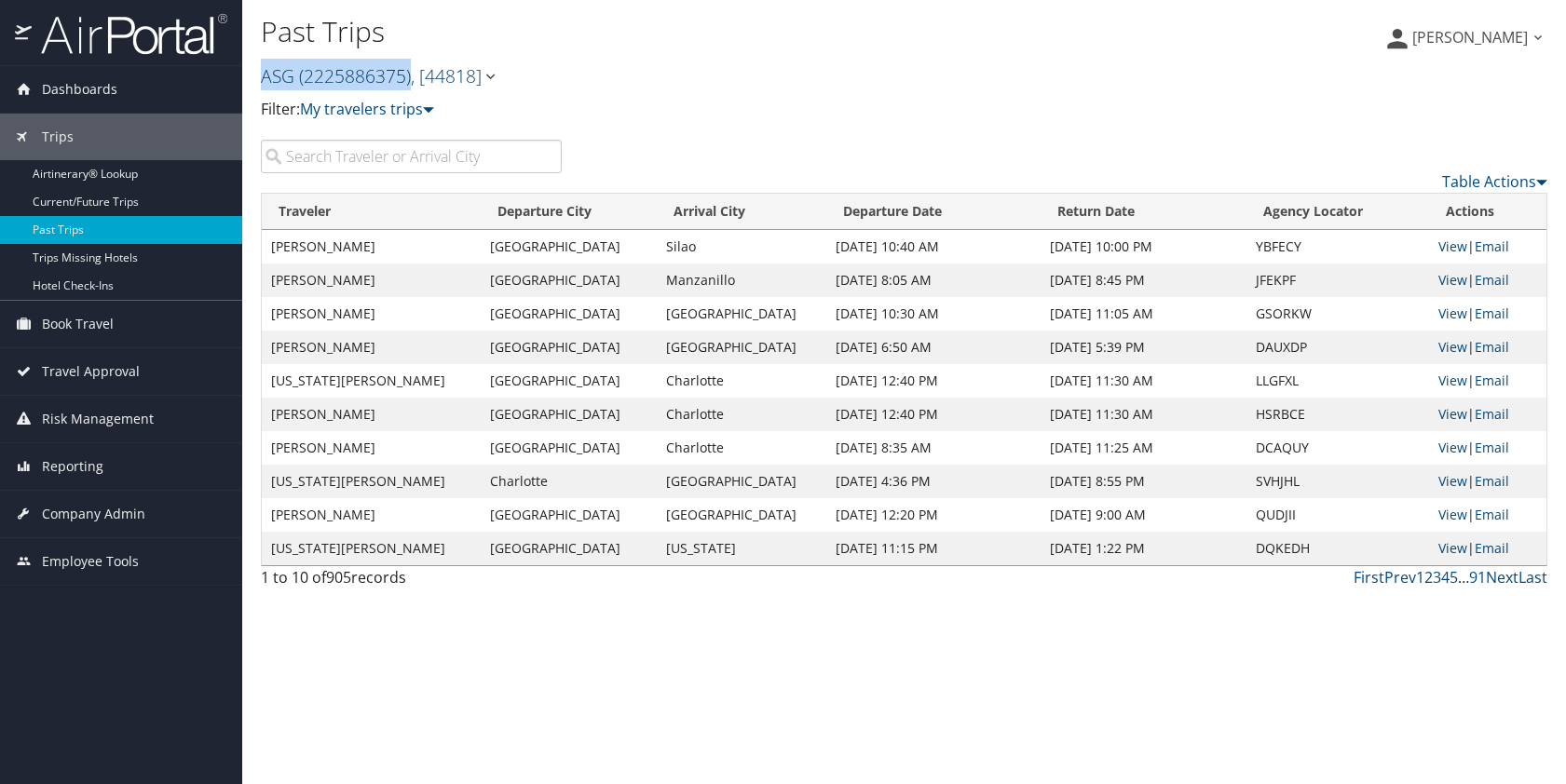 drag, startPoint x: 257, startPoint y: 80, endPoint x: 409, endPoint y: 87, distance: 152.1611 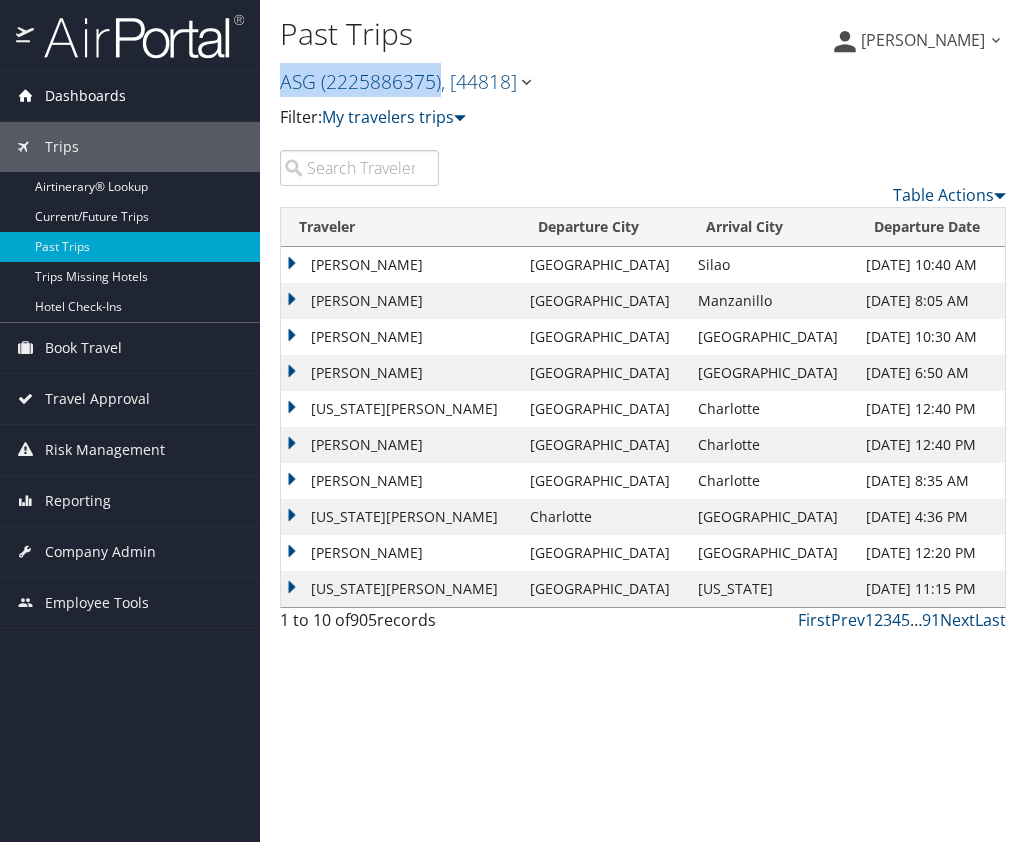 click on "Dashboards" at bounding box center (85, 96) 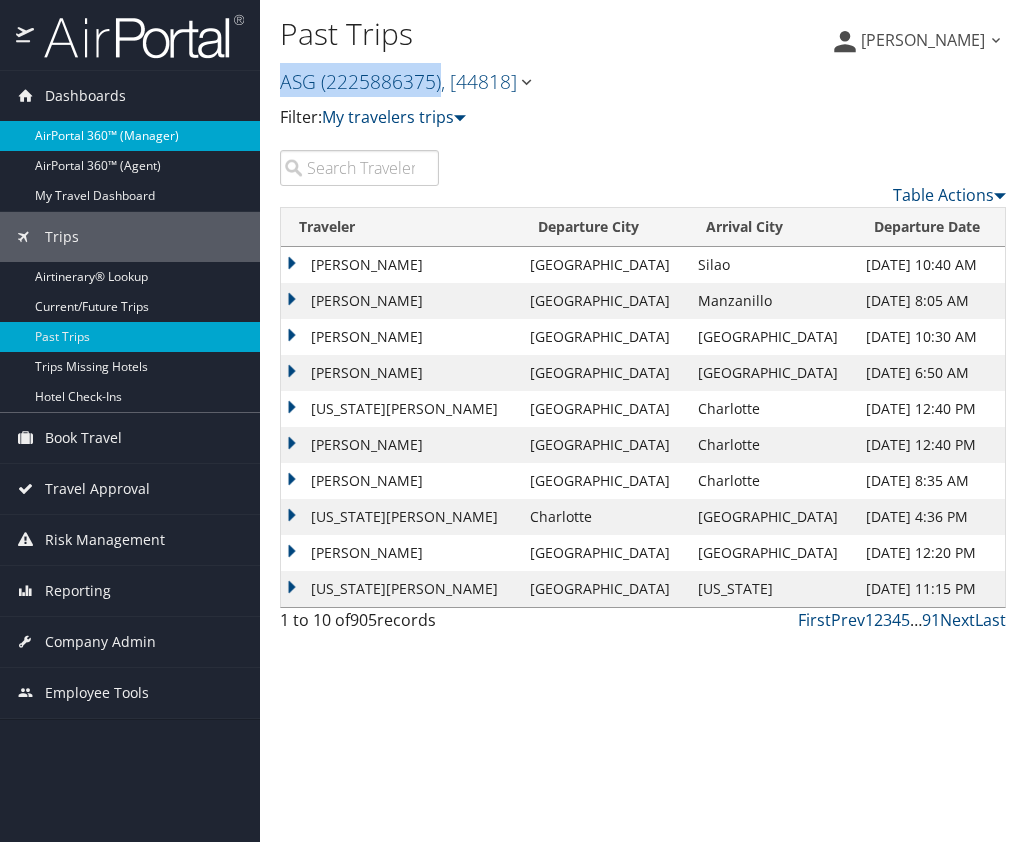 click on "AirPortal 360™ (Manager)" at bounding box center [130, 136] 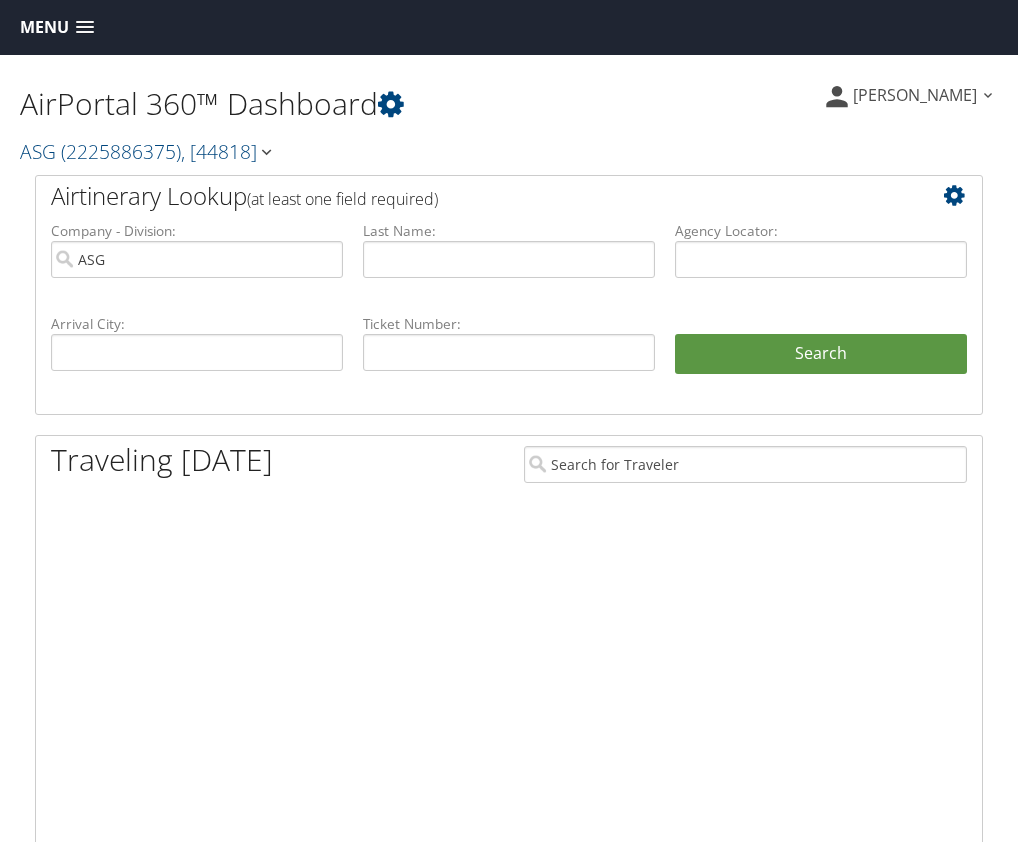 scroll, scrollTop: 0, scrollLeft: 0, axis: both 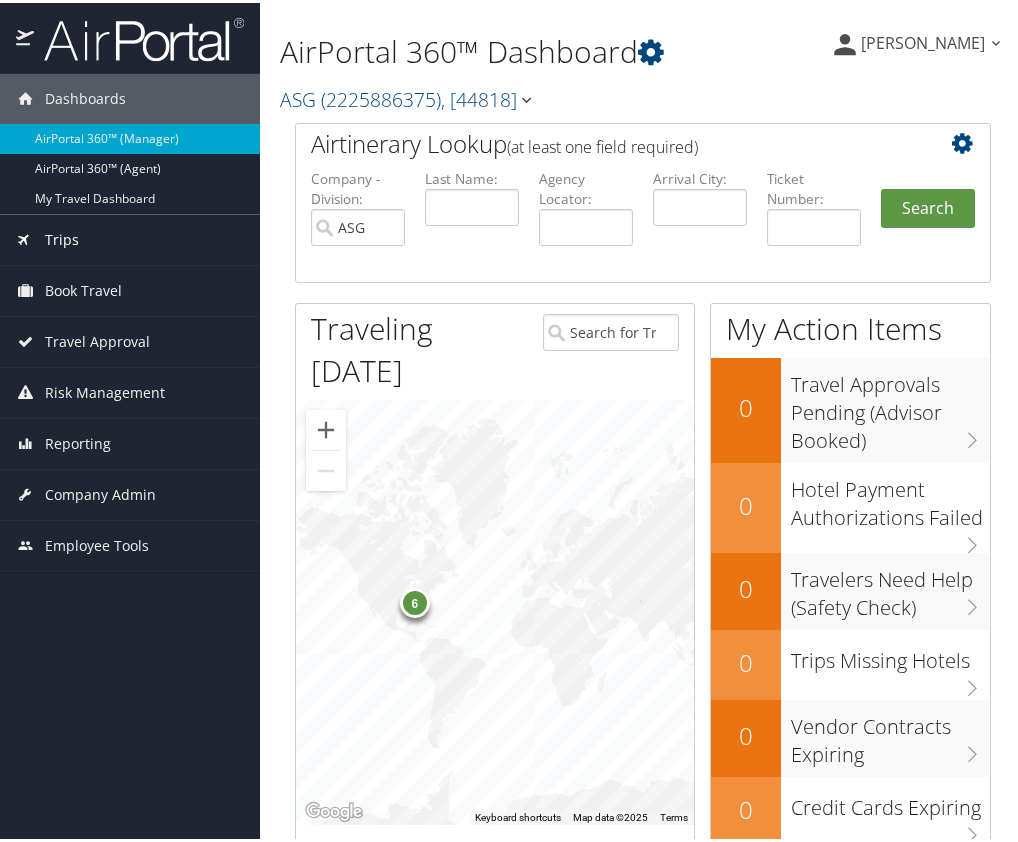 click on "Trips" at bounding box center [130, 237] 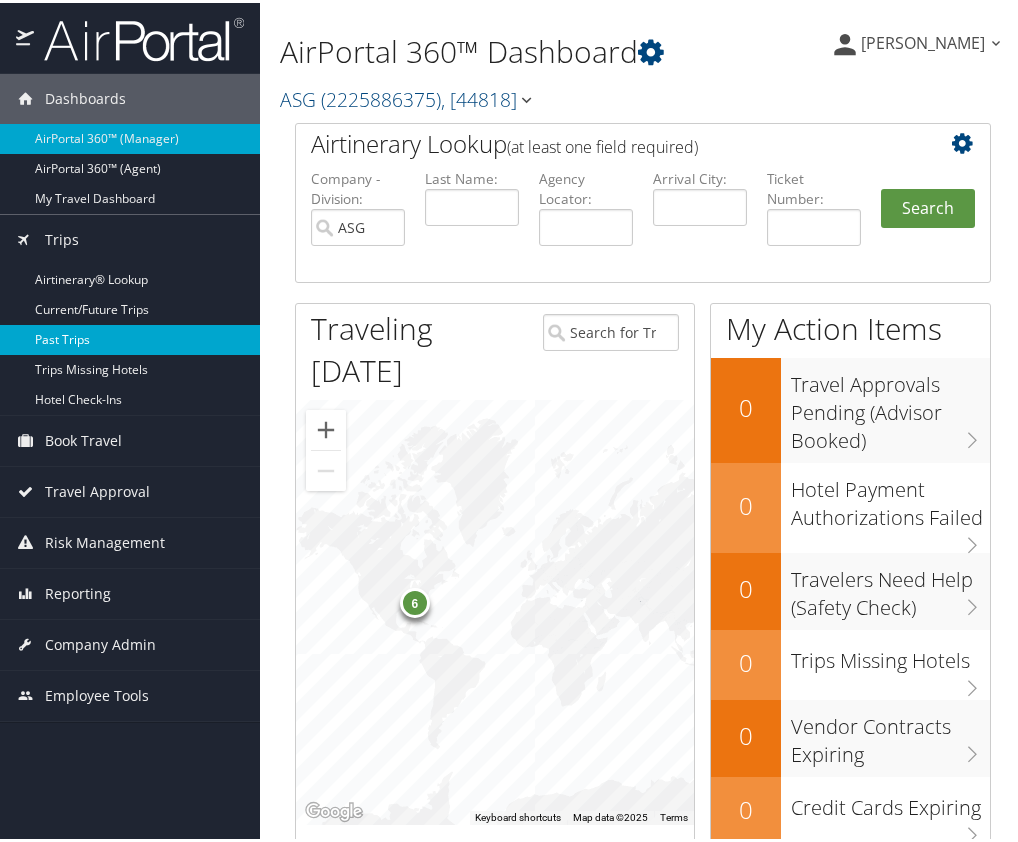 click on "Past Trips" at bounding box center (130, 337) 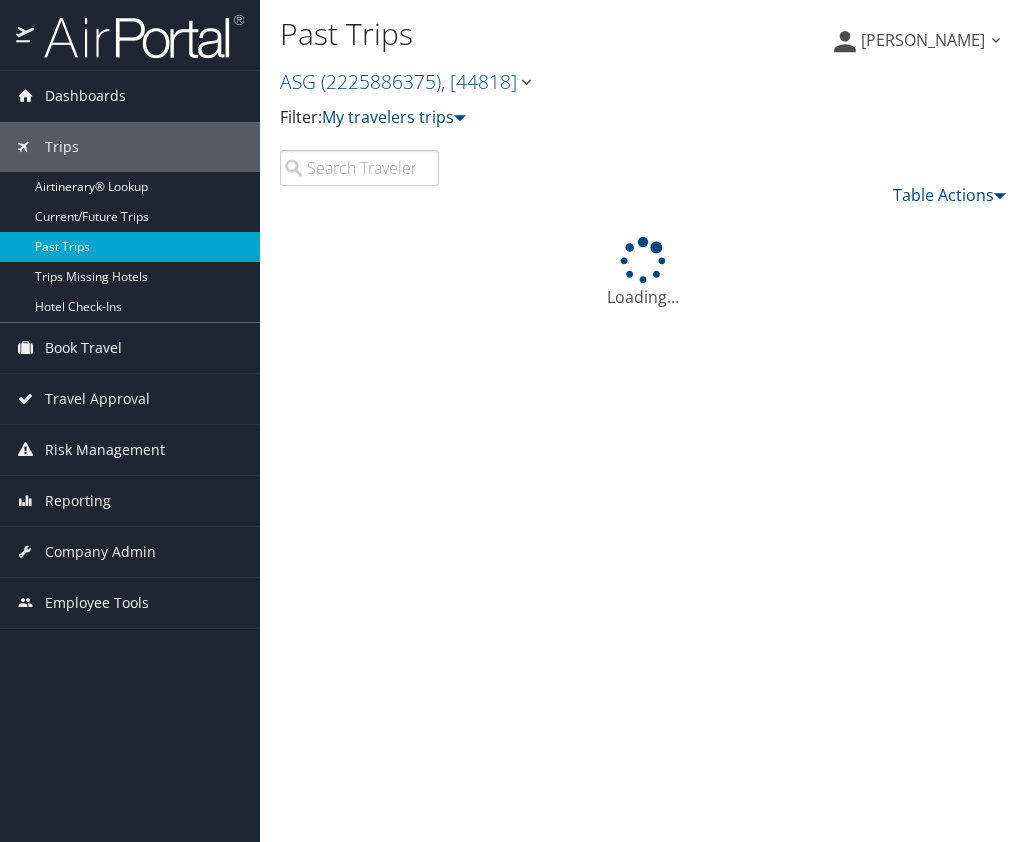 scroll, scrollTop: 0, scrollLeft: 0, axis: both 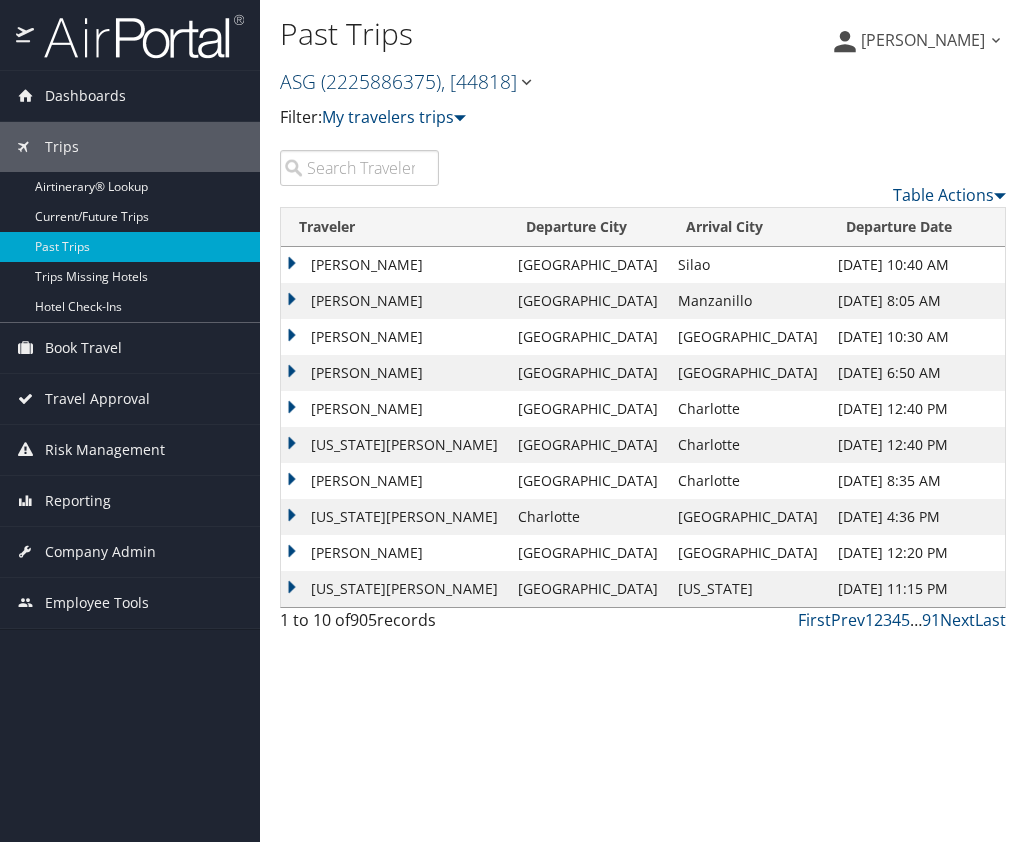 click at bounding box center (526, 82) 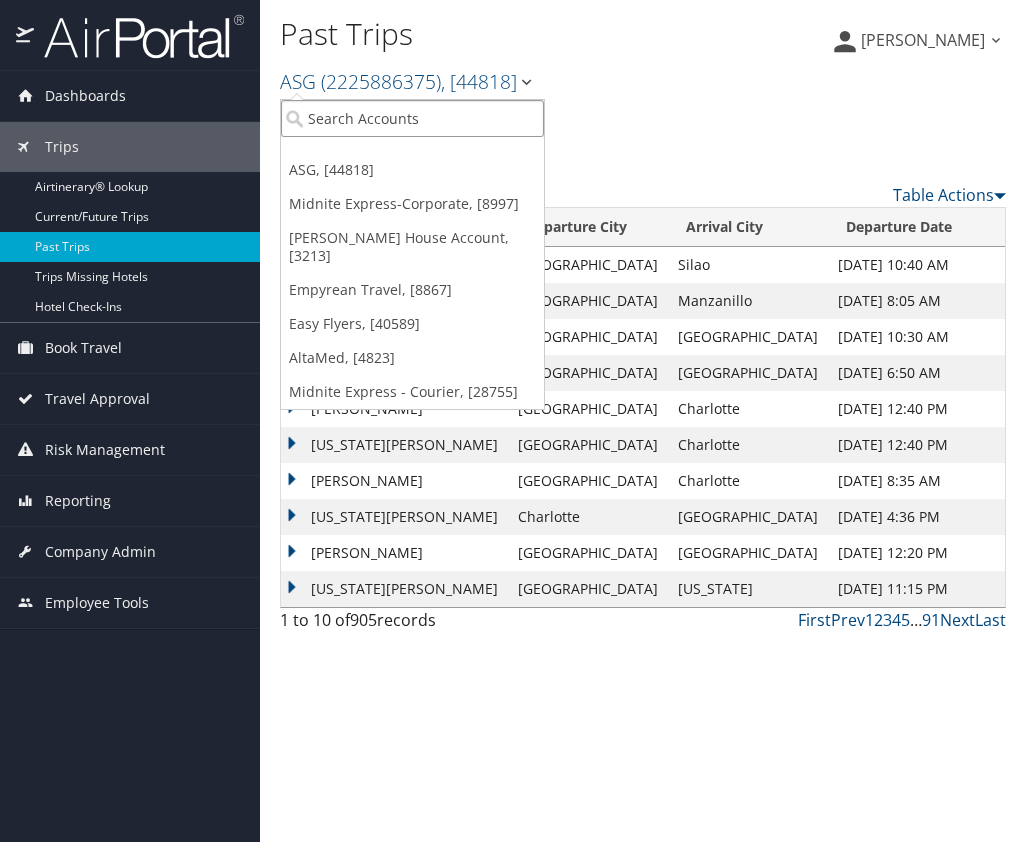 click at bounding box center [412, 118] 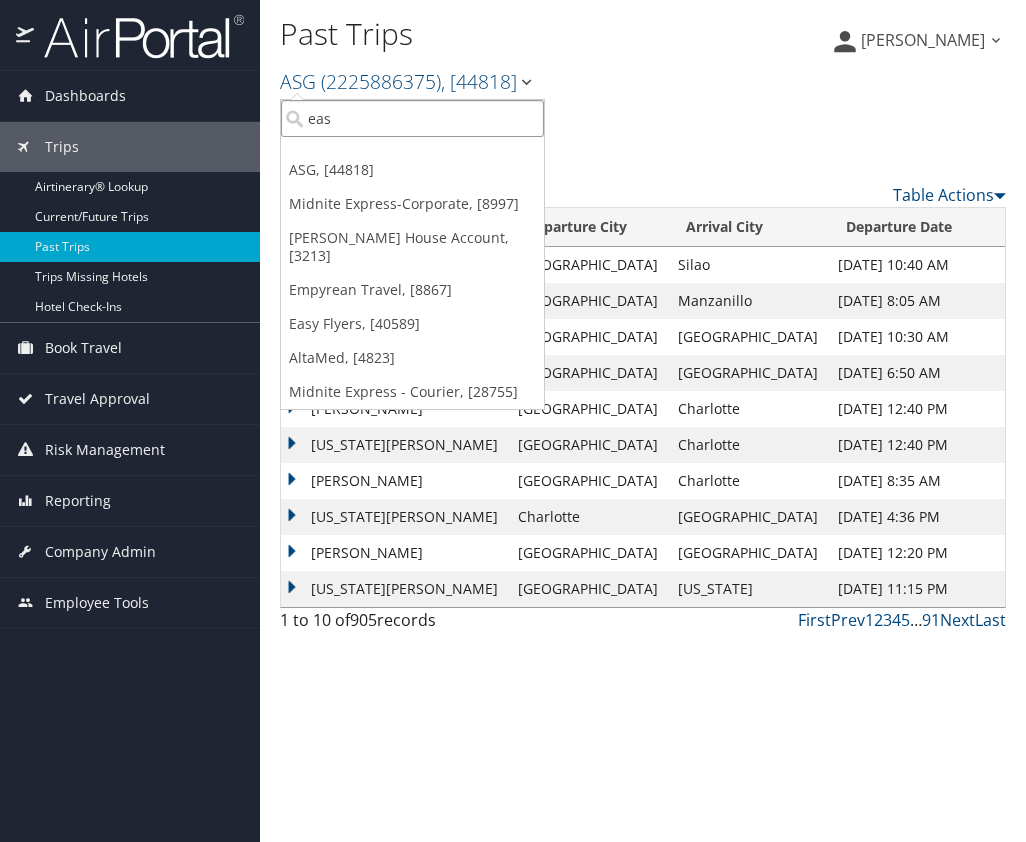 type on "easy" 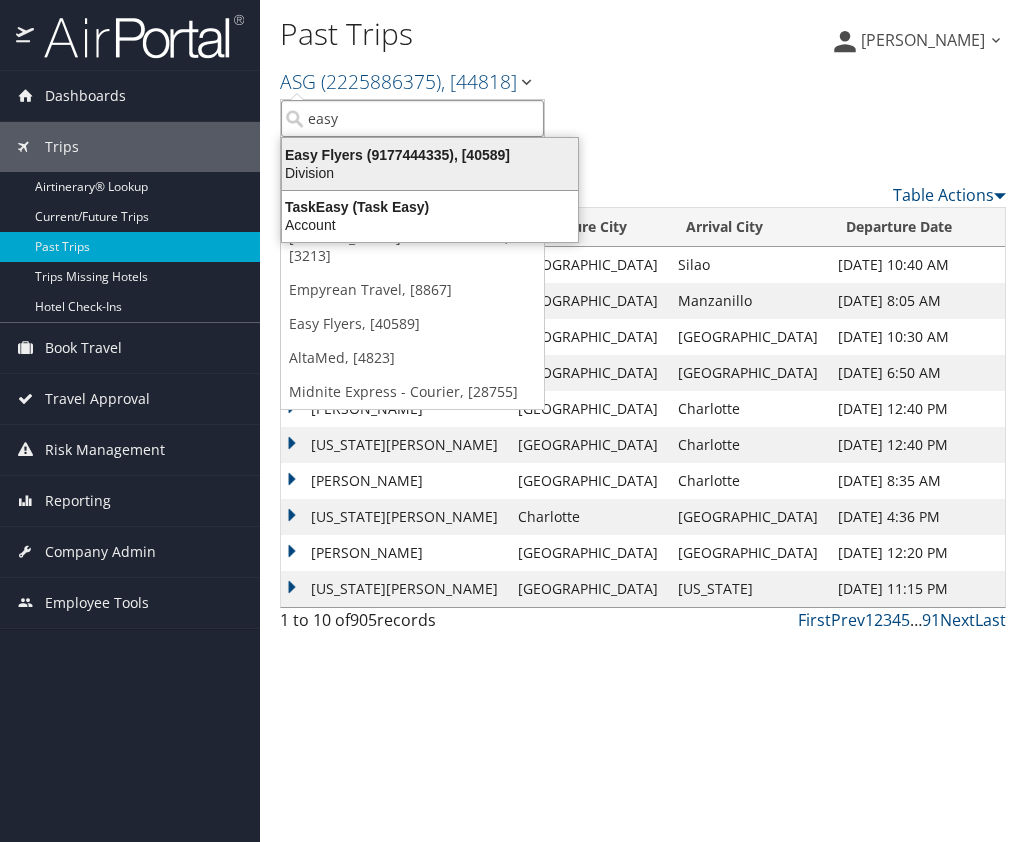 click on "Easy Flyers (9177444335), [40589]" at bounding box center (430, 155) 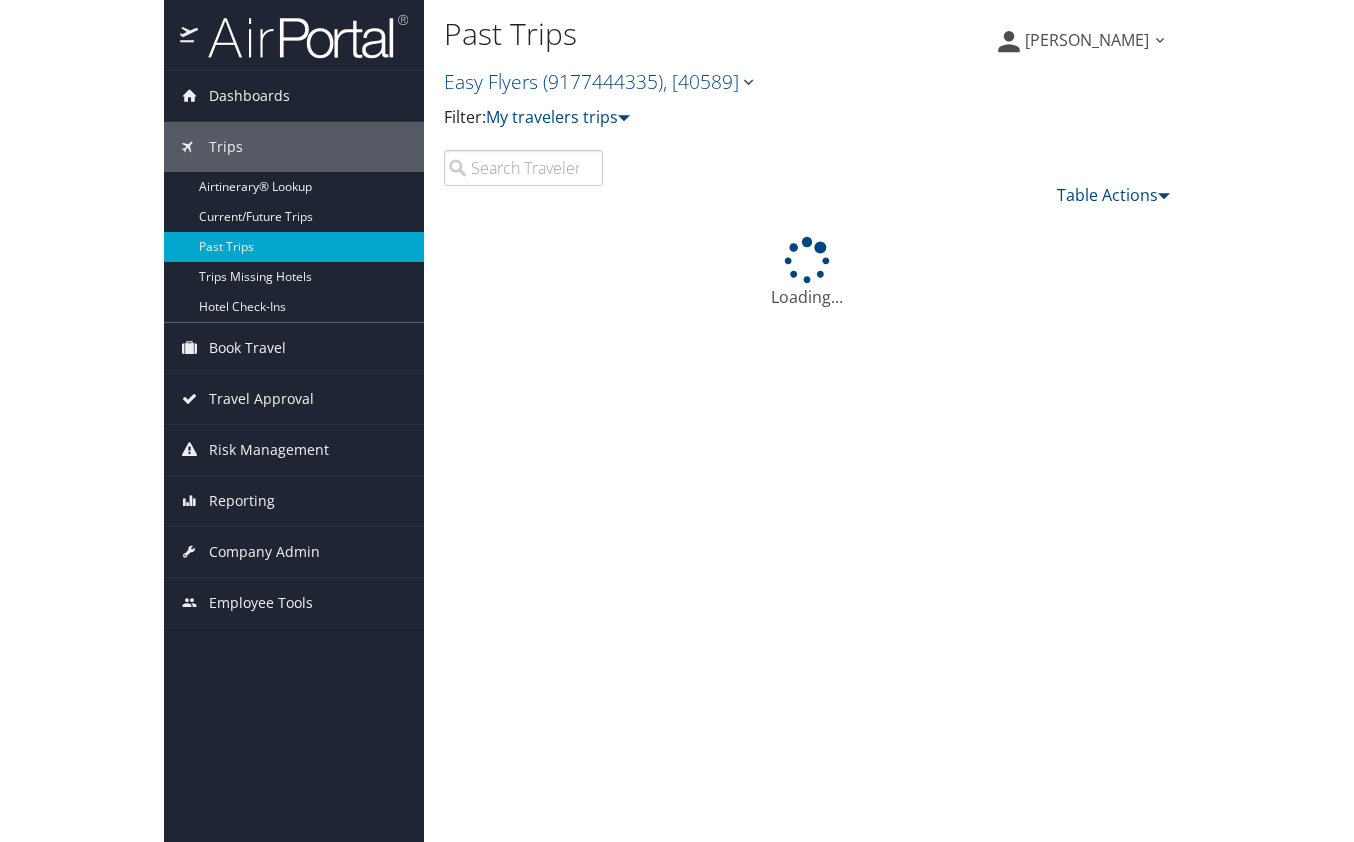 scroll, scrollTop: 0, scrollLeft: 0, axis: both 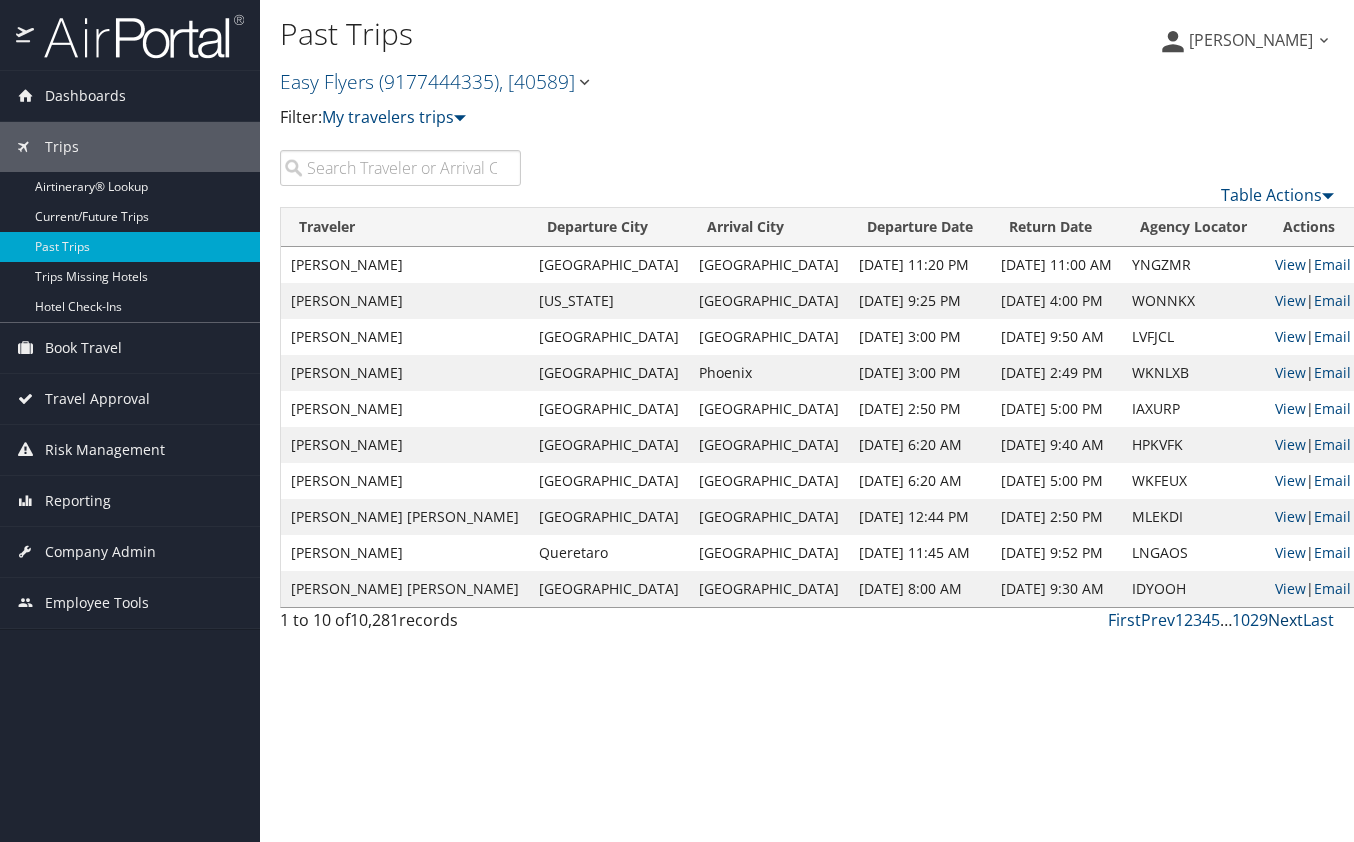 click on "Next" at bounding box center (1285, 620) 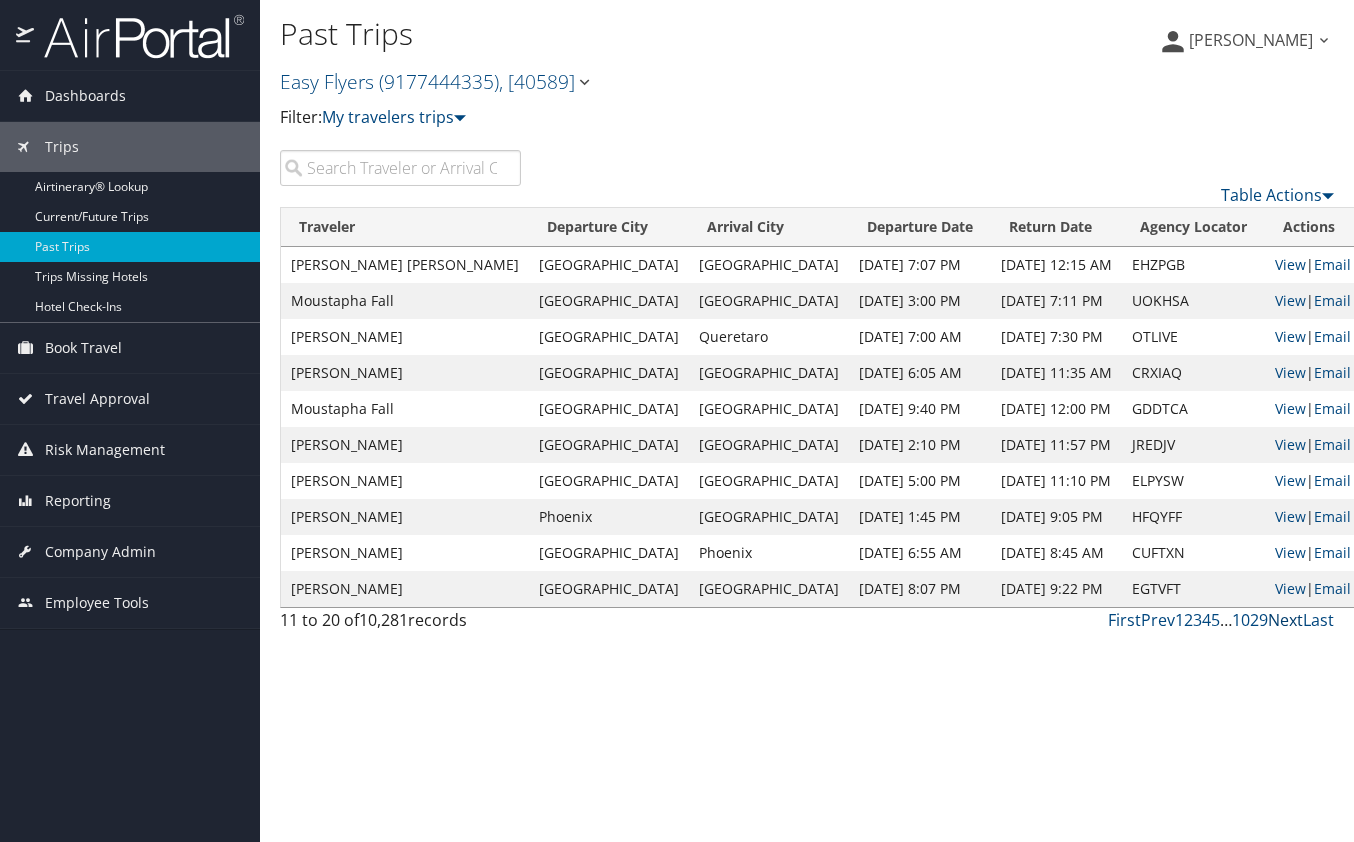 click on "Next" at bounding box center [1285, 620] 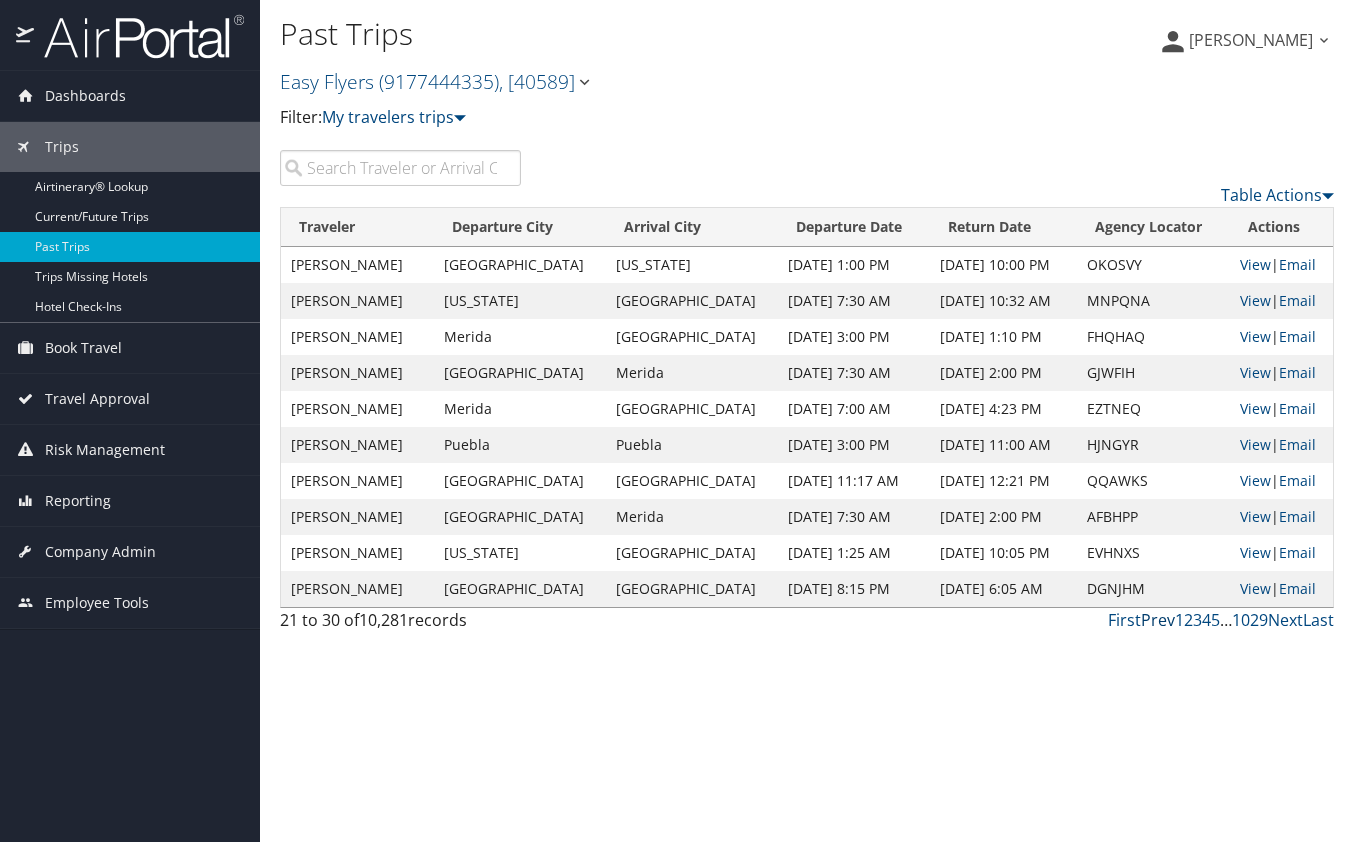 click on "Prev" at bounding box center [1158, 620] 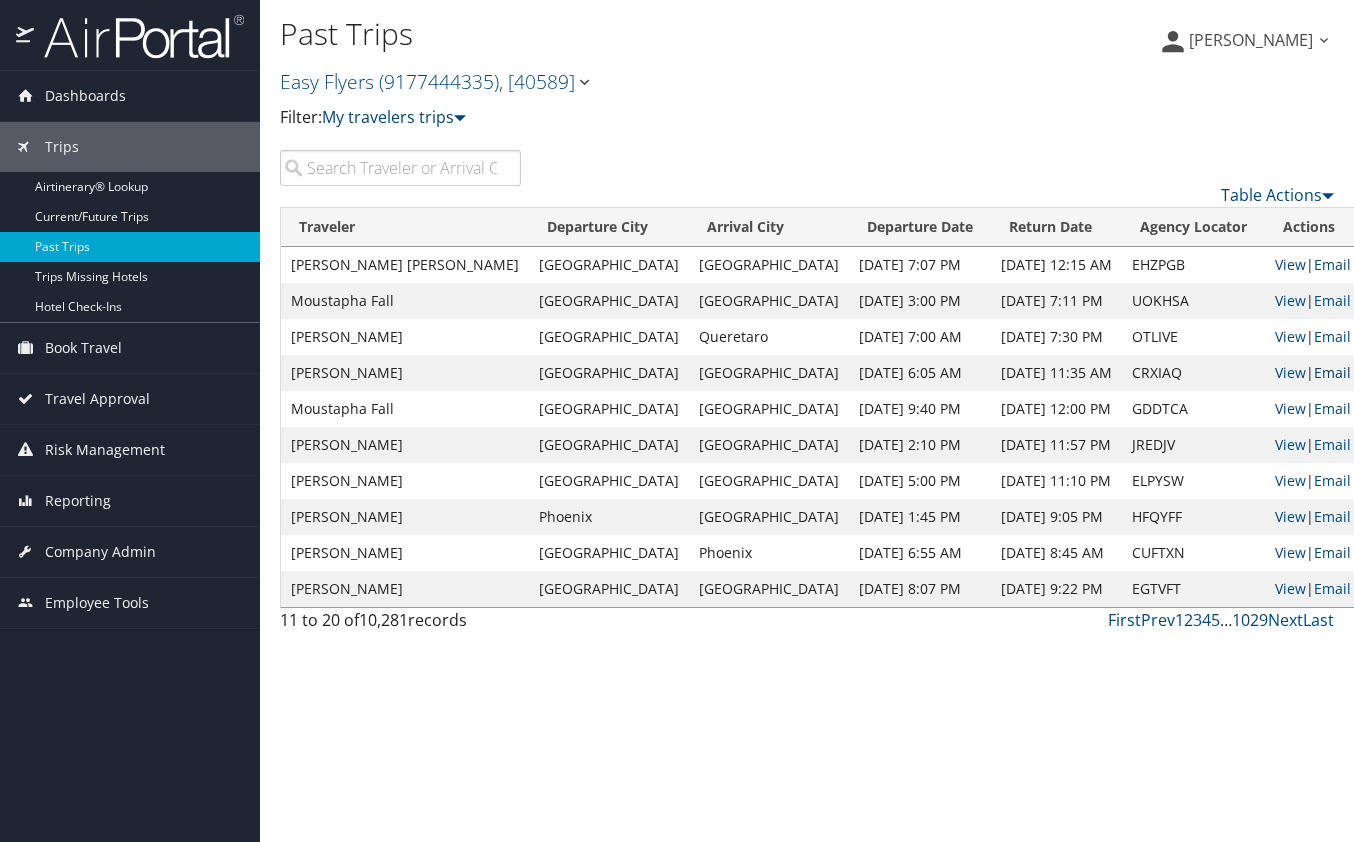 click on "Email" at bounding box center [1332, 372] 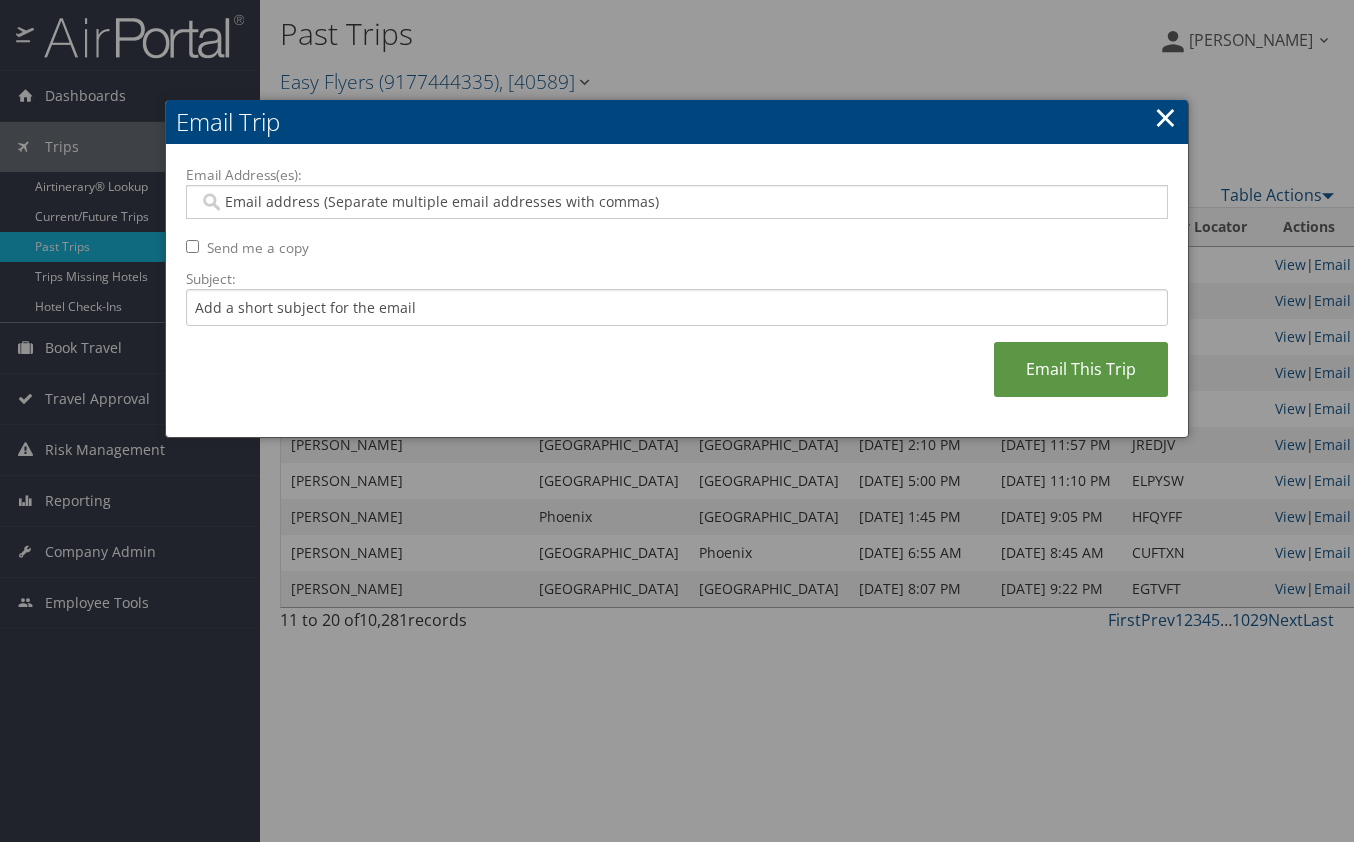 click on "Email Address(es):
Send me a copy
Subject:
Email This Trip" at bounding box center (677, 291) 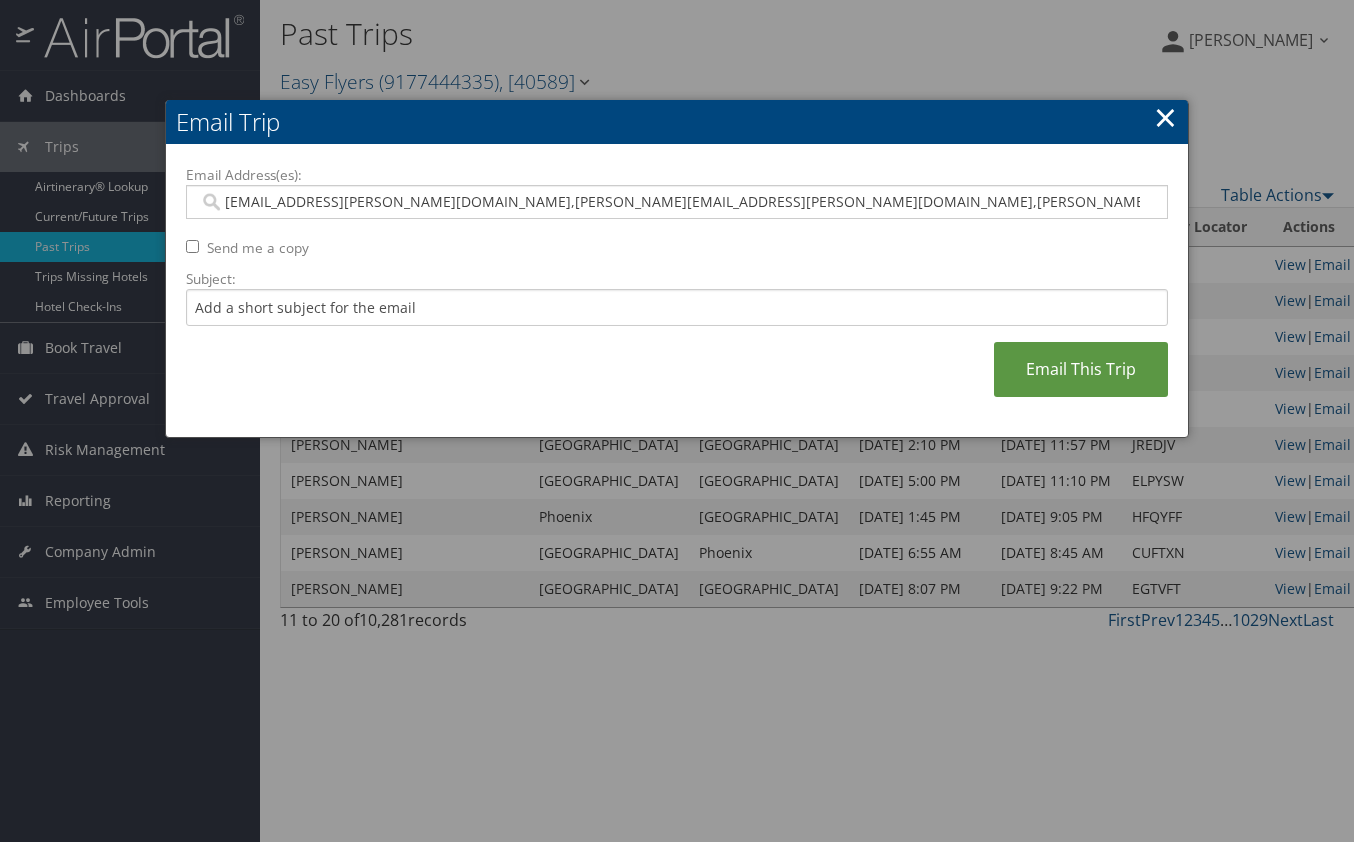 type on "Saudia.teja@easyflyers.com, Veronica.sanchez@easyflyers.com, Adrian.sanchez@easyflyers.com" 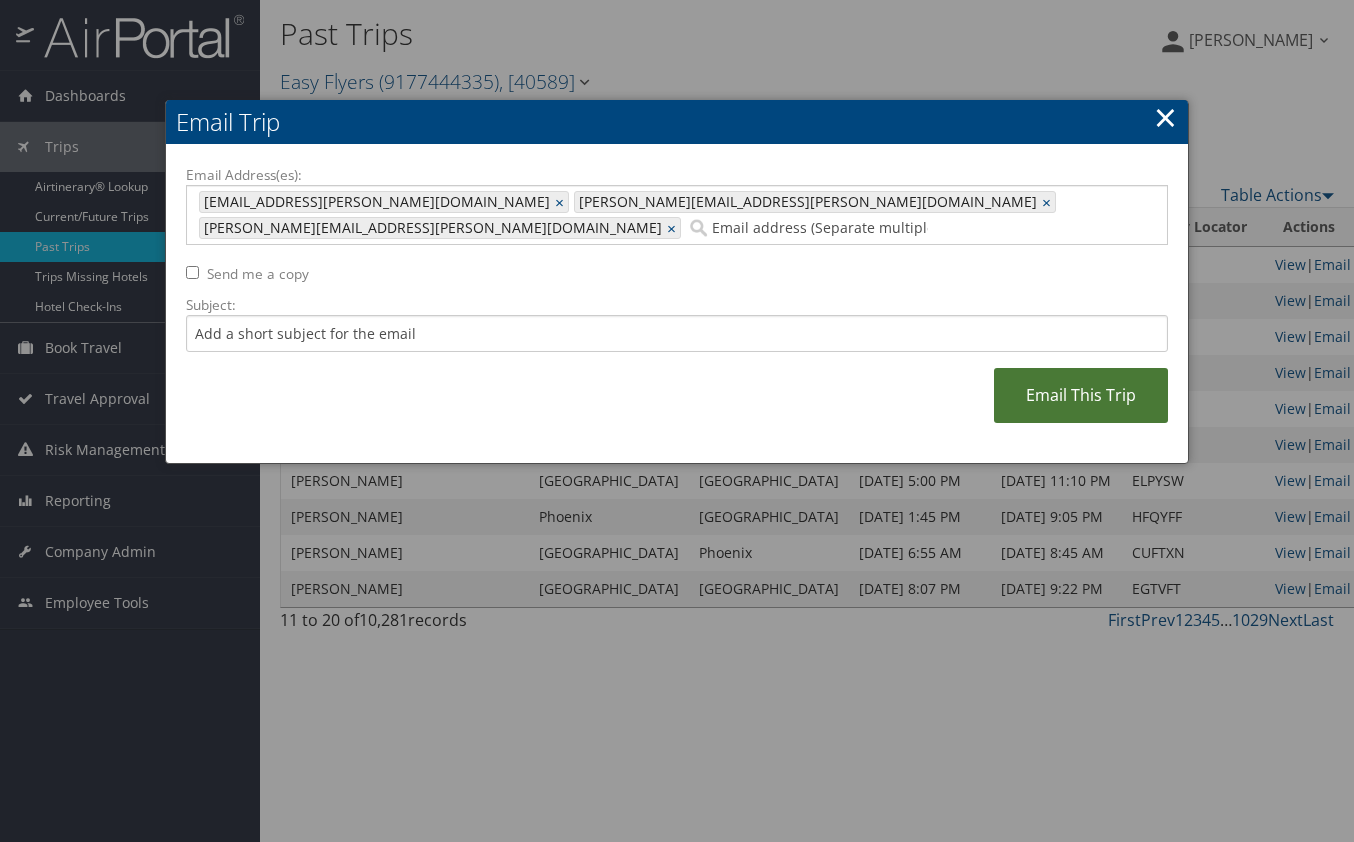click on "Email This Trip" at bounding box center (1081, 395) 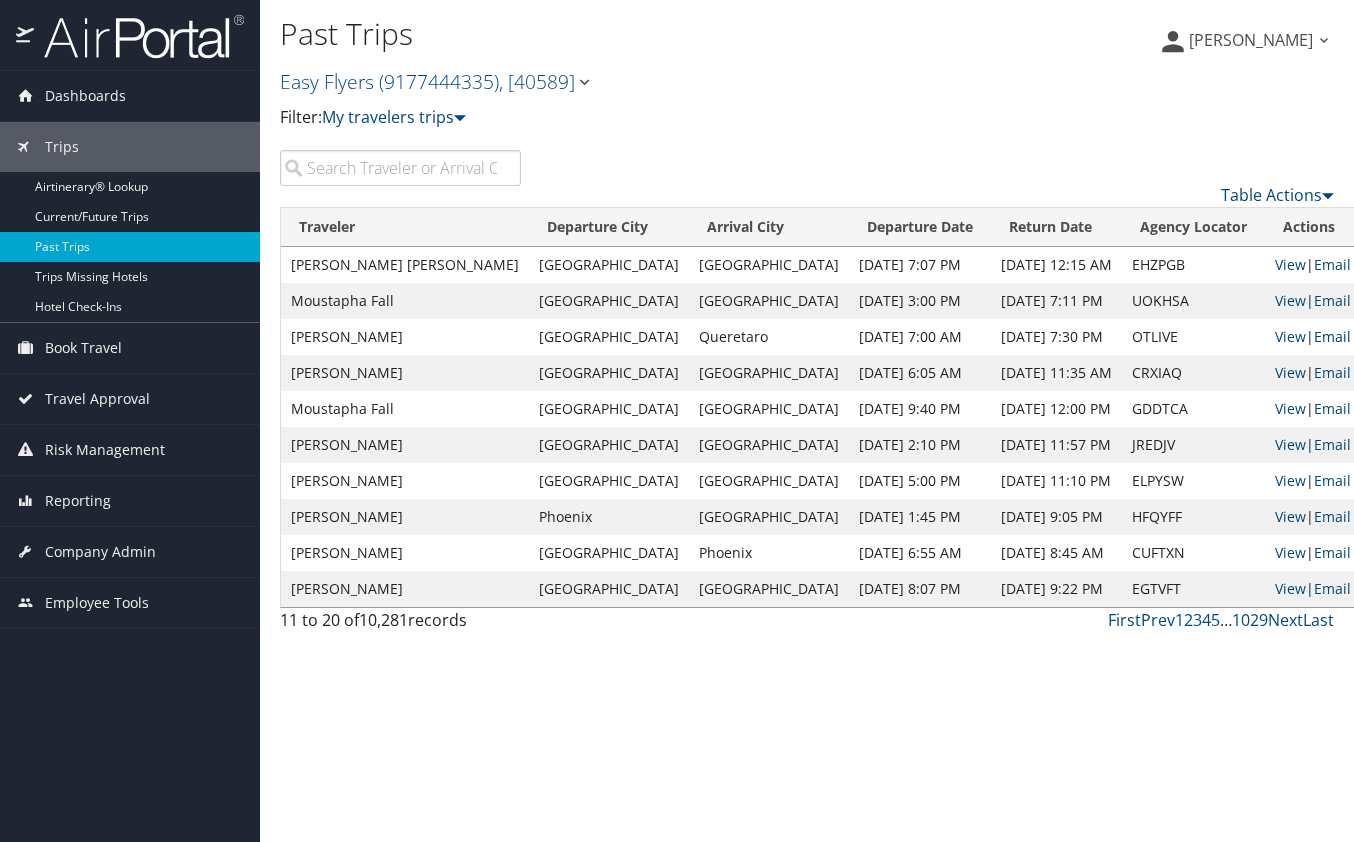 click on "Email" at bounding box center (1332, 336) 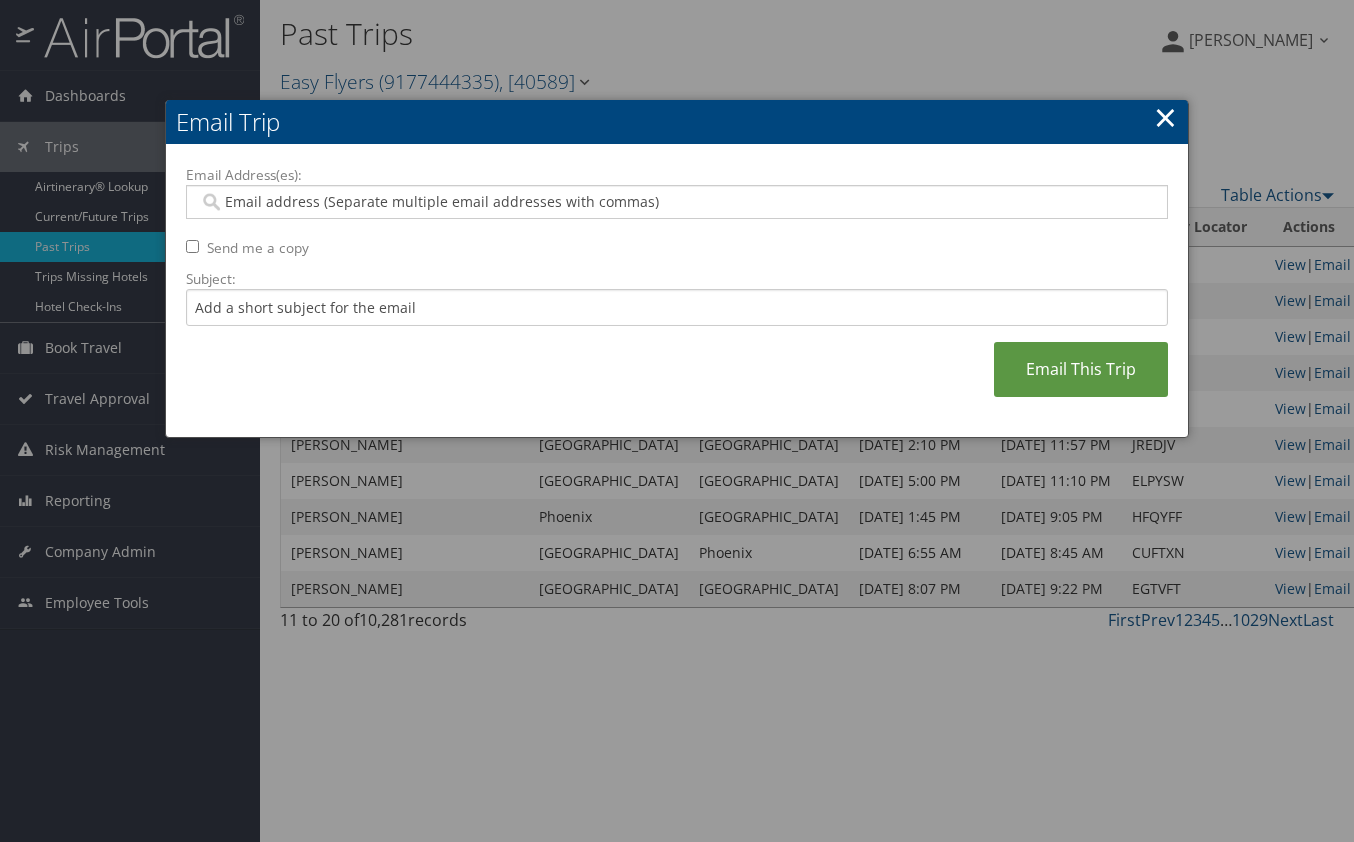 click on "Email Address(es):" at bounding box center [676, 202] 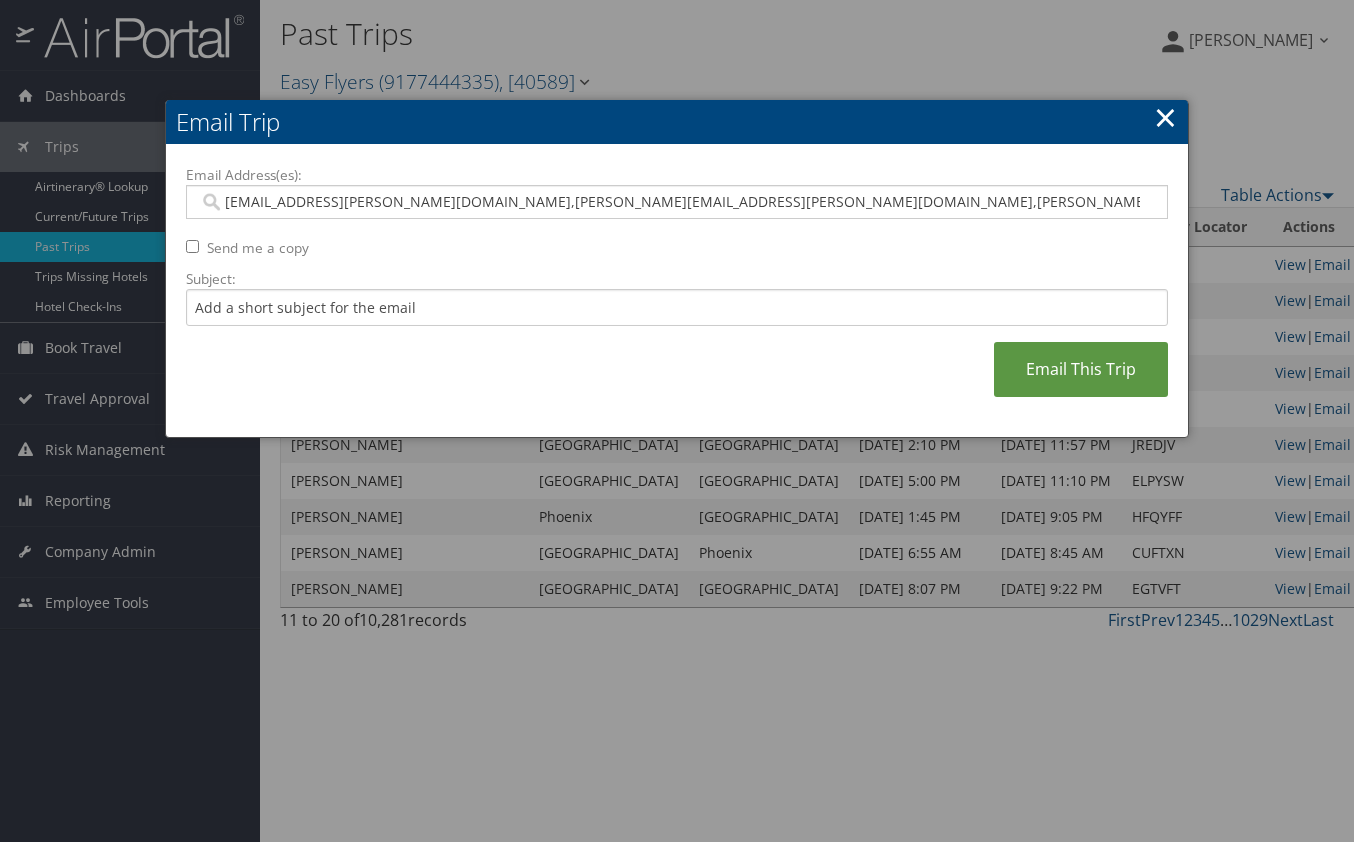 type on "Saudia.teja@easyflyers.com, Veronica.sanchez@easyflyers.com, Adrian.sanchez@easyflyers.com" 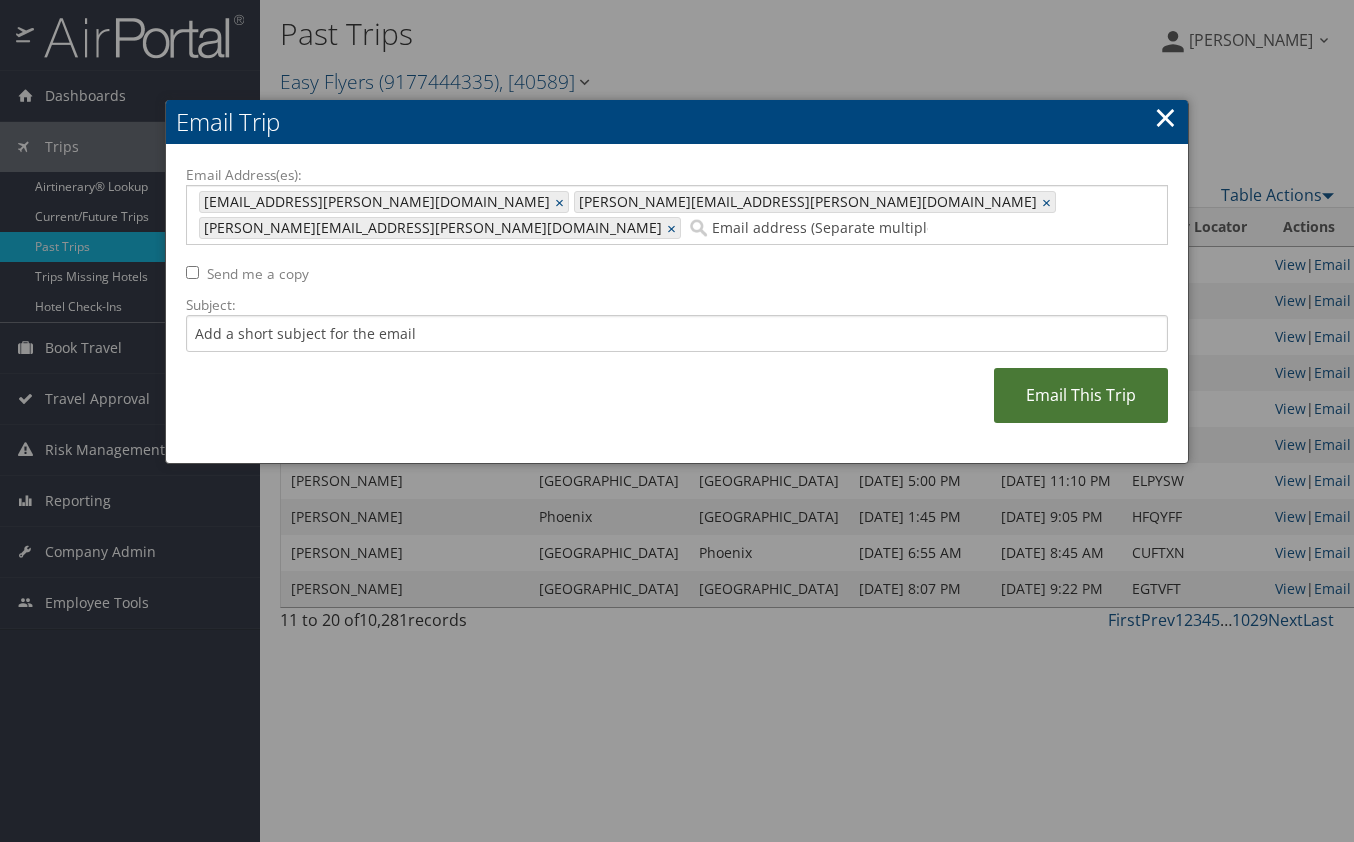 click on "Email This Trip" at bounding box center [1081, 395] 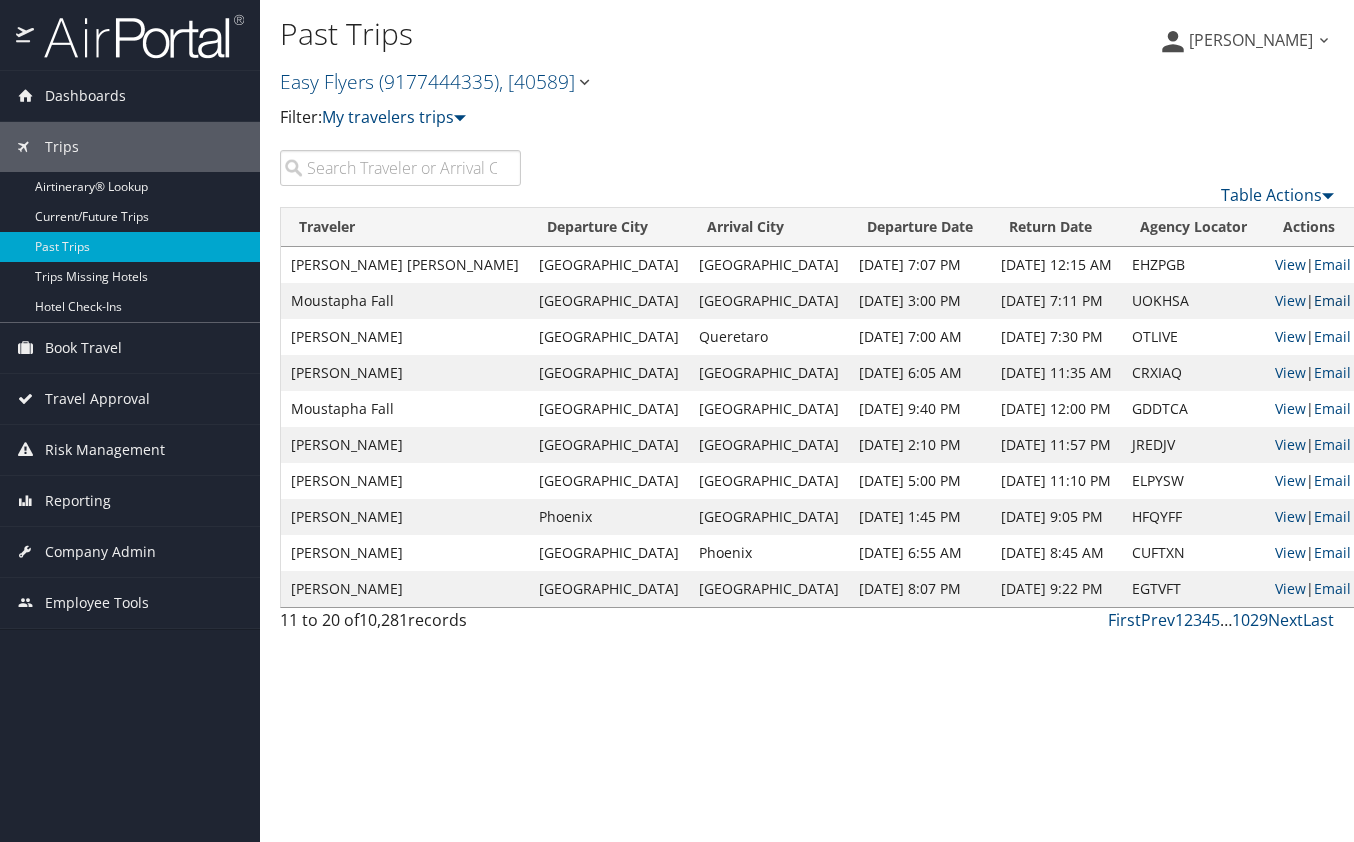 click on "Email" at bounding box center [1332, 300] 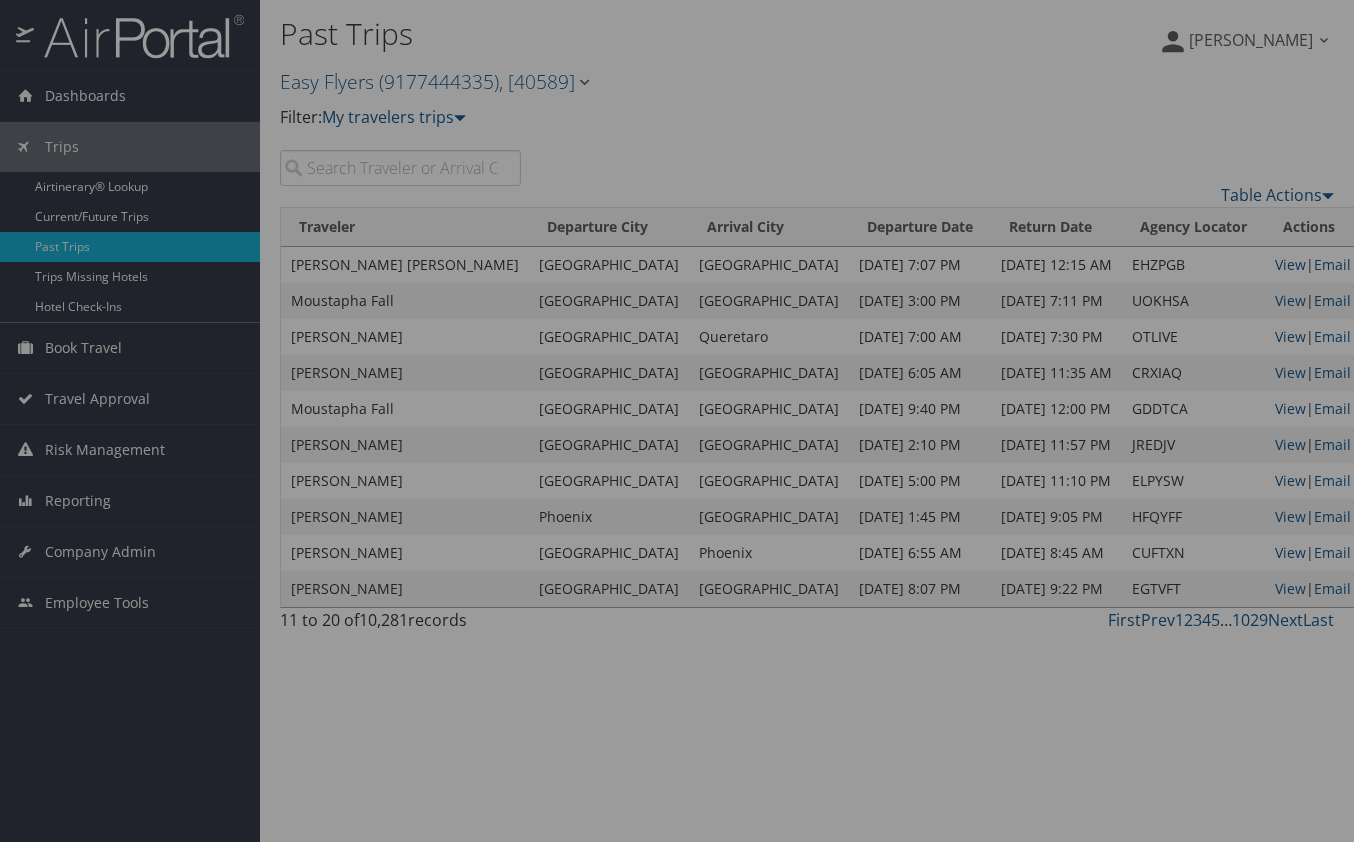 click at bounding box center [677, 421] 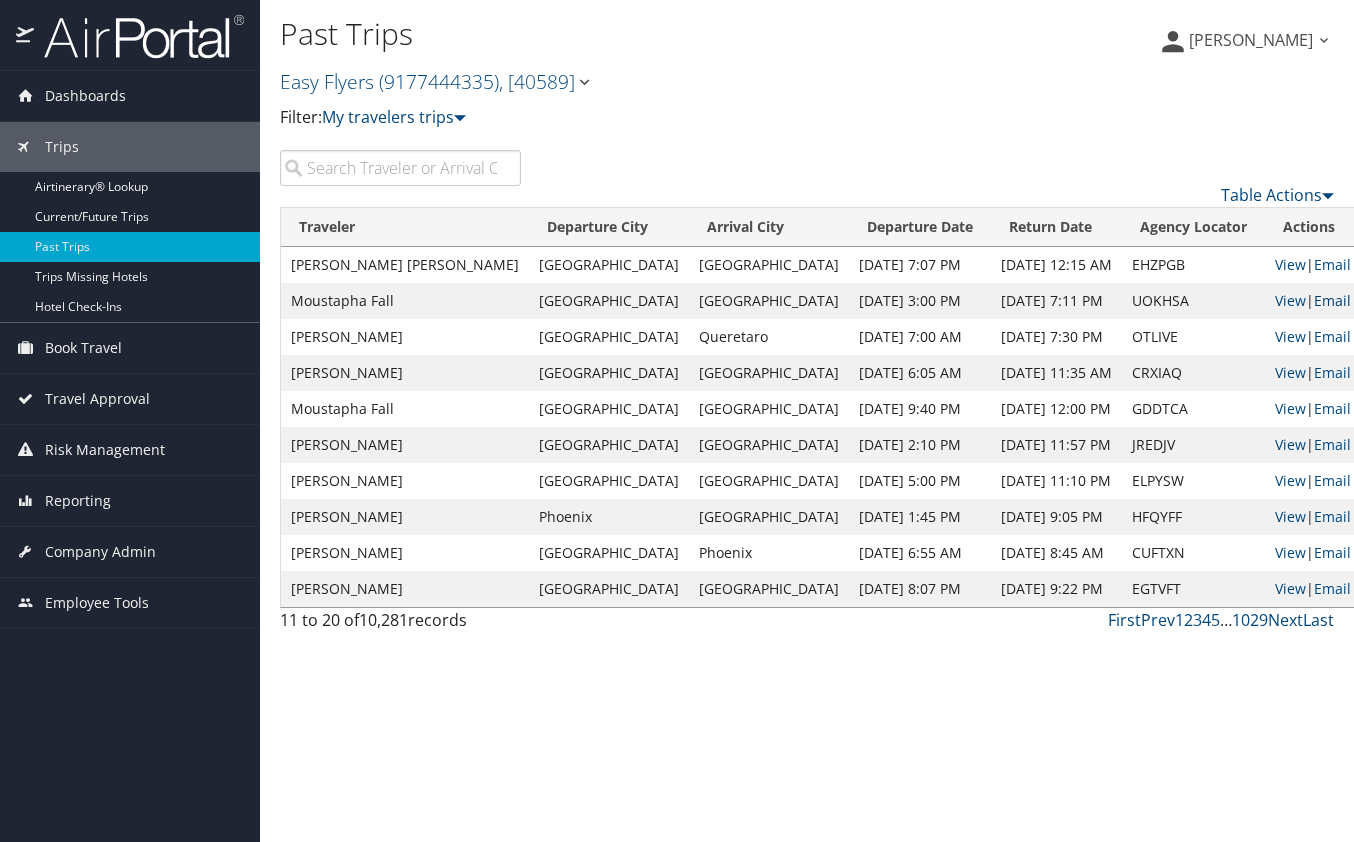 click on "Email" at bounding box center [1332, 300] 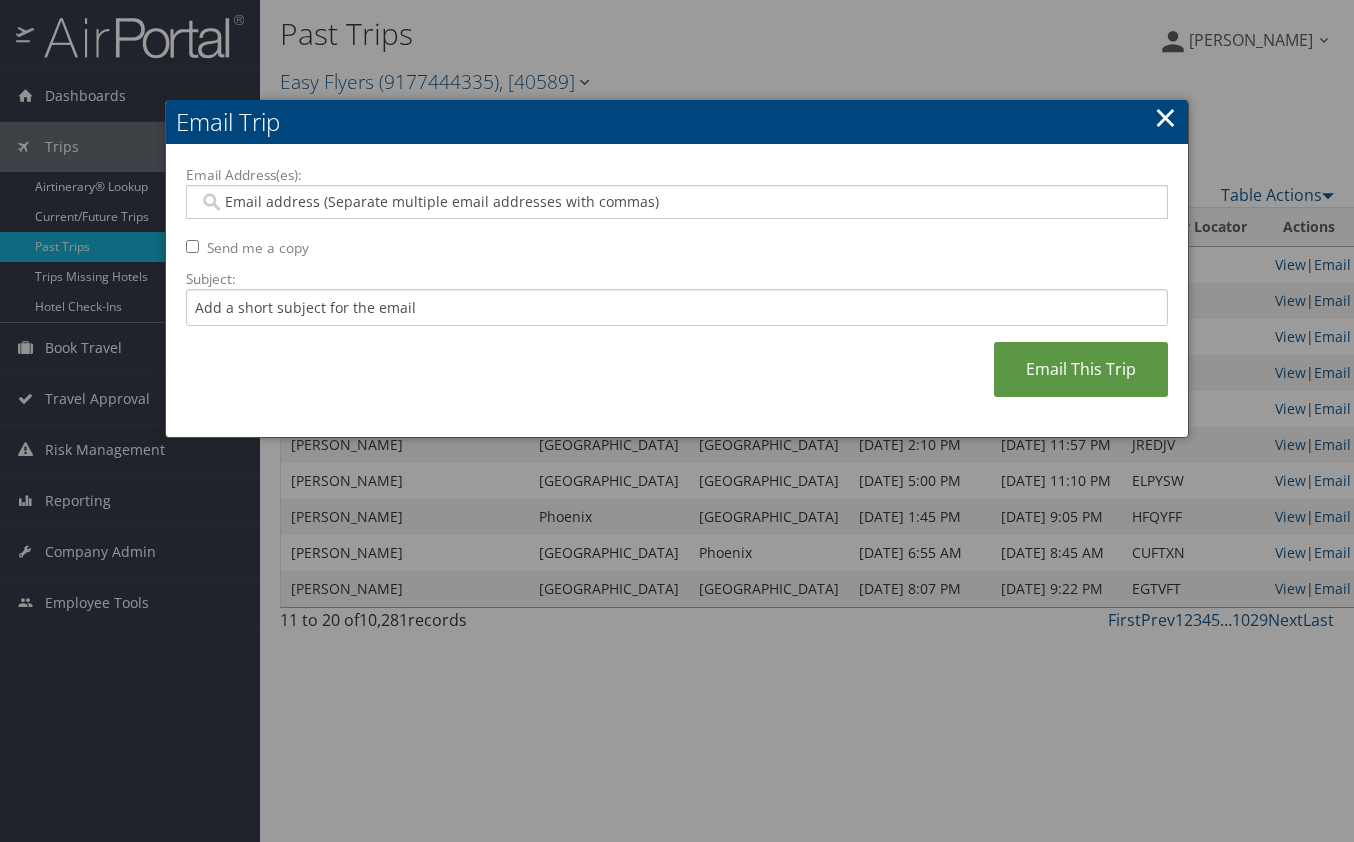 click on "Email Address(es):" at bounding box center [676, 202] 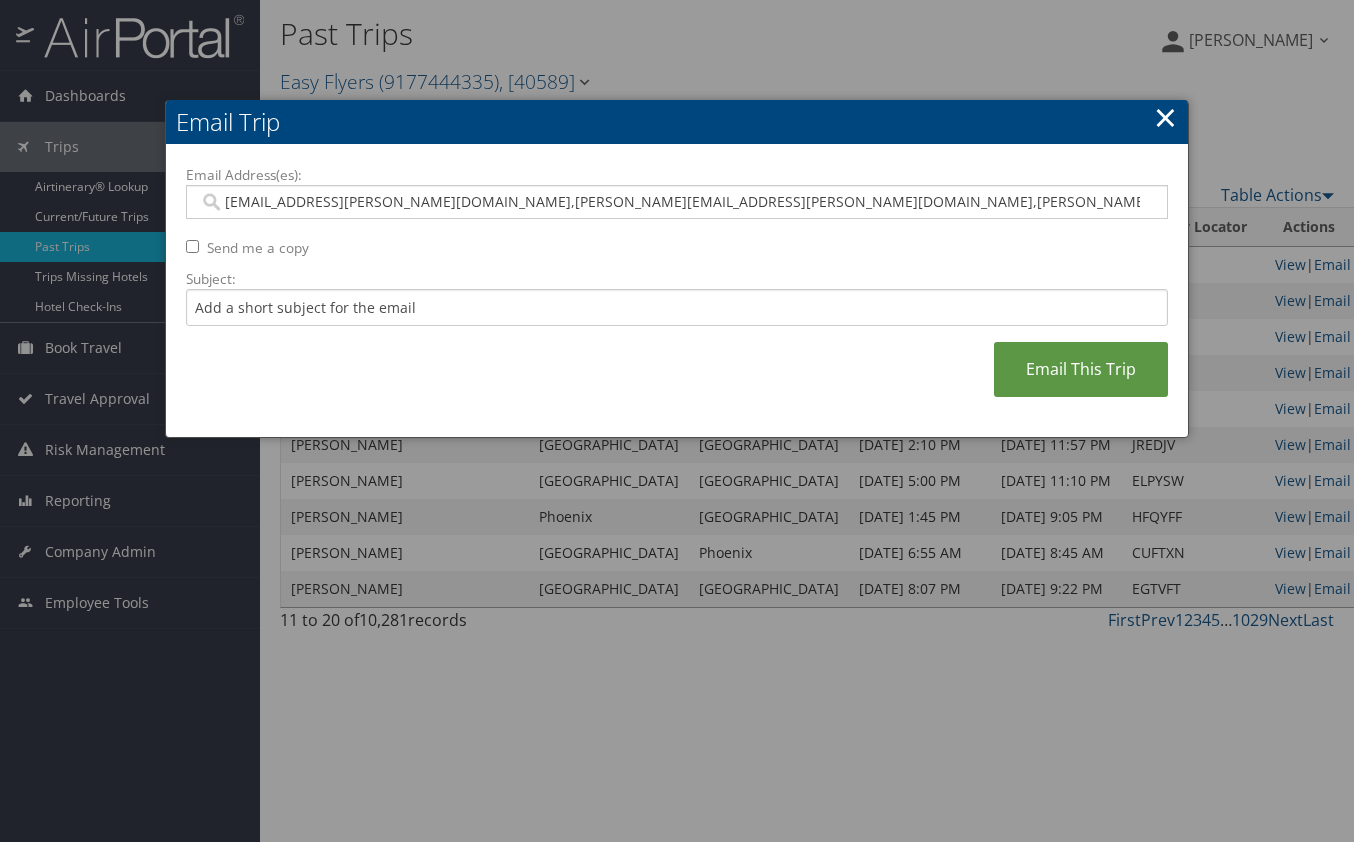 type on "Saudia.teja@easyflyers.com, Veronica.sanchez@easyflyers.com, Adrian.sanchez@easyflyers.com" 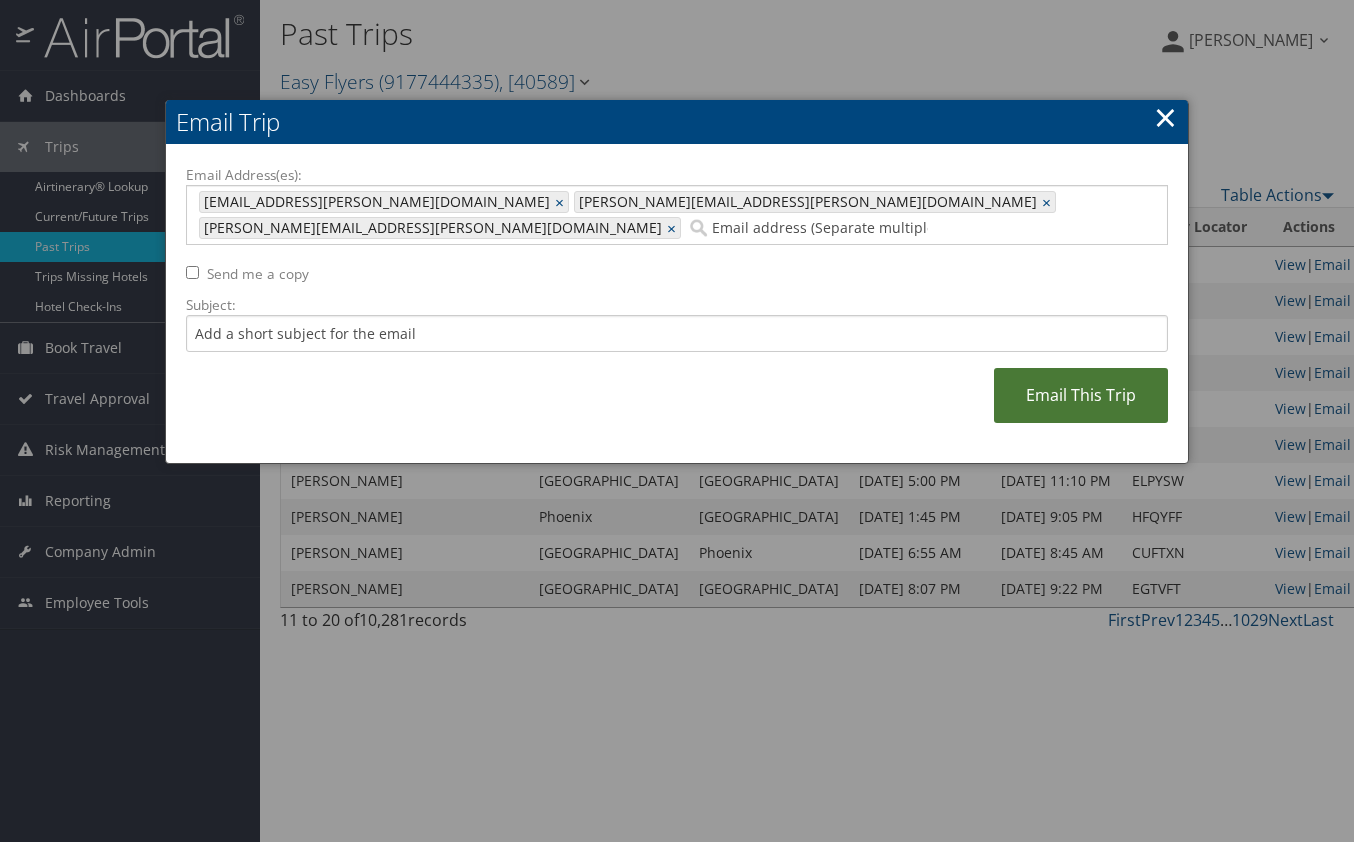 click on "Email This Trip" at bounding box center [1081, 395] 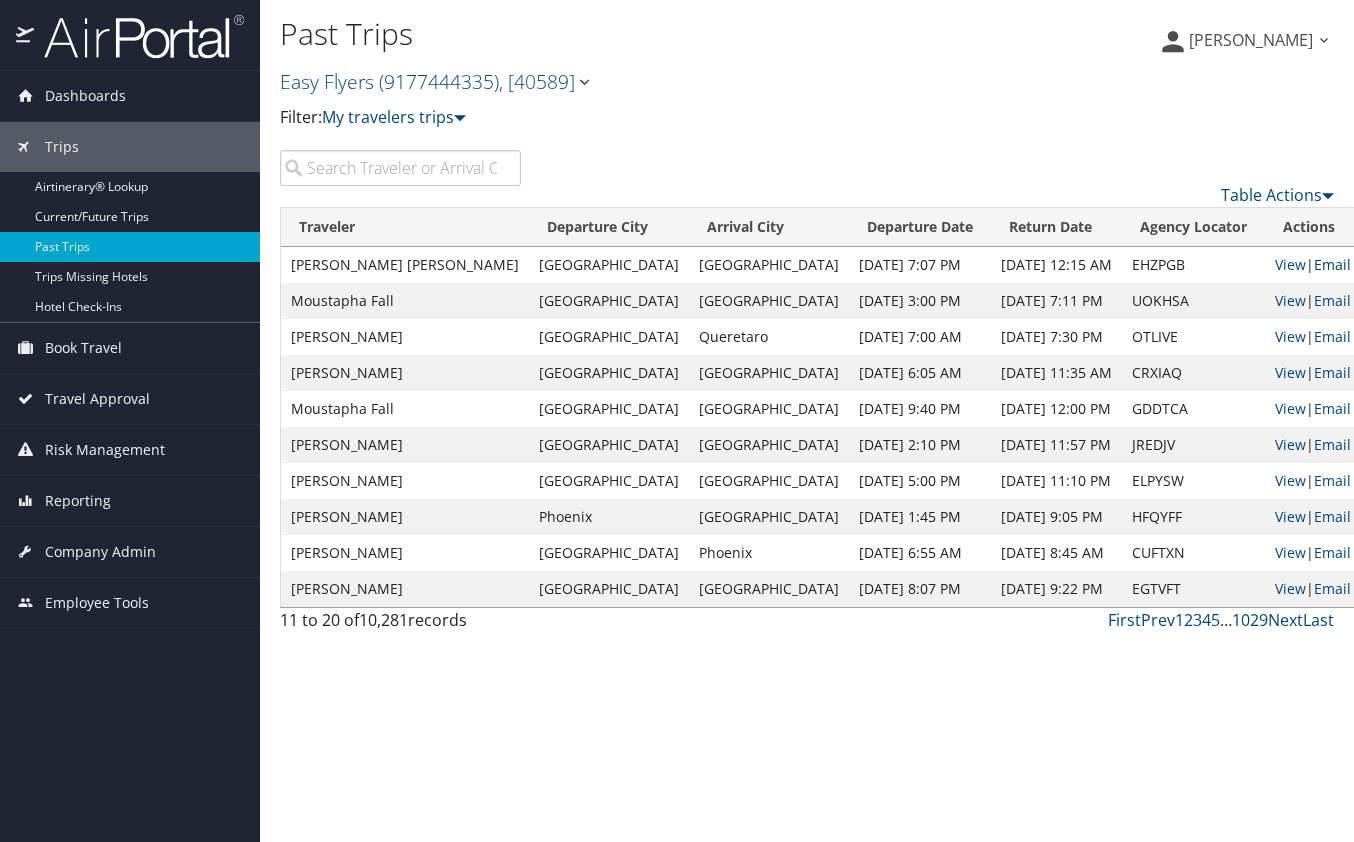 click on "Email" at bounding box center [1332, 264] 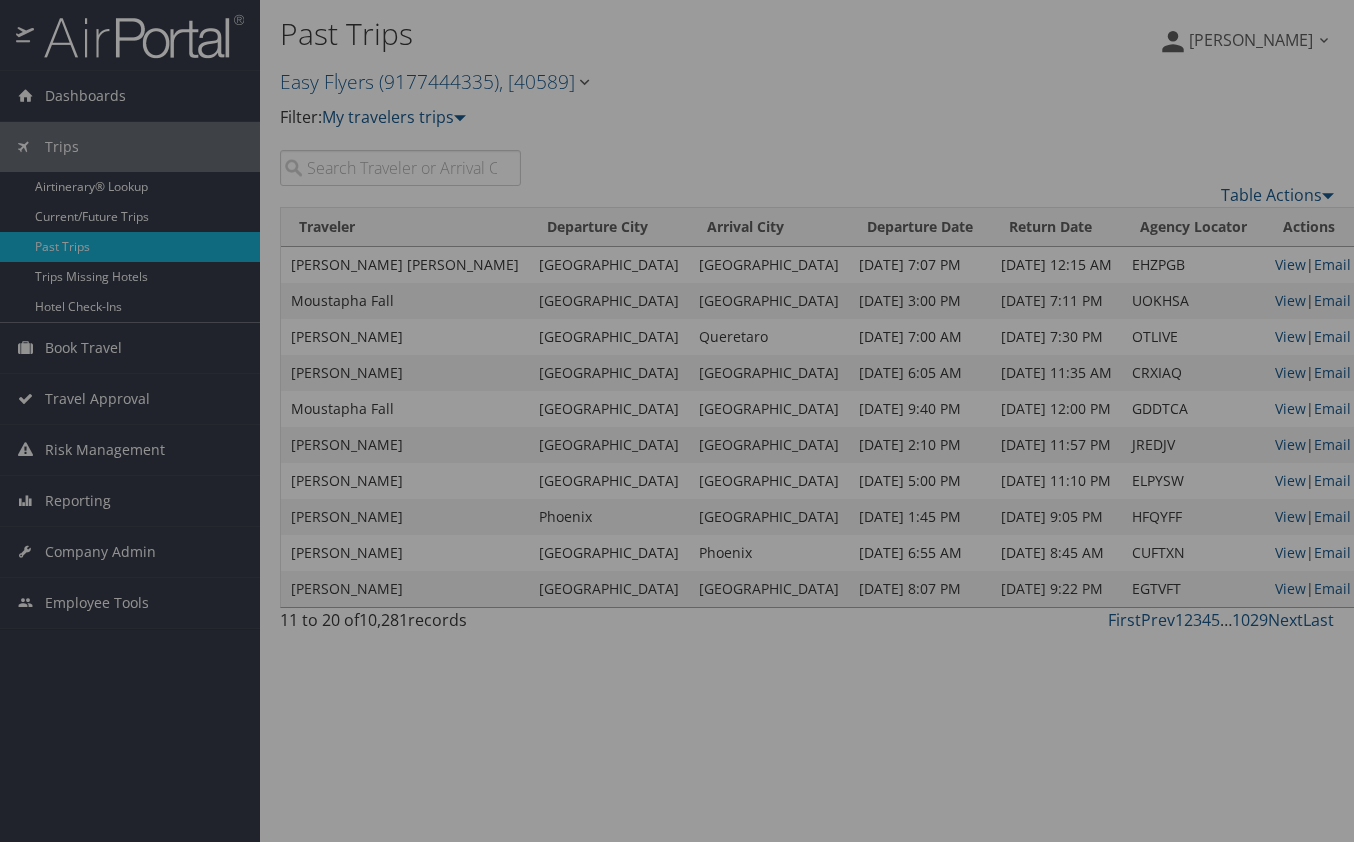 click at bounding box center (677, 421) 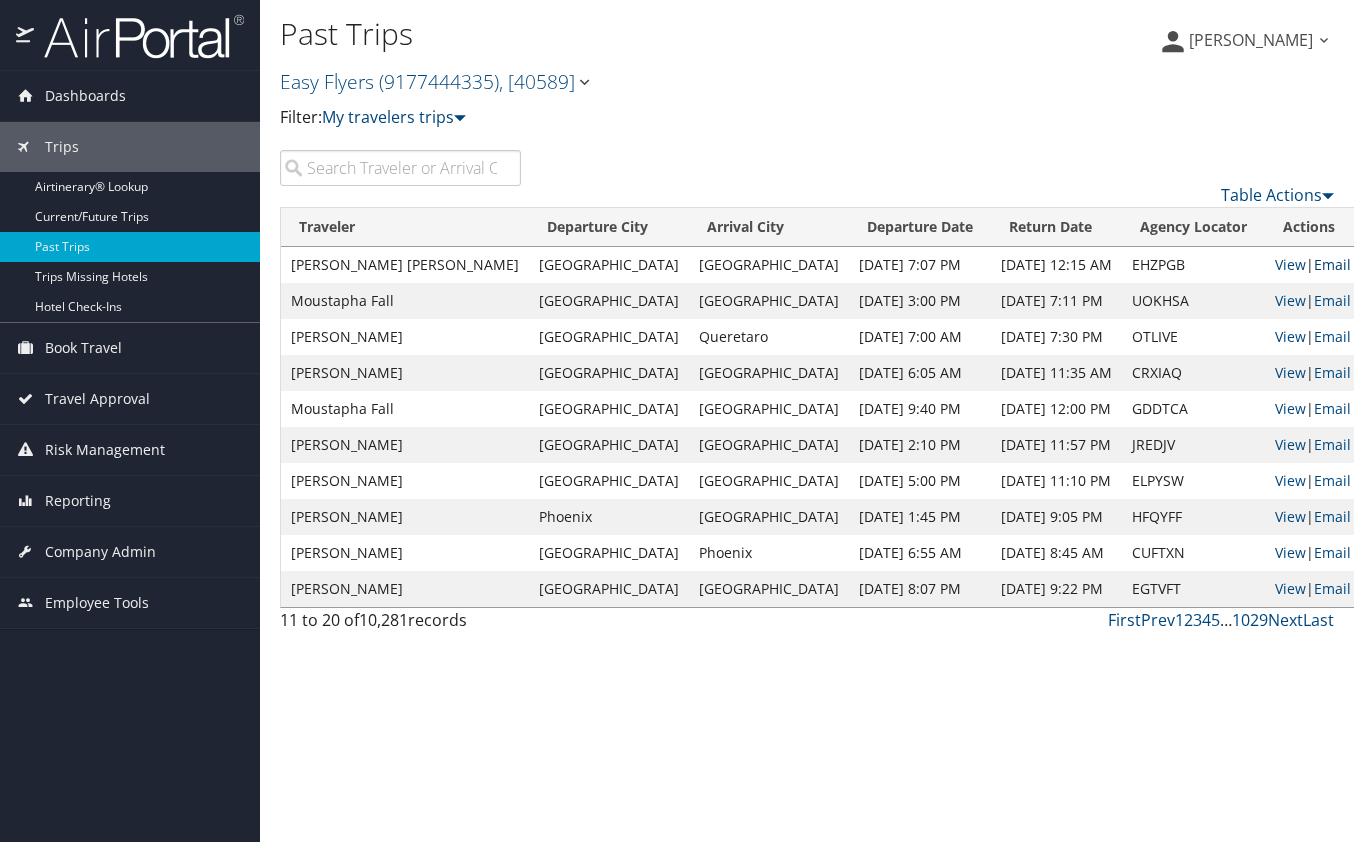click on "Email" at bounding box center (1332, 264) 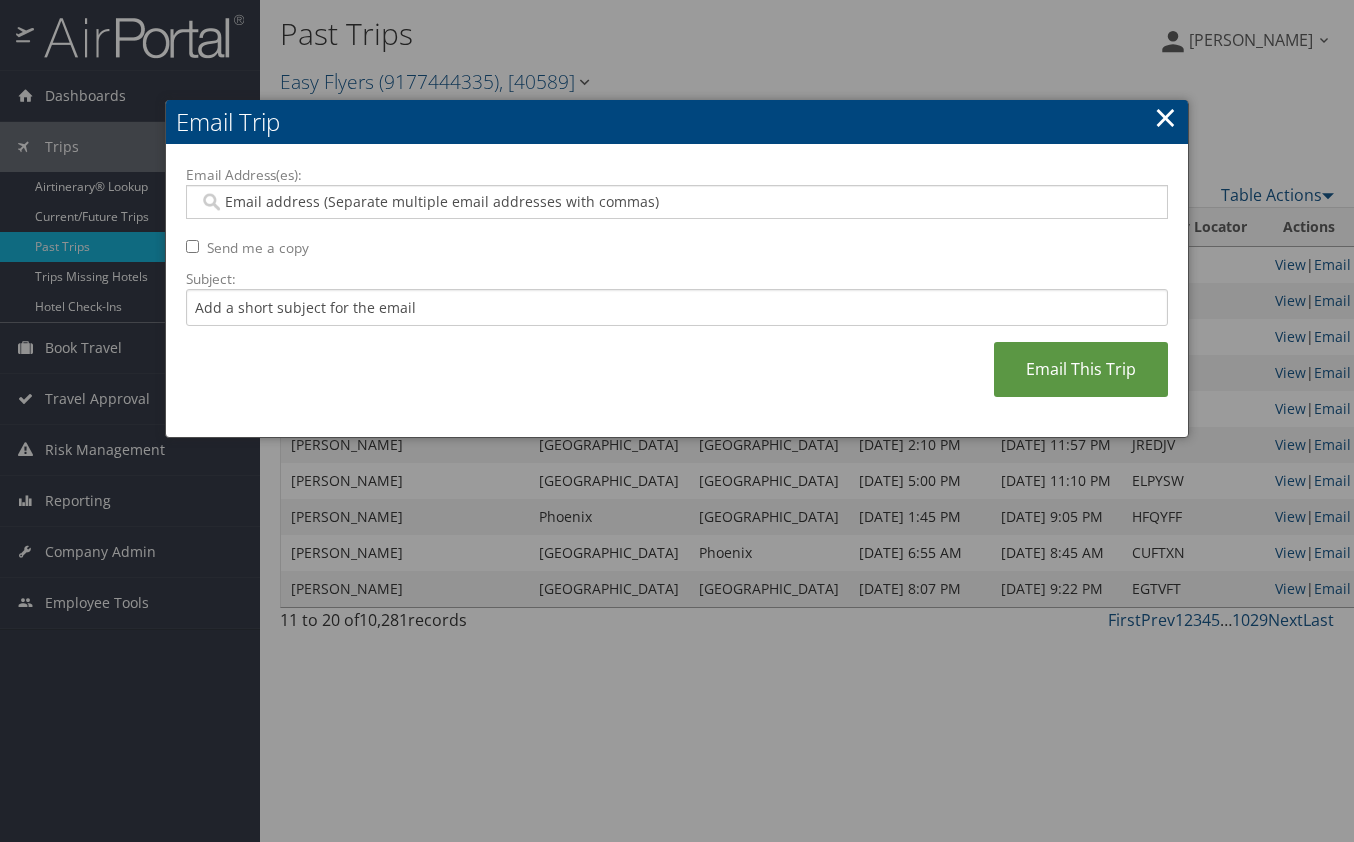 click on "Email Address(es):" at bounding box center (676, 202) 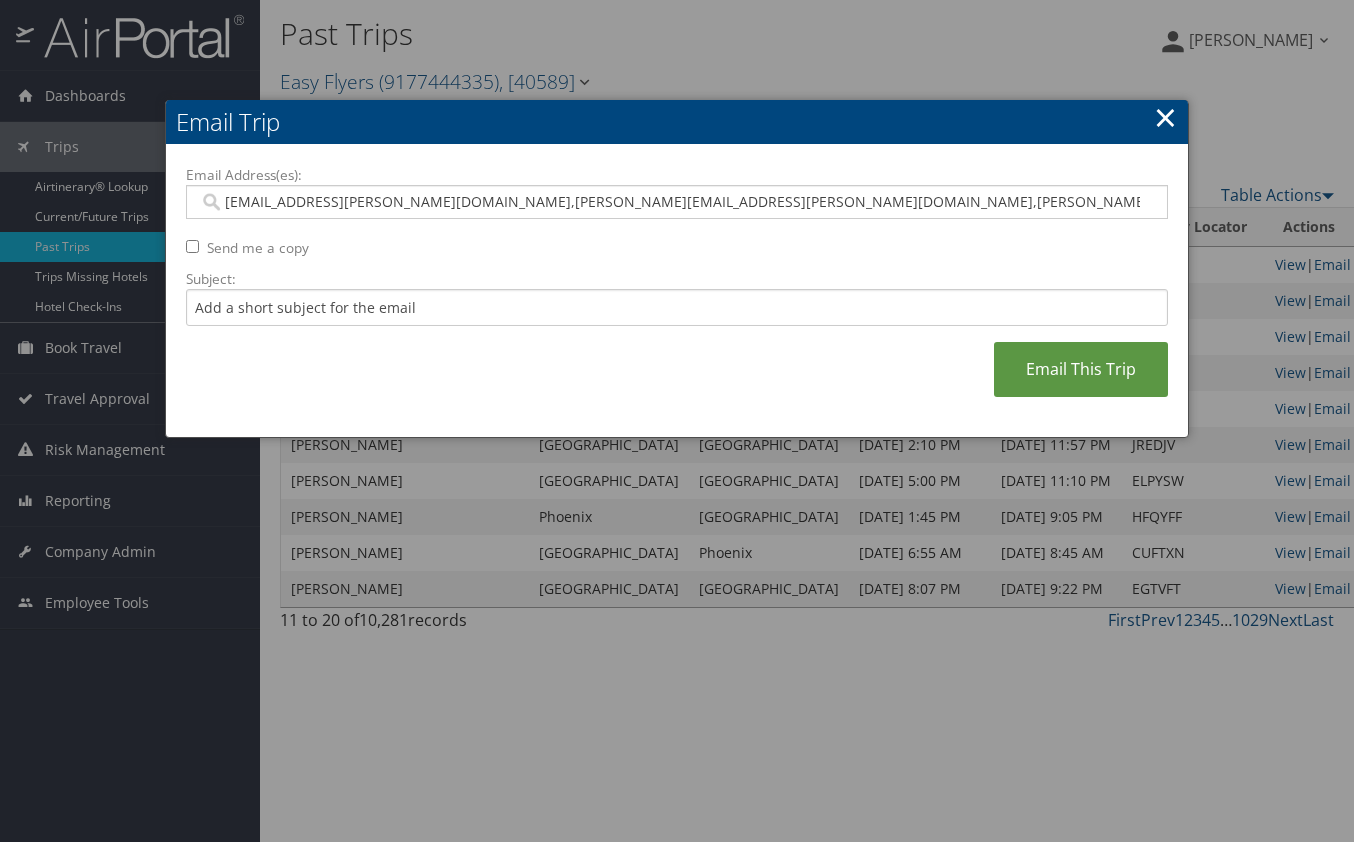 type on "Saudia.teja@easyflyers.com, Veronica.sanchez@easyflyers.com, Adrian.sanchez@easyflyers.com" 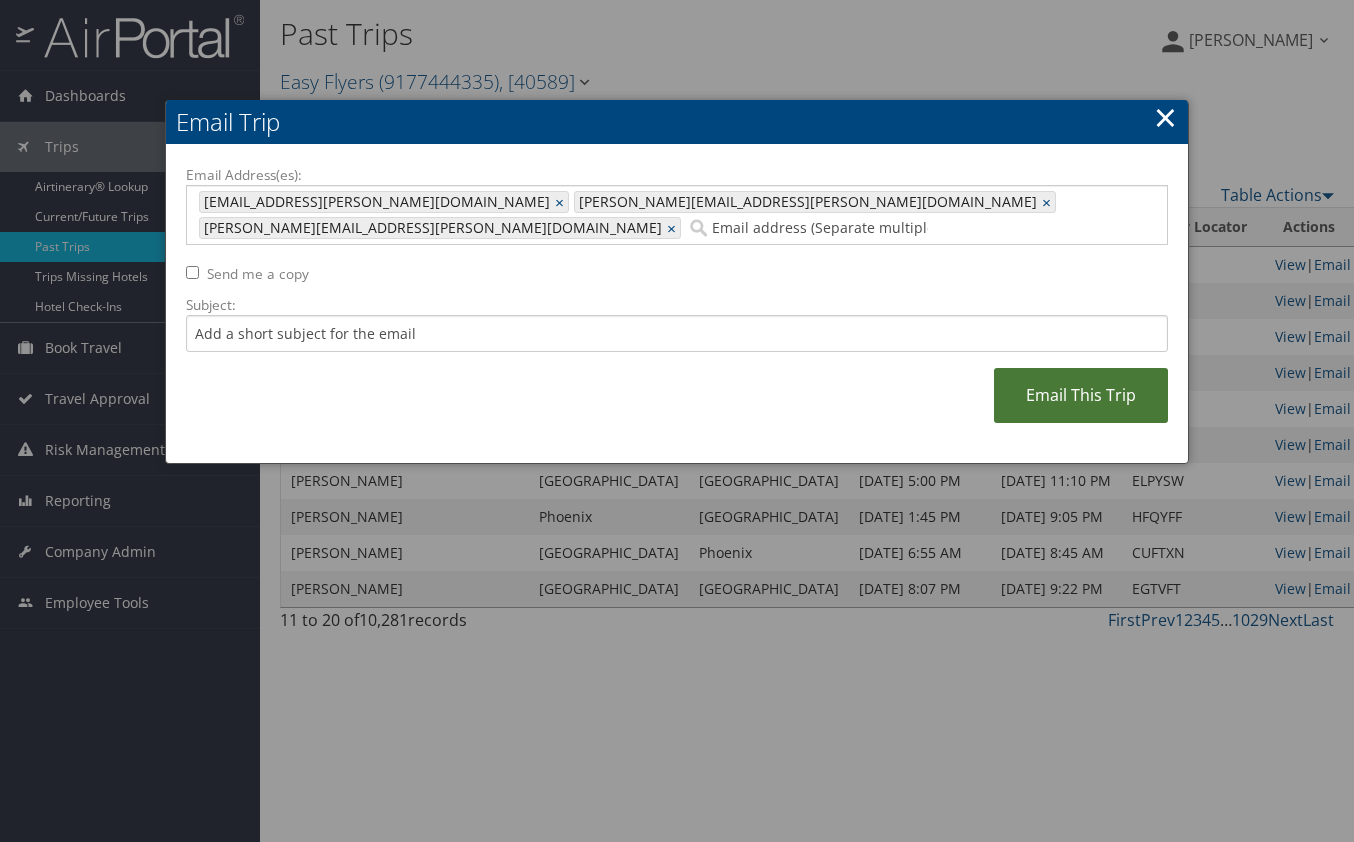 click on "Email This Trip" at bounding box center (1081, 395) 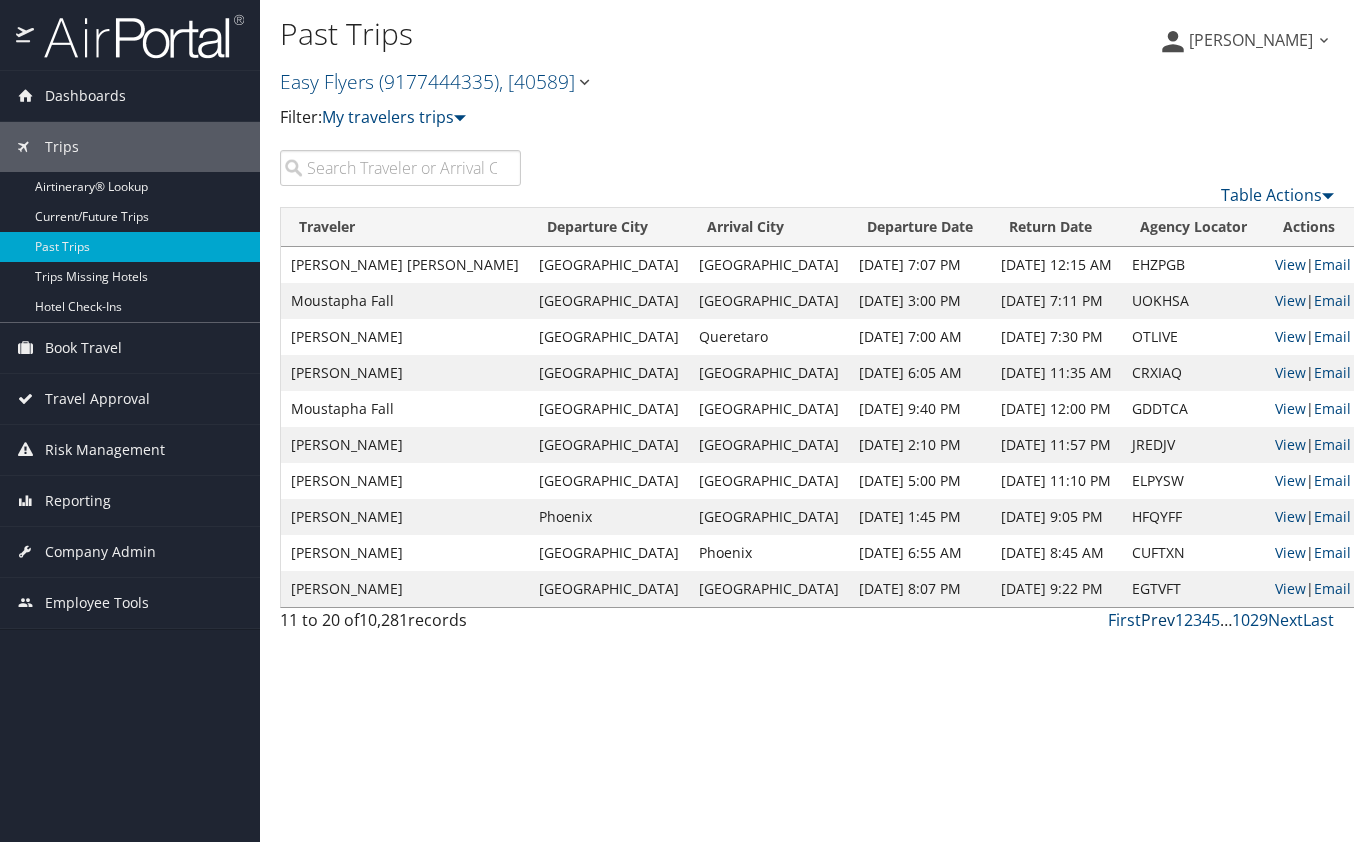 click on "Prev" at bounding box center (1158, 620) 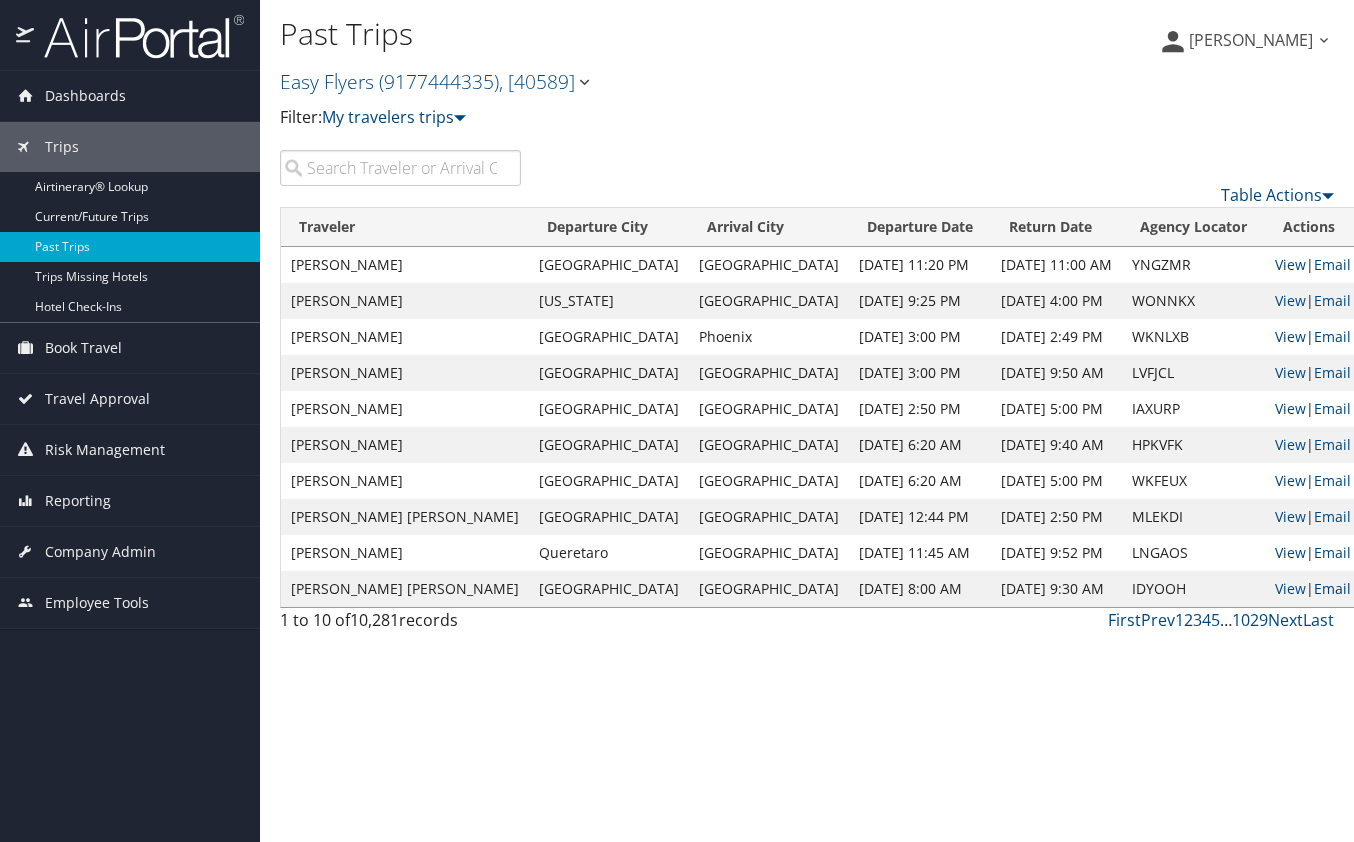 click on "Email" at bounding box center [1332, 588] 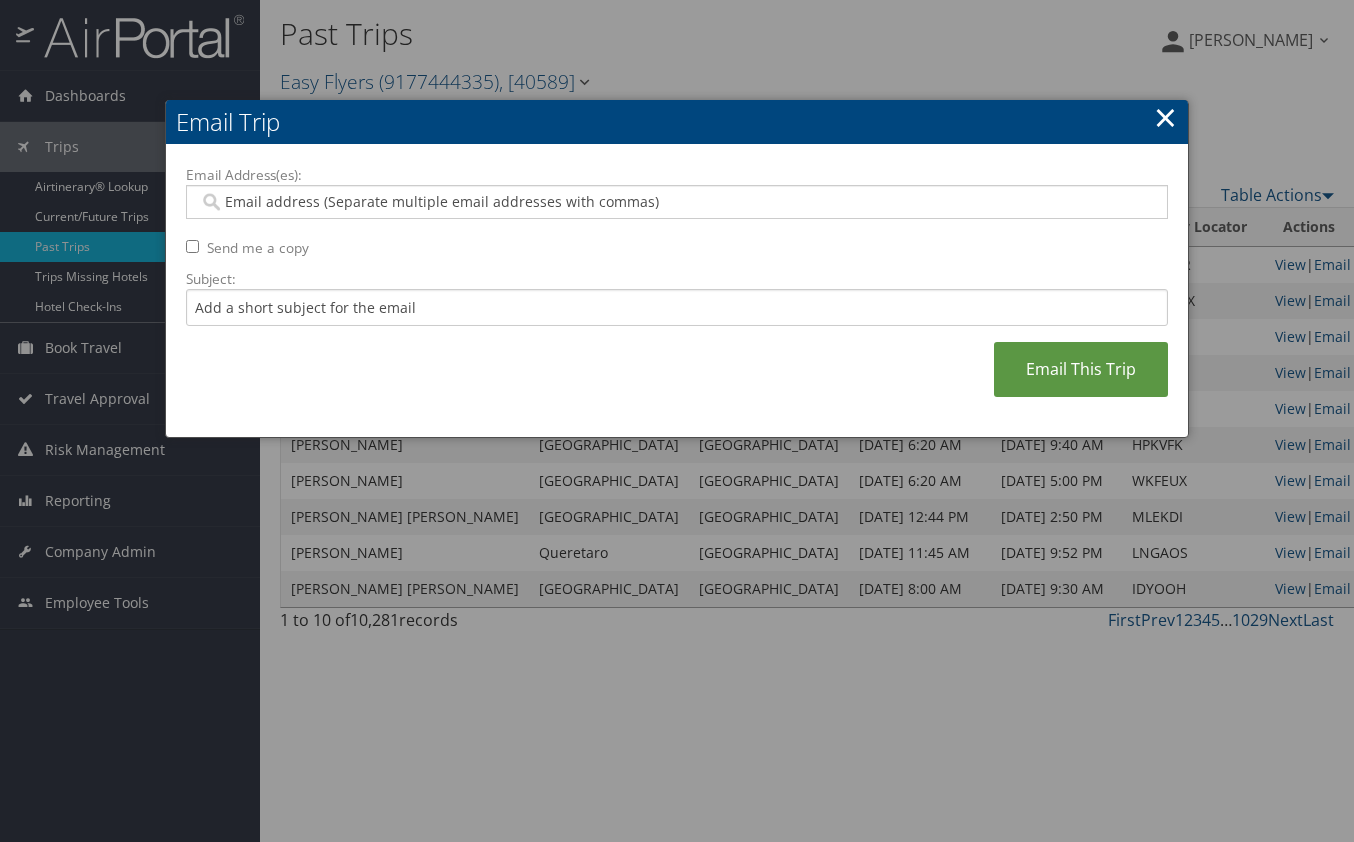 click on "Email Address(es):" at bounding box center [676, 202] 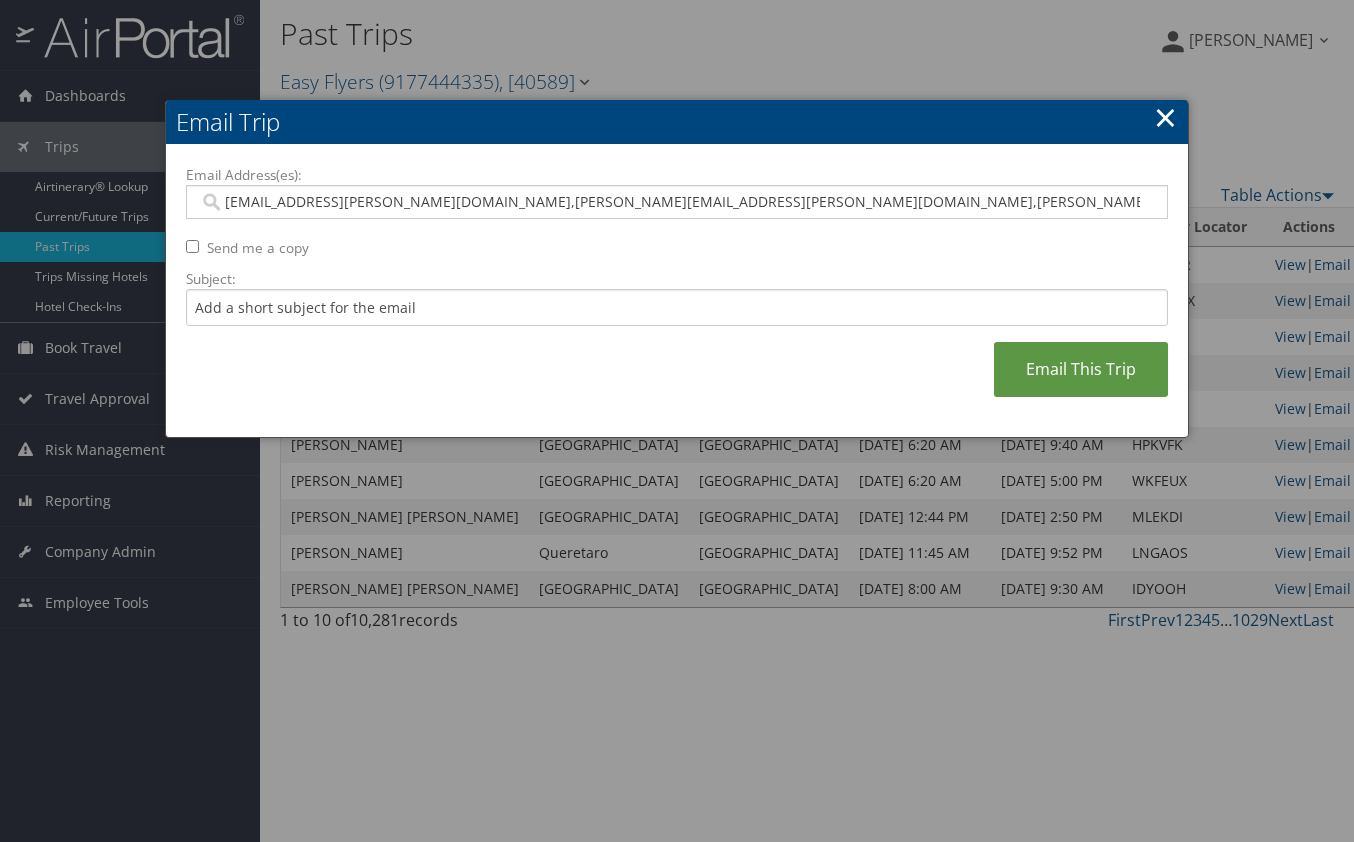 type on "Saudia.teja@easyflyers.com, Veronica.sanchez@easyflyers.com, Adrian.sanchez@easyflyers.com" 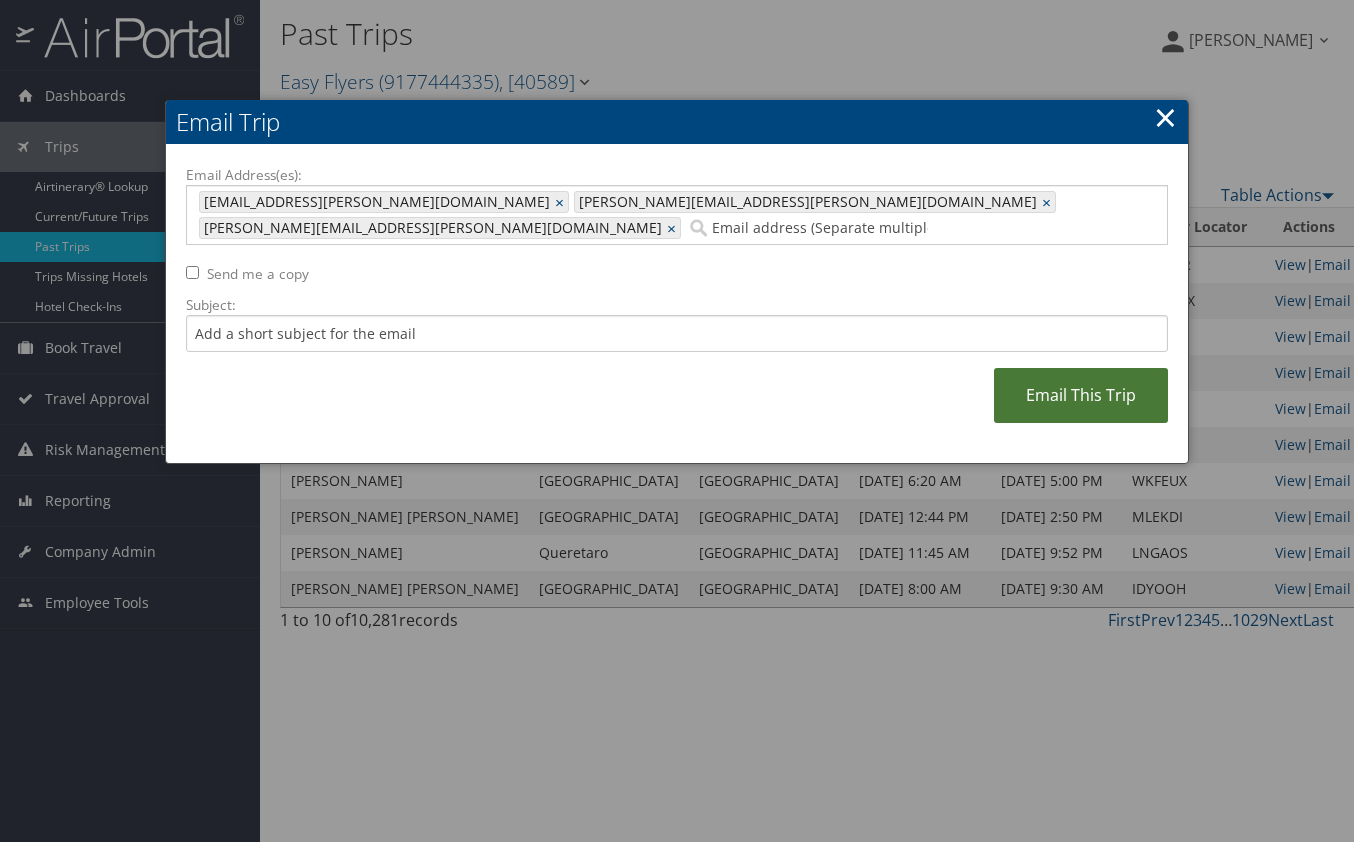 click on "Email This Trip" at bounding box center (1081, 395) 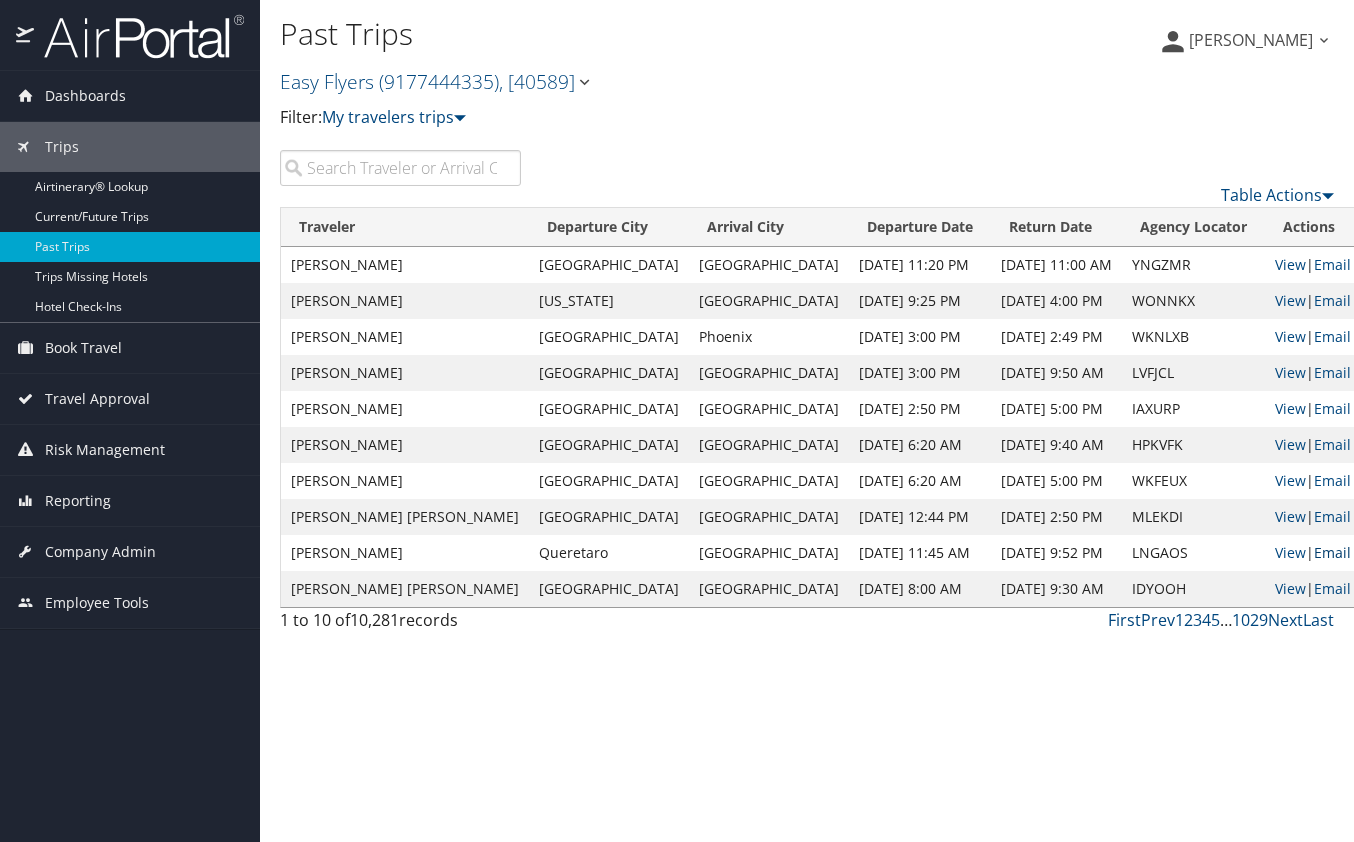 click on "Email" at bounding box center (1332, 552) 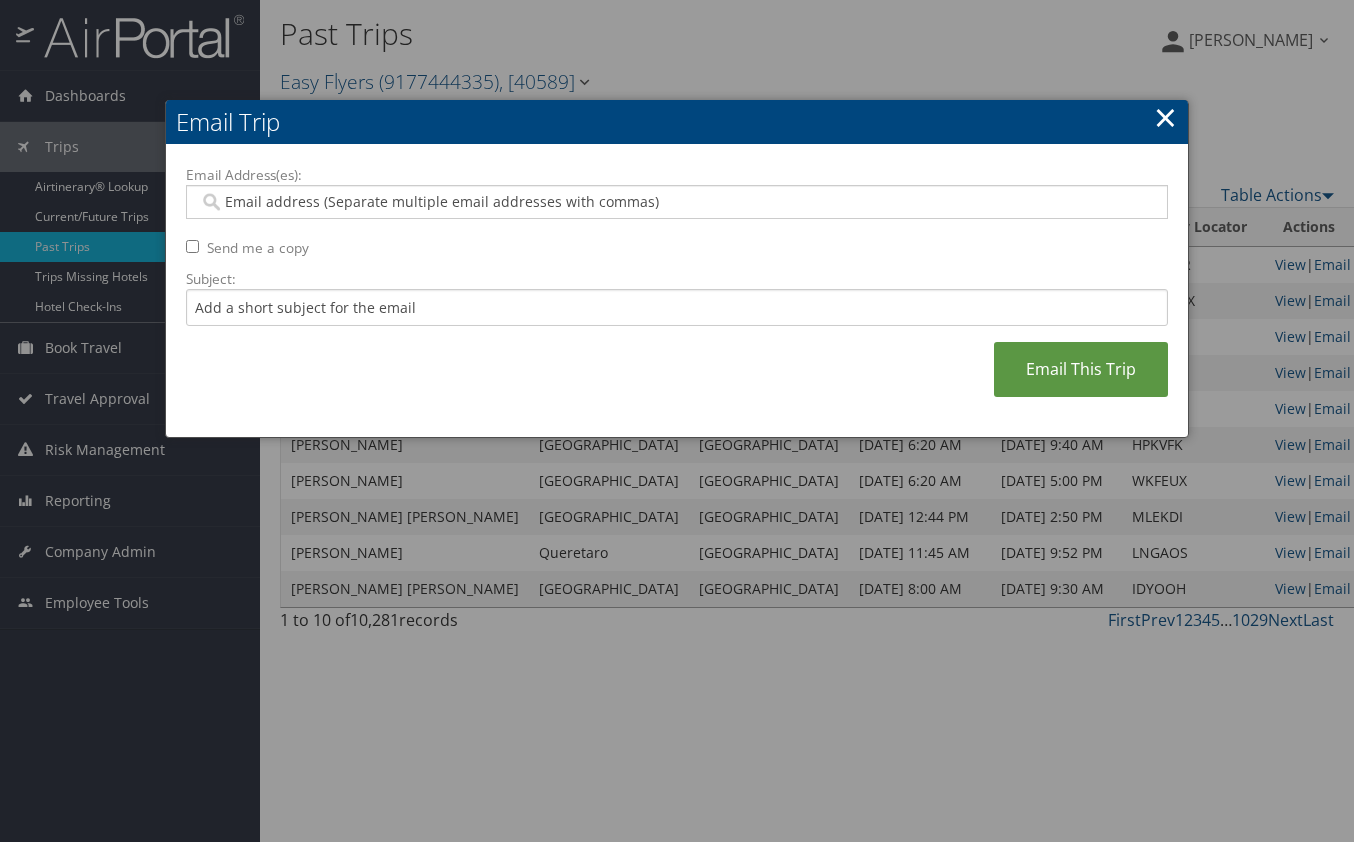 click on "Email Address(es):" at bounding box center (676, 202) 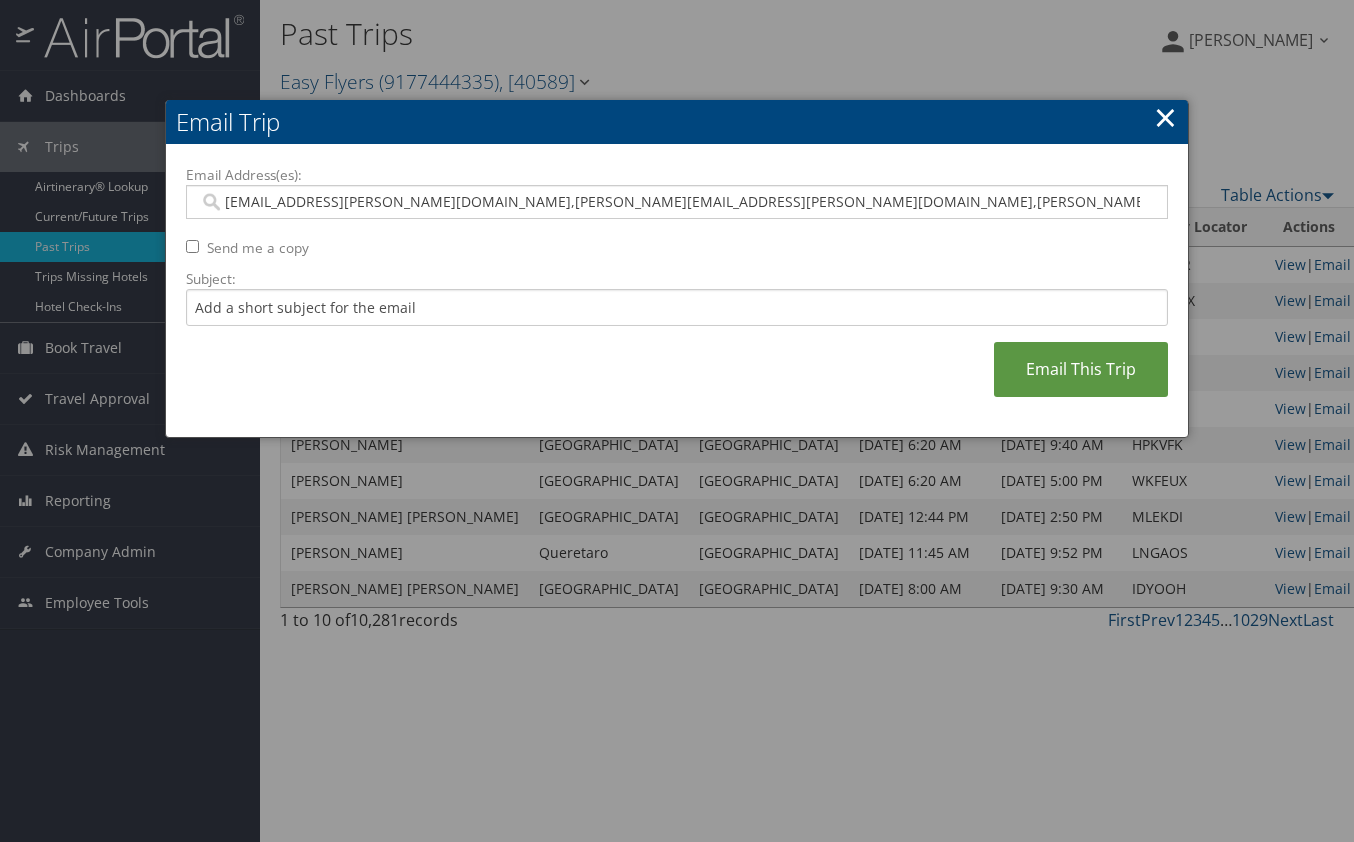 type on "Saudia.teja@easyflyers.com, Veronica.sanchez@easyflyers.com, Adrian.sanchez@easyflyers.com" 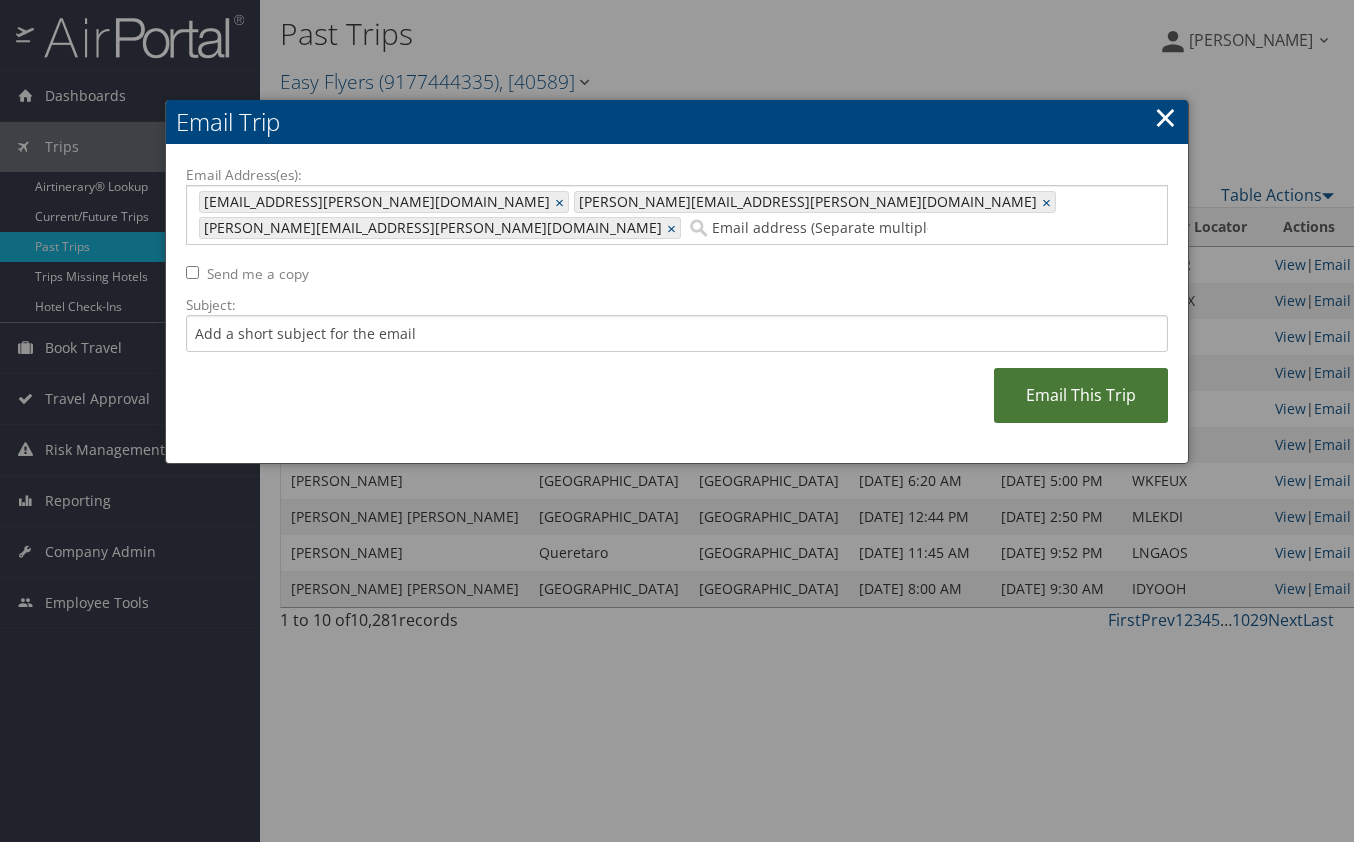 click on "Email This Trip" at bounding box center [1081, 395] 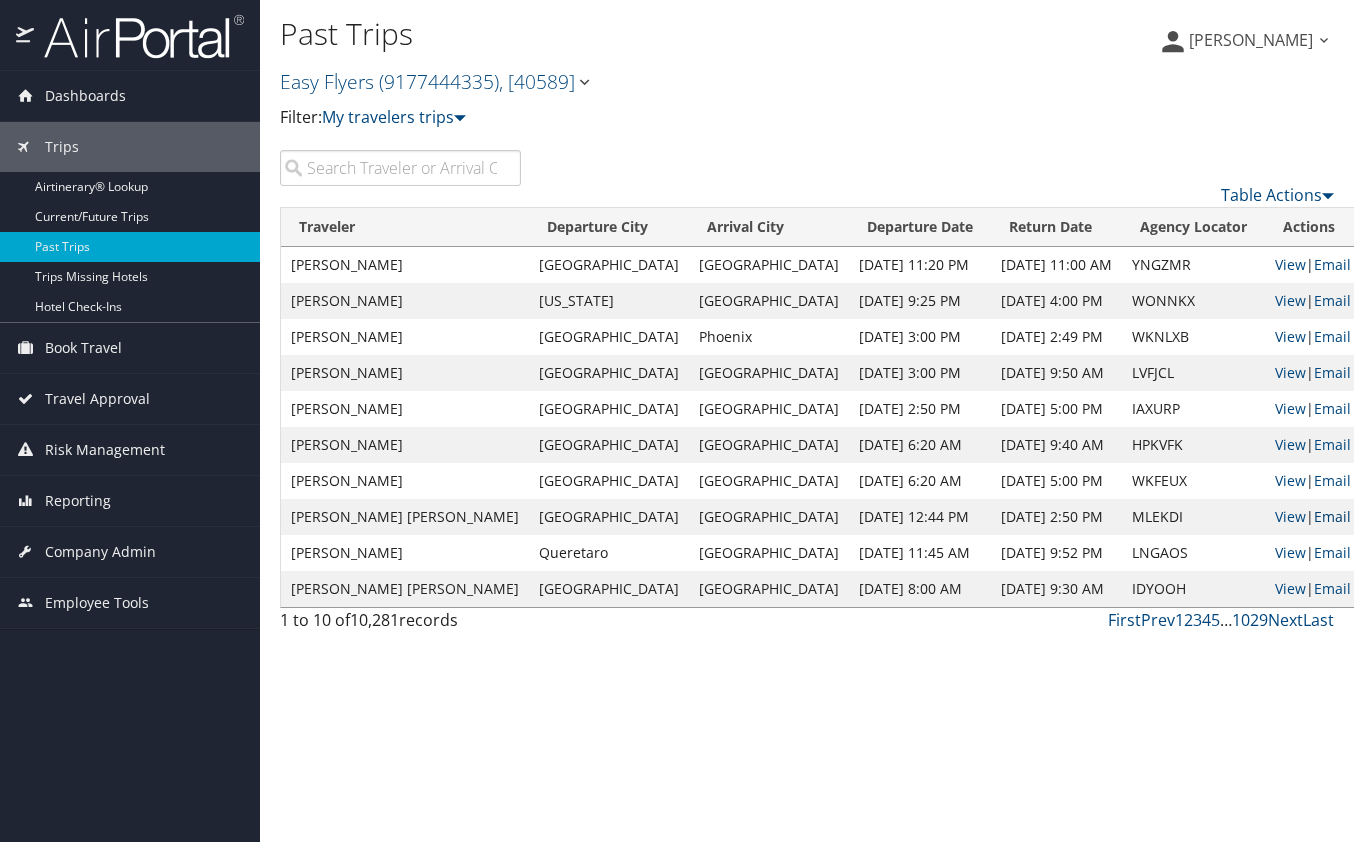 click on "Email" at bounding box center (1332, 516) 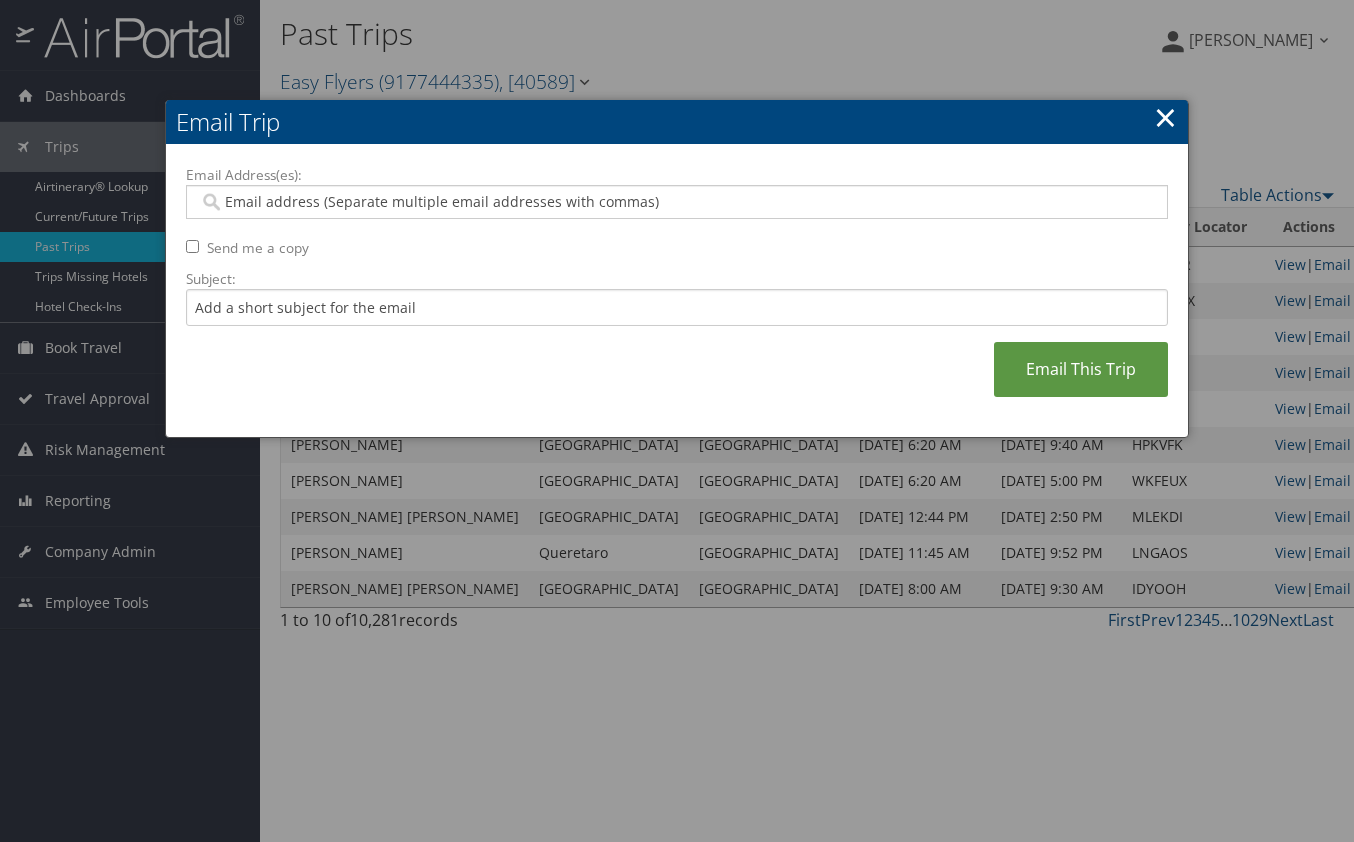 click on "Email Address(es):" at bounding box center [676, 202] 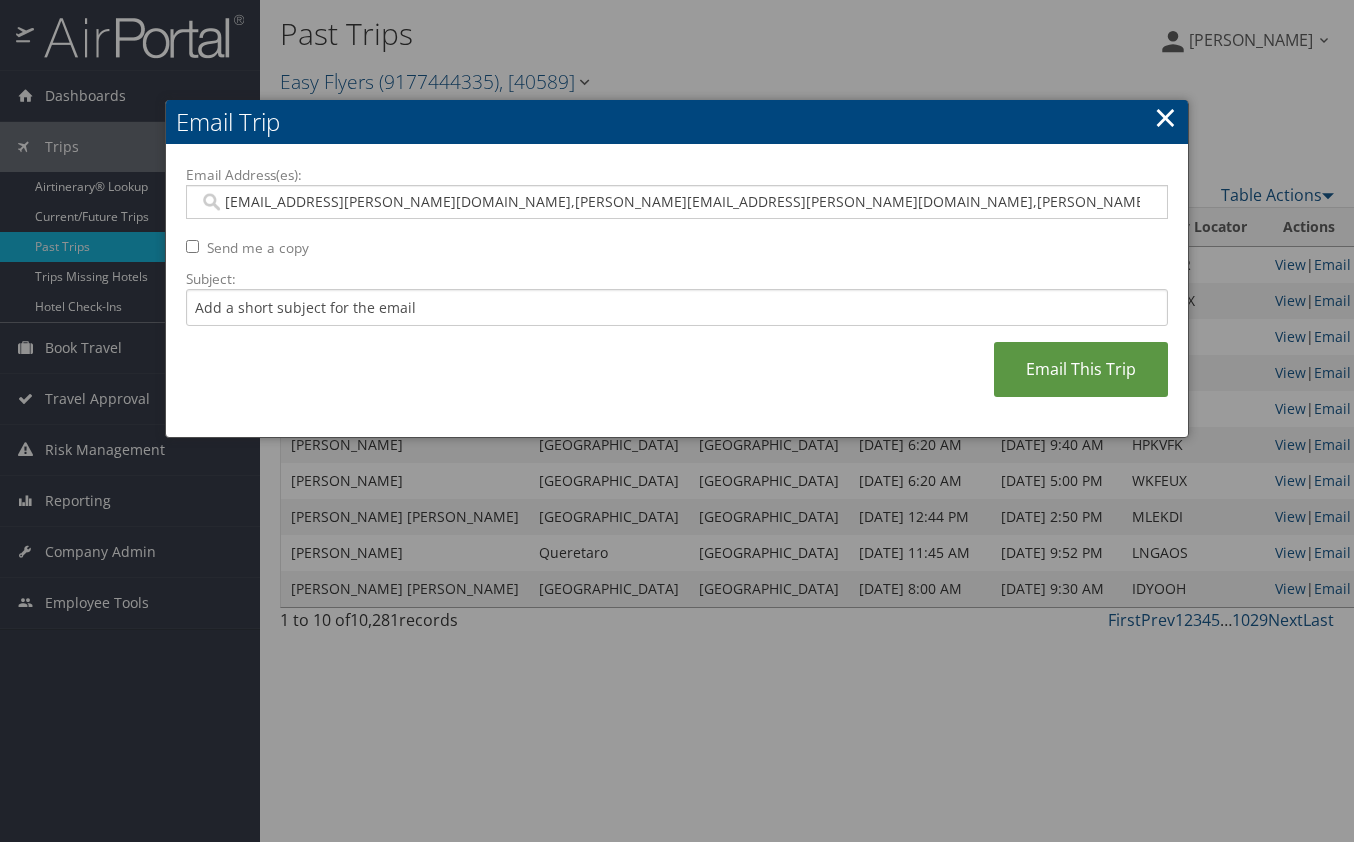 type on "Saudia.teja@easyflyers.com, Veronica.sanchez@easyflyers.com, Adrian.sanchez@easyflyers.com" 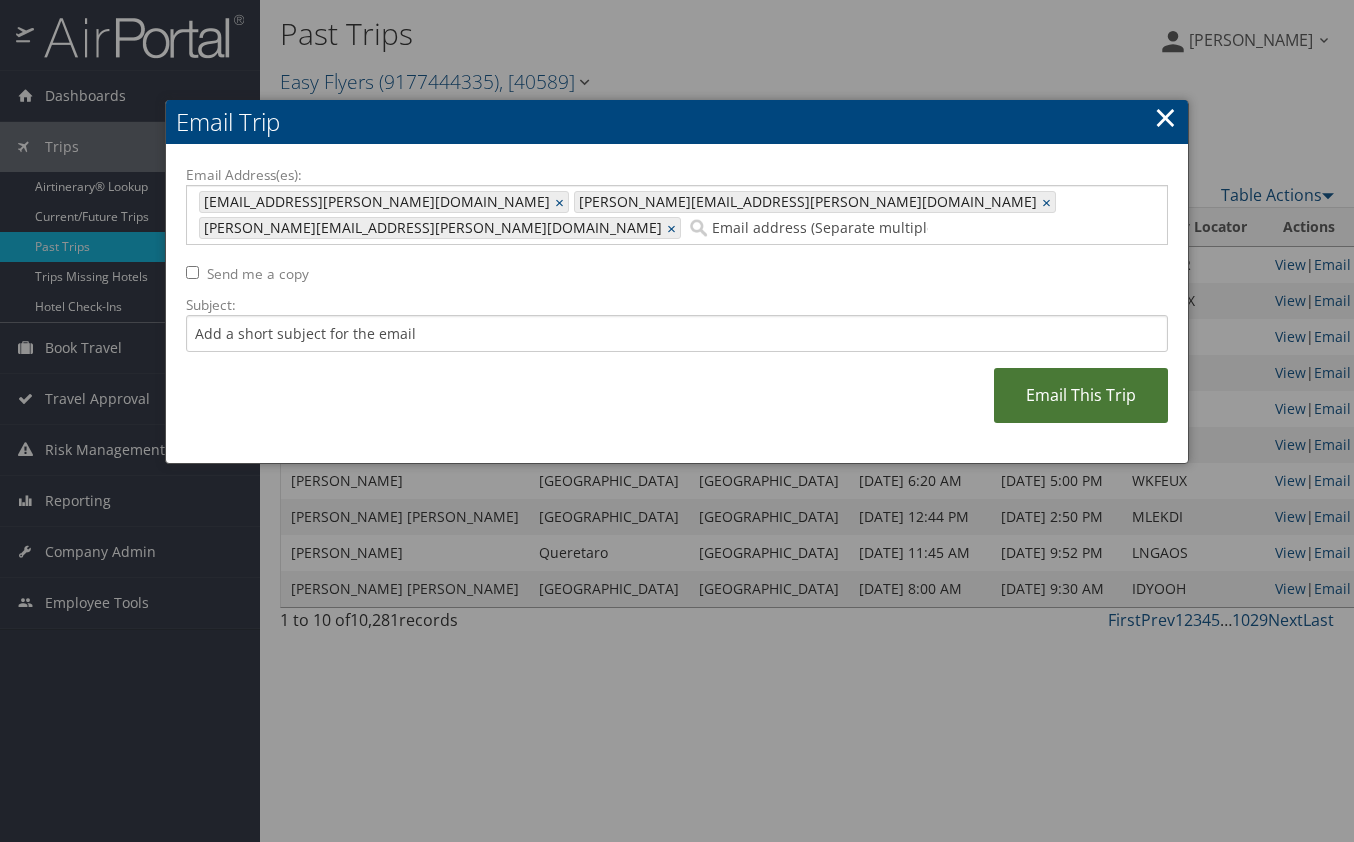 click on "Email This Trip" at bounding box center (1081, 395) 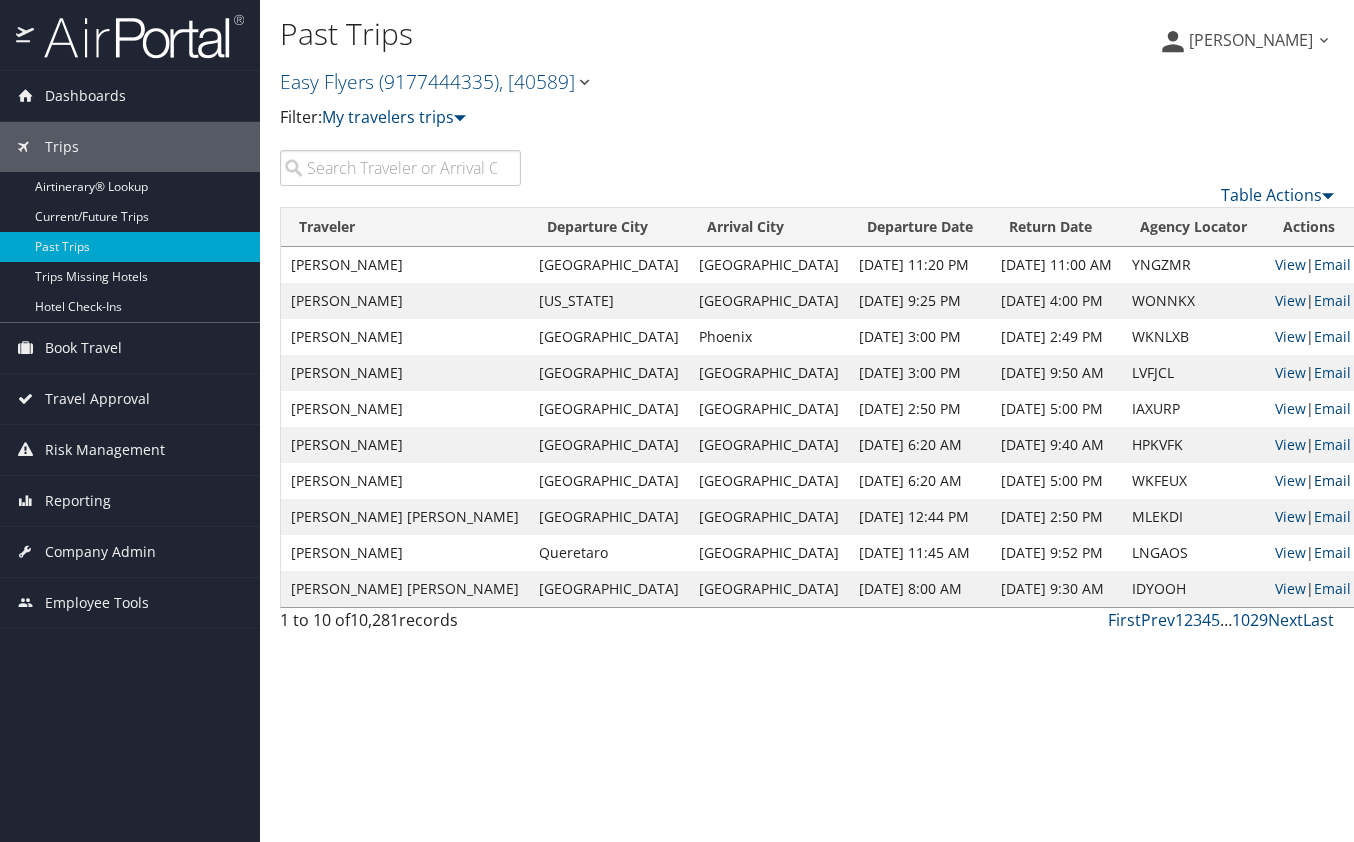 click on "Email" at bounding box center (1332, 480) 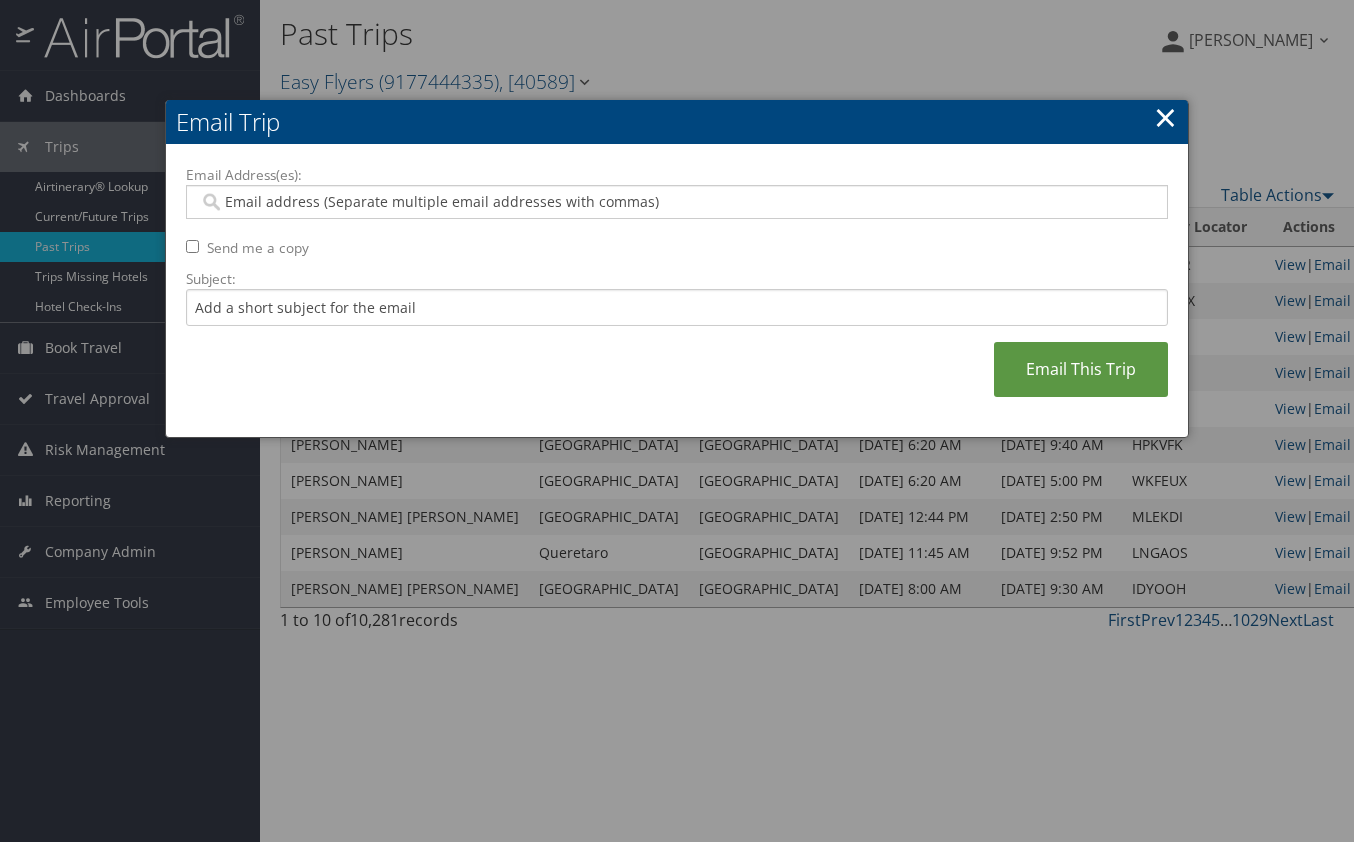 click on "Email Address(es):" at bounding box center [676, 202] 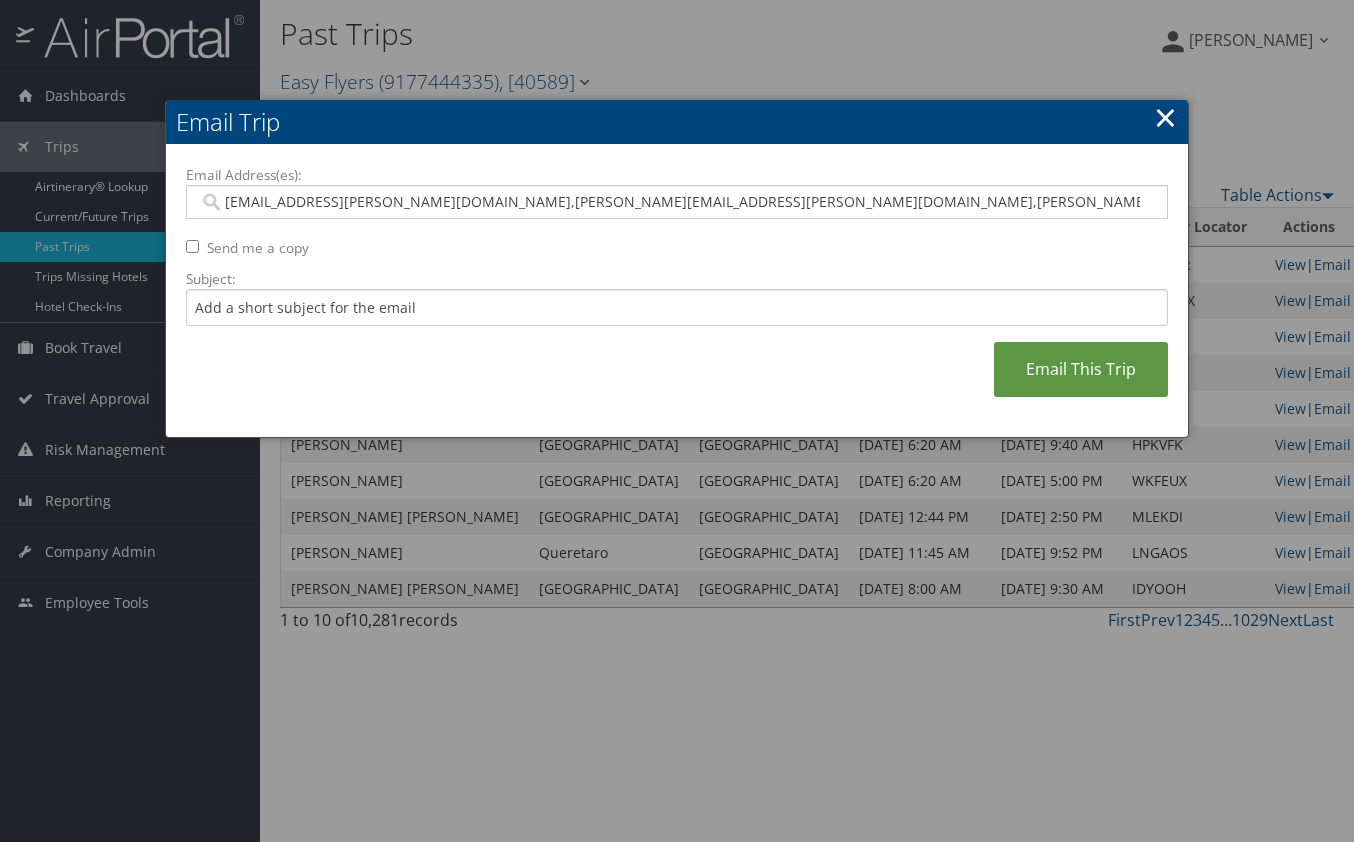 type on "Saudia.teja@easyflyers.com, Veronica.sanchez@easyflyers.com, Adrian.sanchez@easyflyers.com" 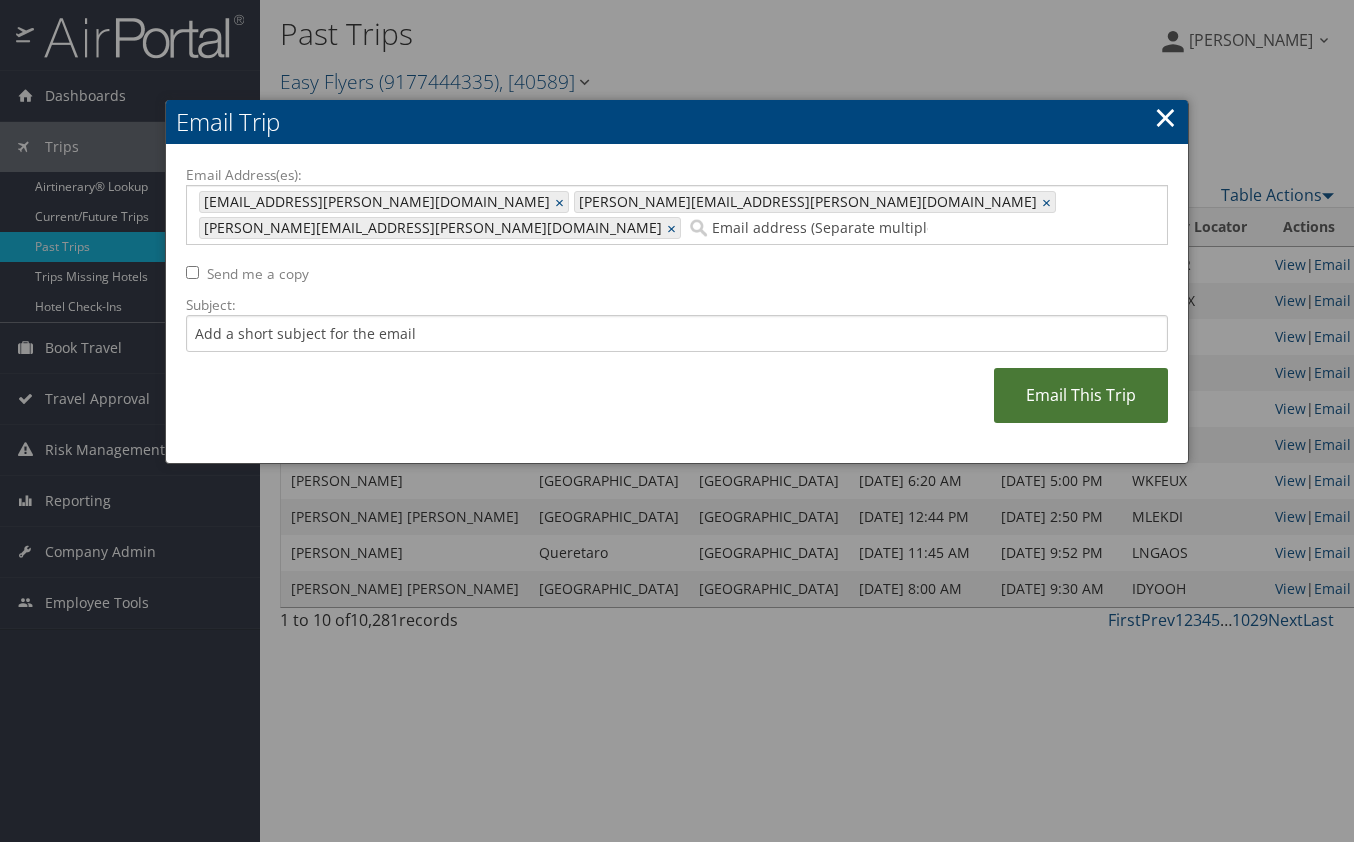 click on "Email This Trip" at bounding box center (1081, 395) 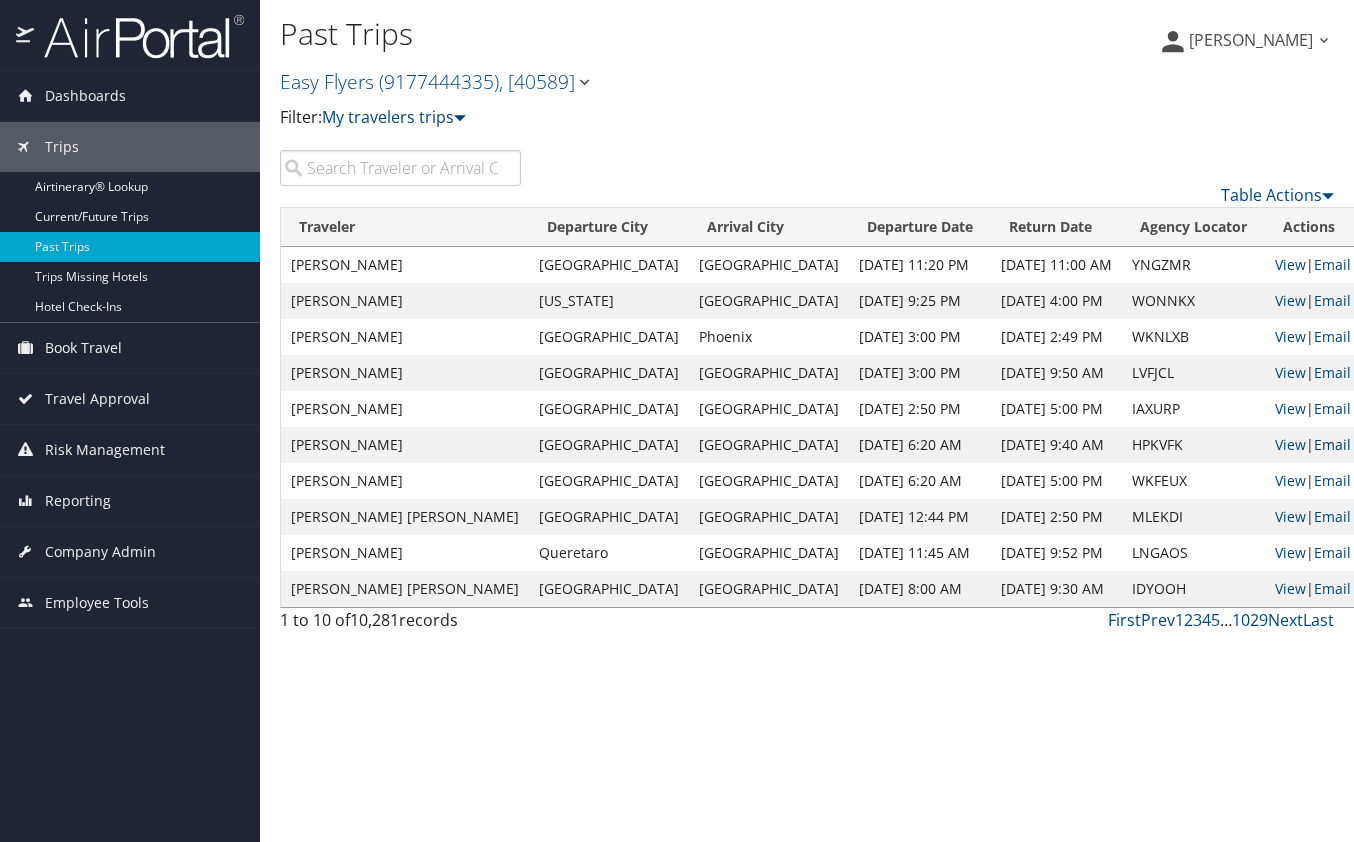 click on "Email" at bounding box center (1332, 444) 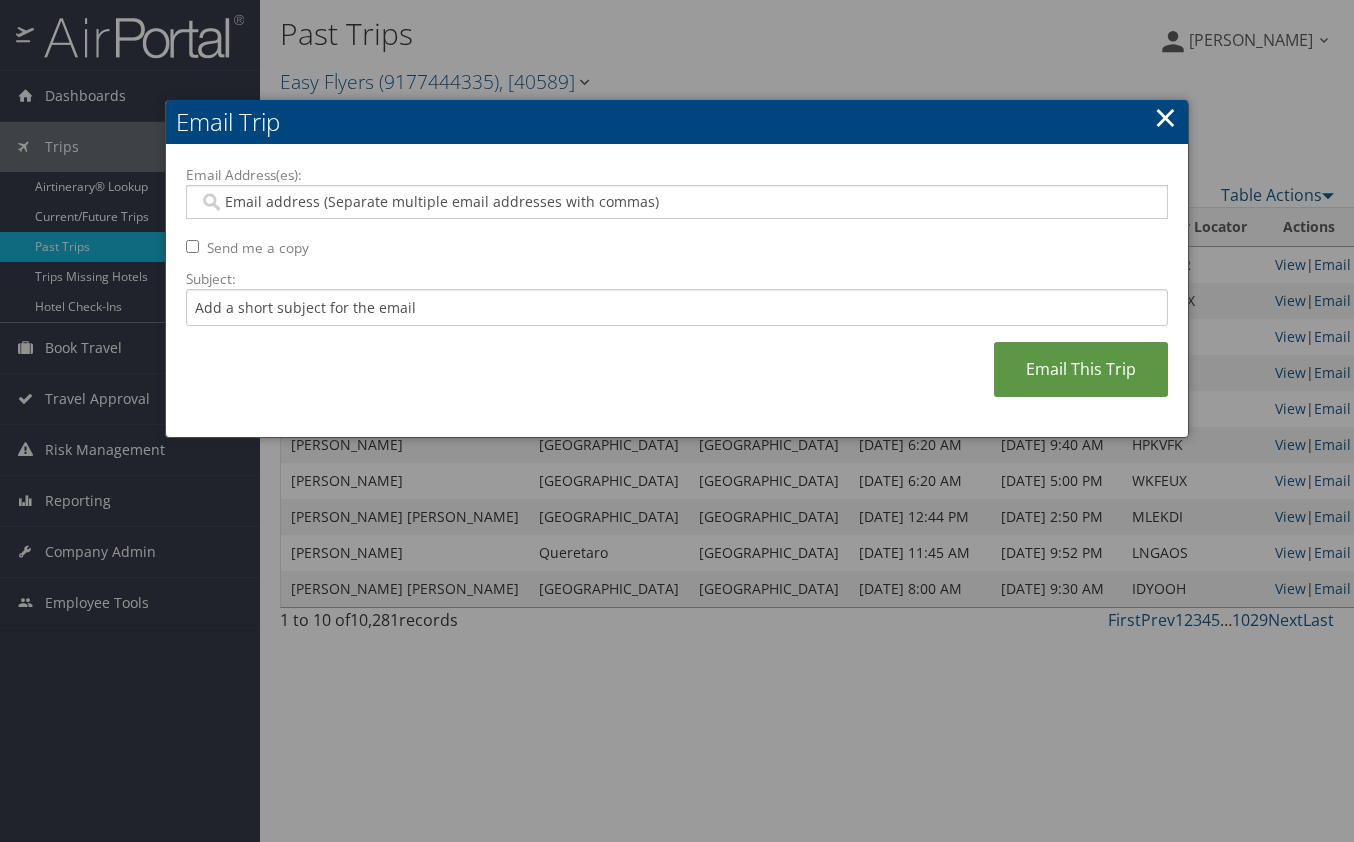 click on "Email Address(es):" at bounding box center [676, 202] 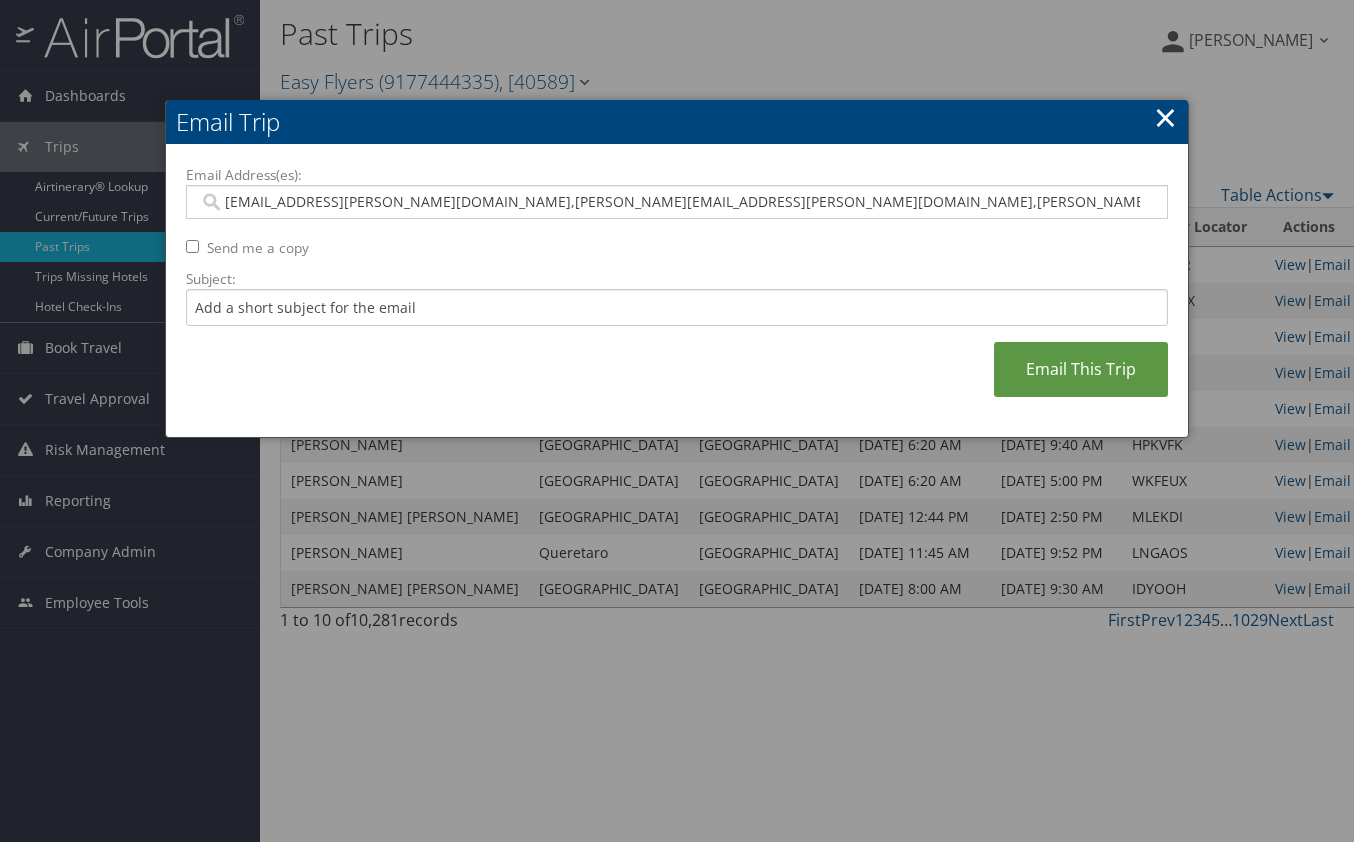 type on "Saudia.teja@easyflyers.com, Veronica.sanchez@easyflyers.com, Adrian.sanchez@easyflyers.com" 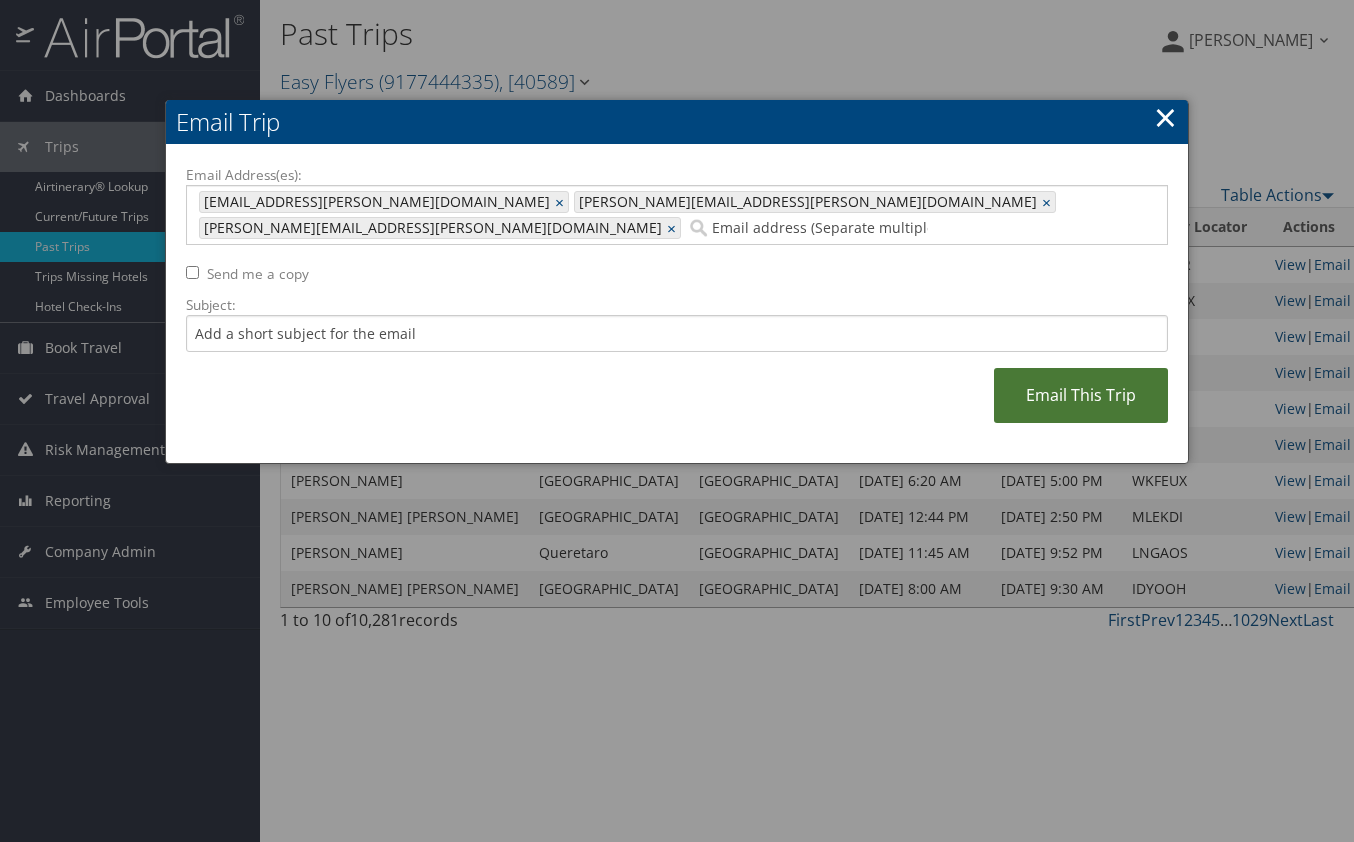 click on "Email This Trip" at bounding box center (1081, 395) 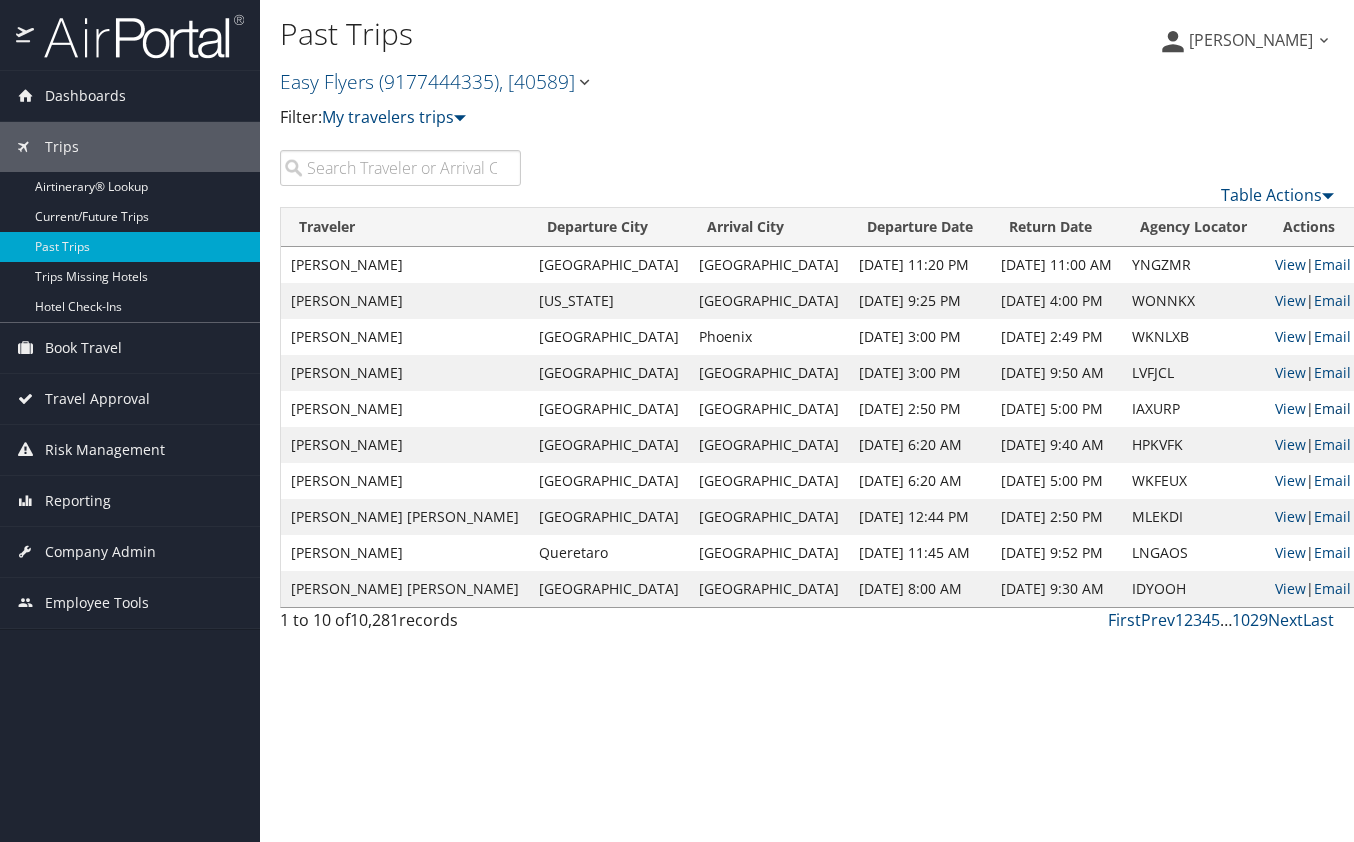 click on "Email" at bounding box center [1332, 408] 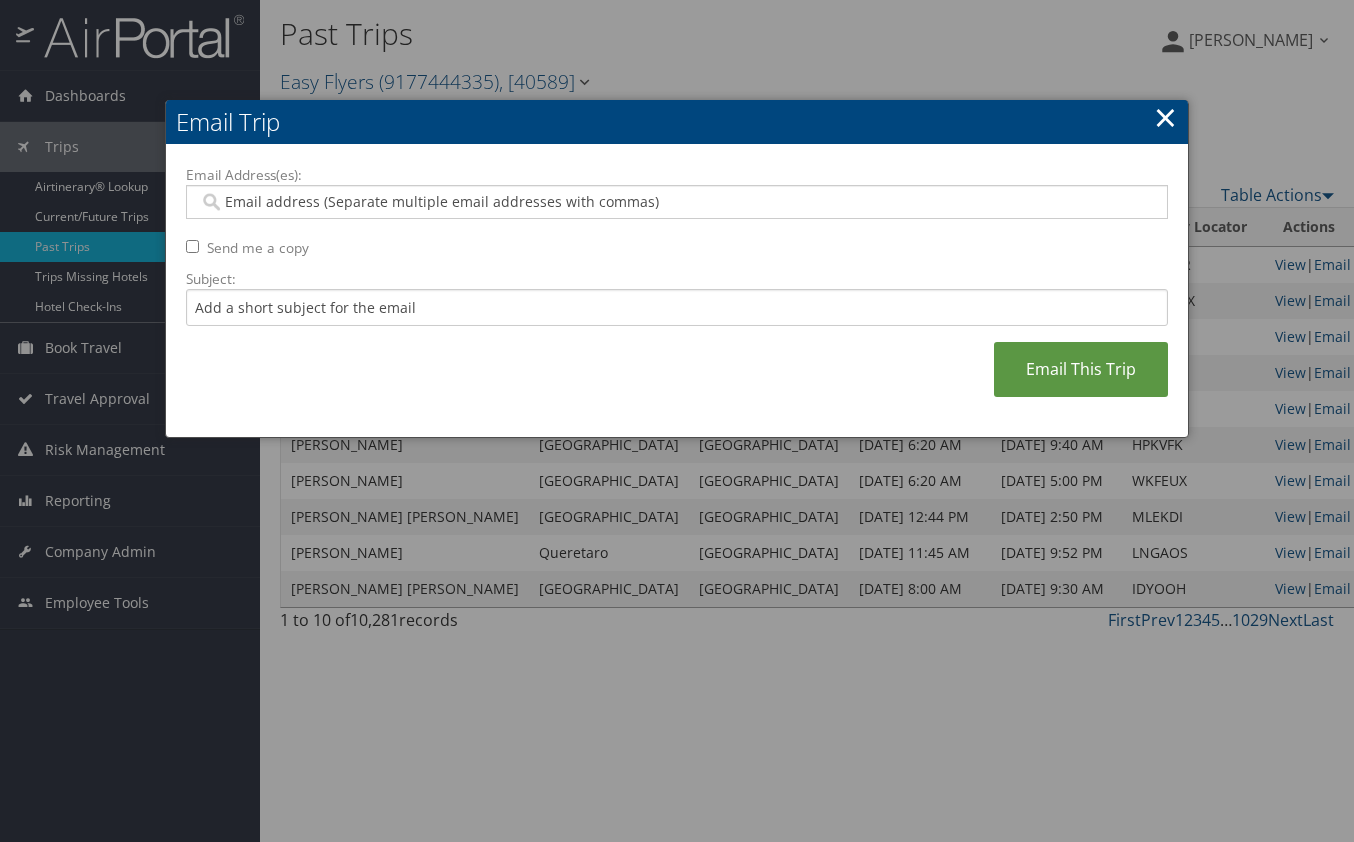 click on "Email Address(es):" at bounding box center [676, 202] 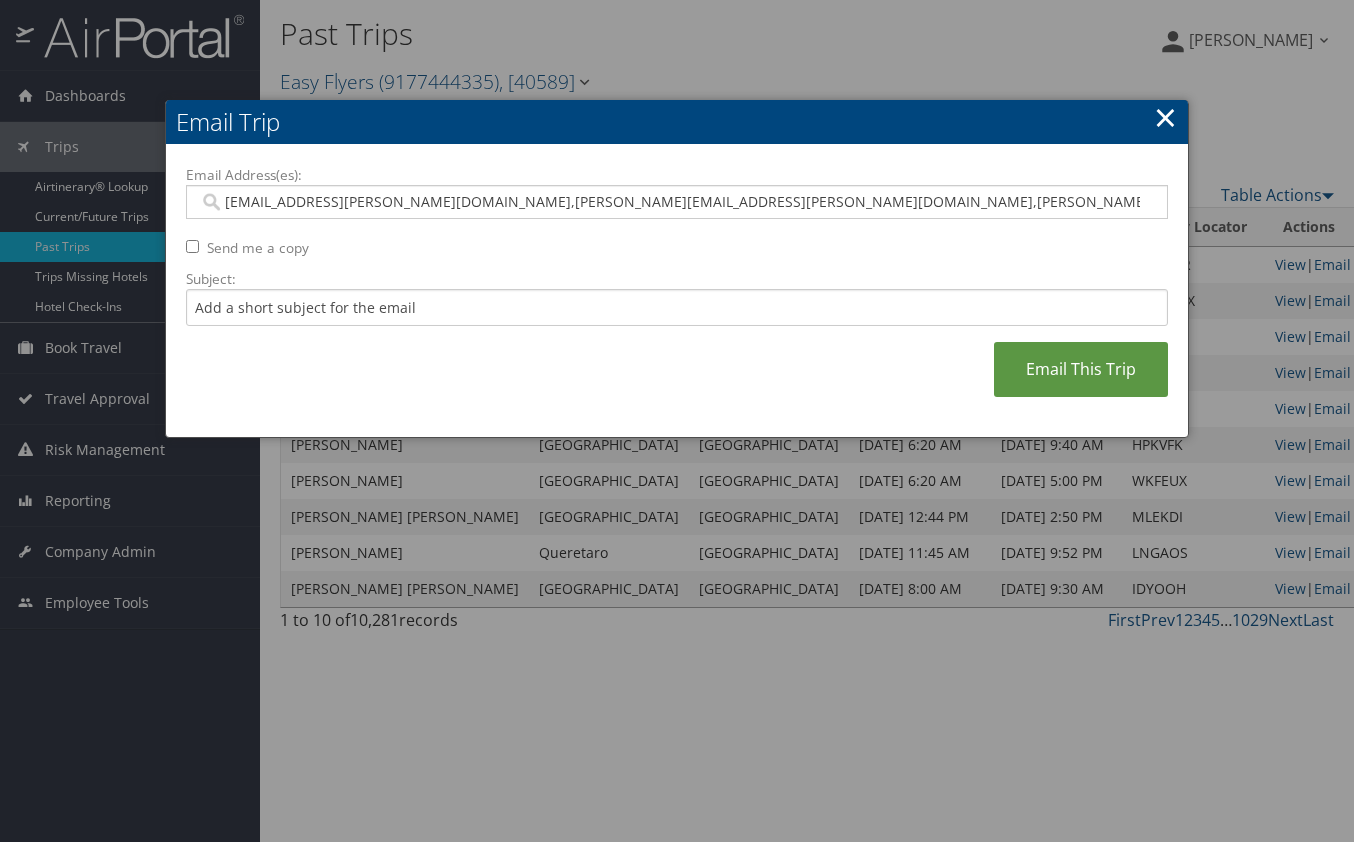 type on "Saudia.teja@easyflyers.com, Veronica.sanchez@easyflyers.com, Adrian.sanchez@easyflyers.com" 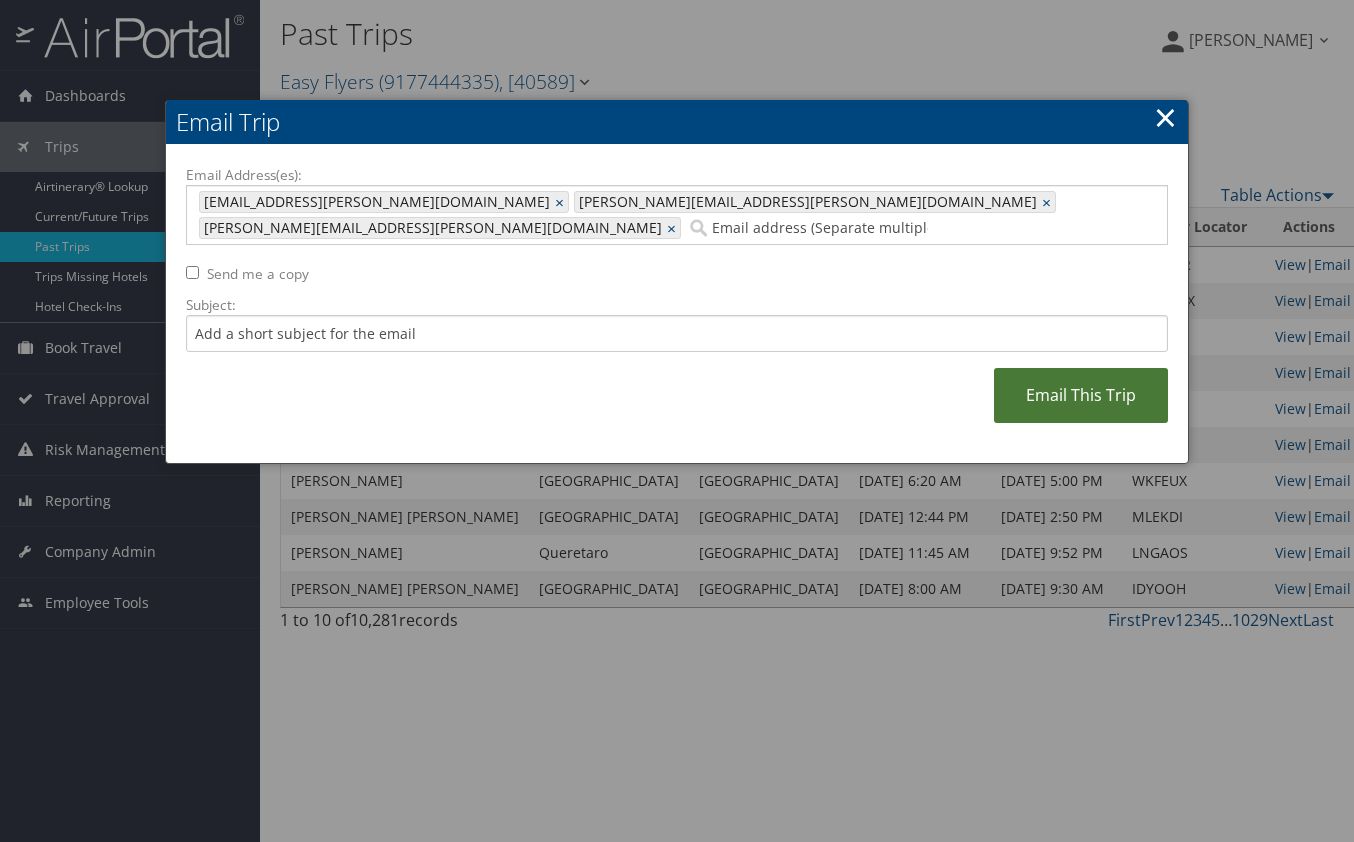 click on "Email This Trip" at bounding box center (1081, 395) 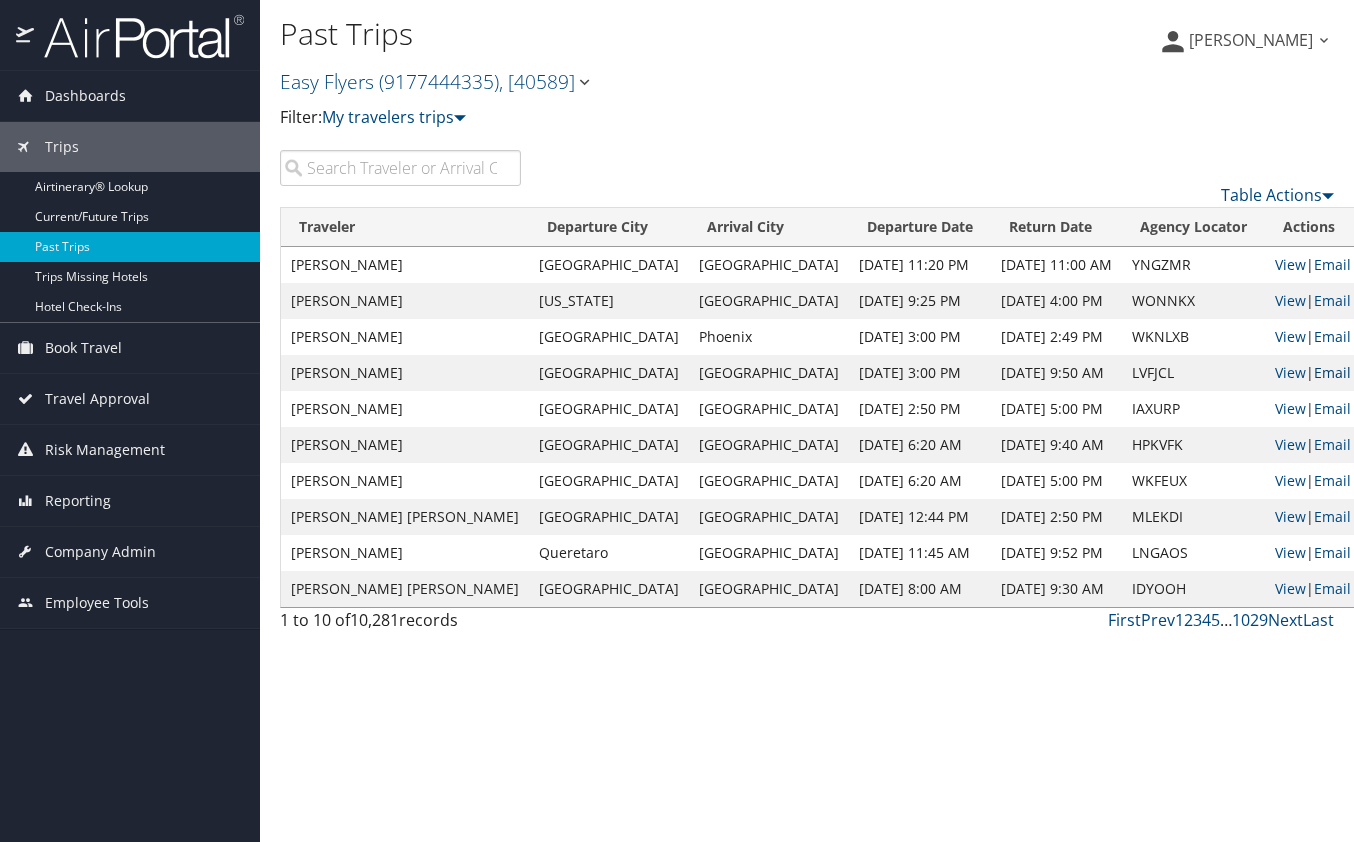 click on "Email" at bounding box center (1332, 372) 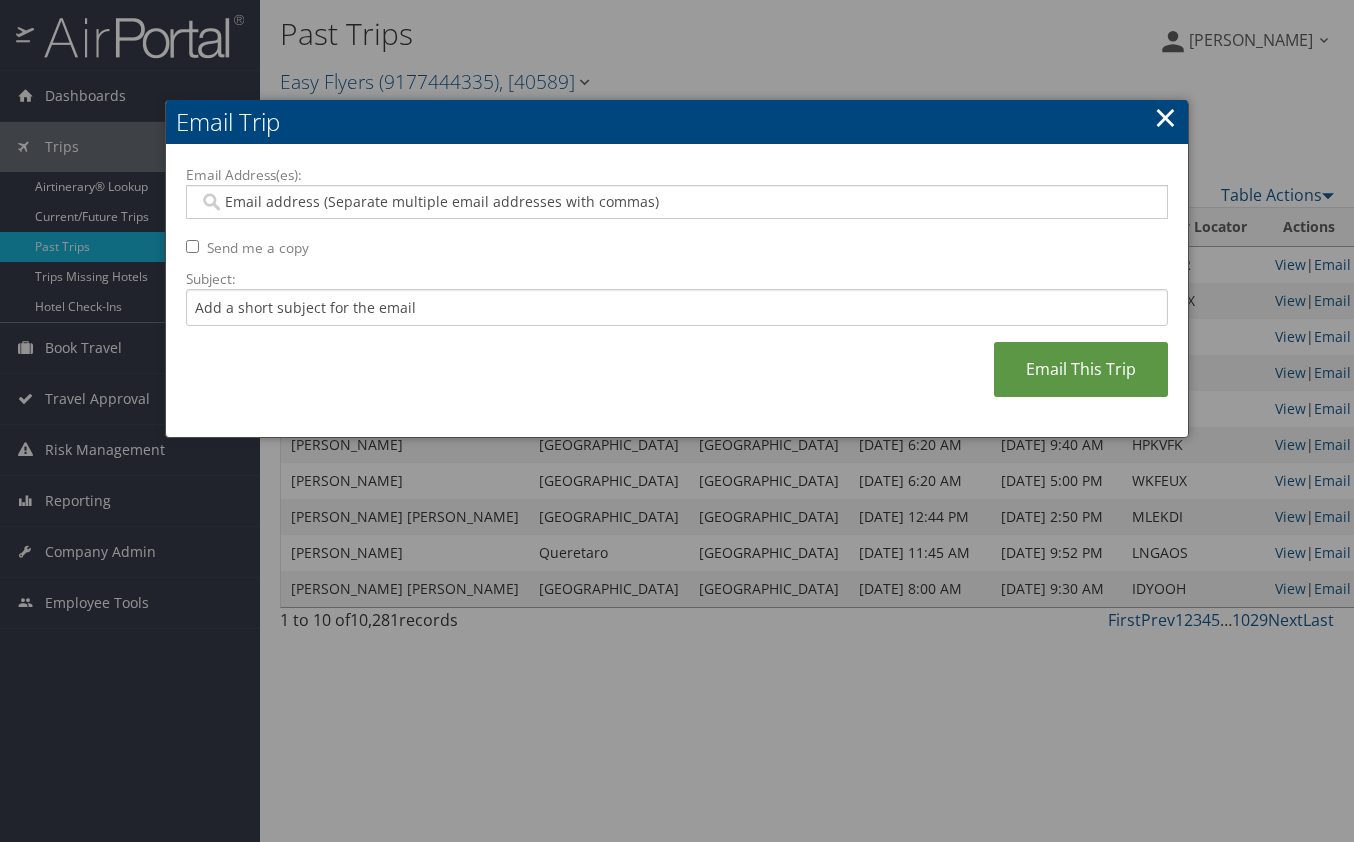 click on "Email Address(es):" at bounding box center [676, 202] 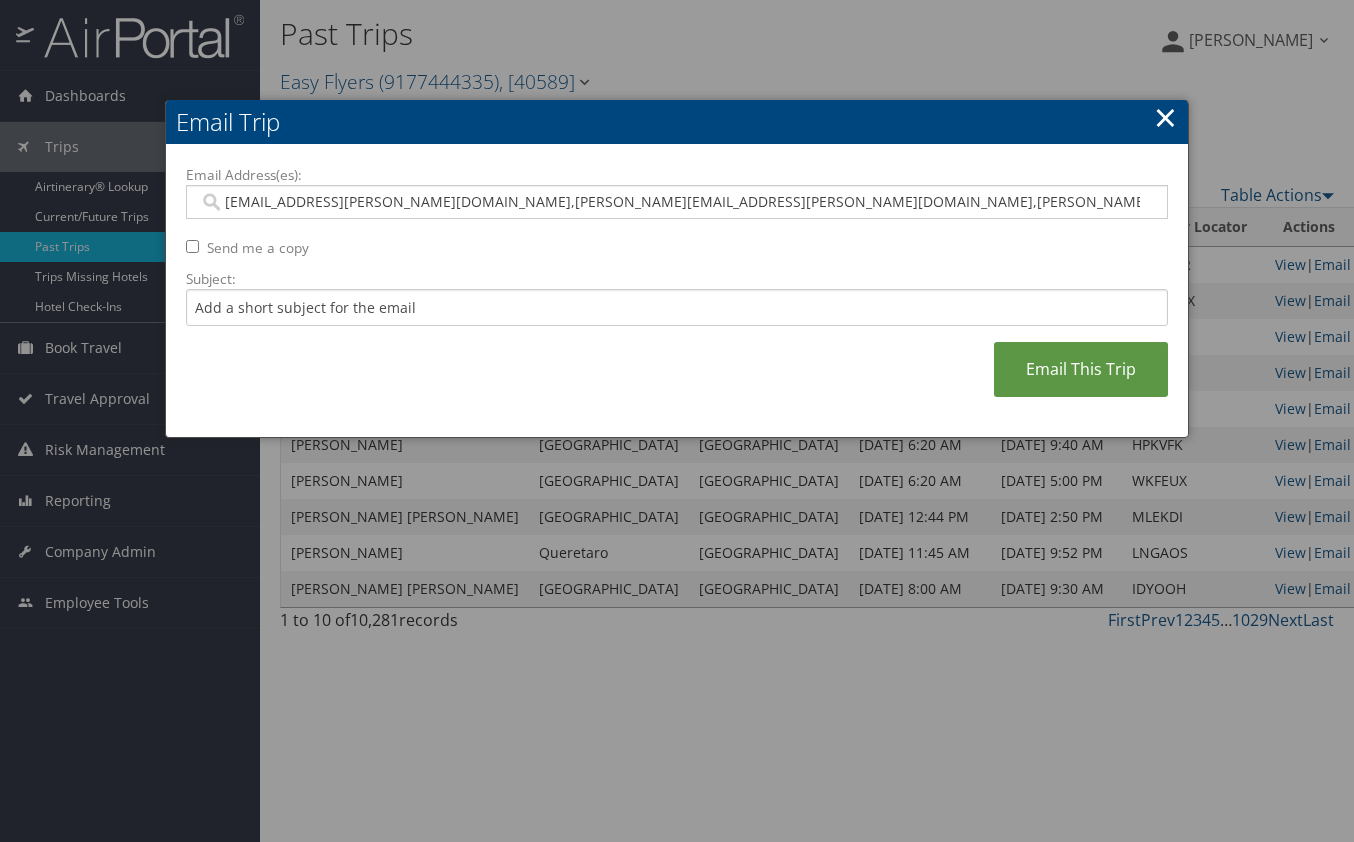 type on "Saudia.teja@easyflyers.com, Veronica.sanchez@easyflyers.com, Adrian.sanchez@easyflyers.com" 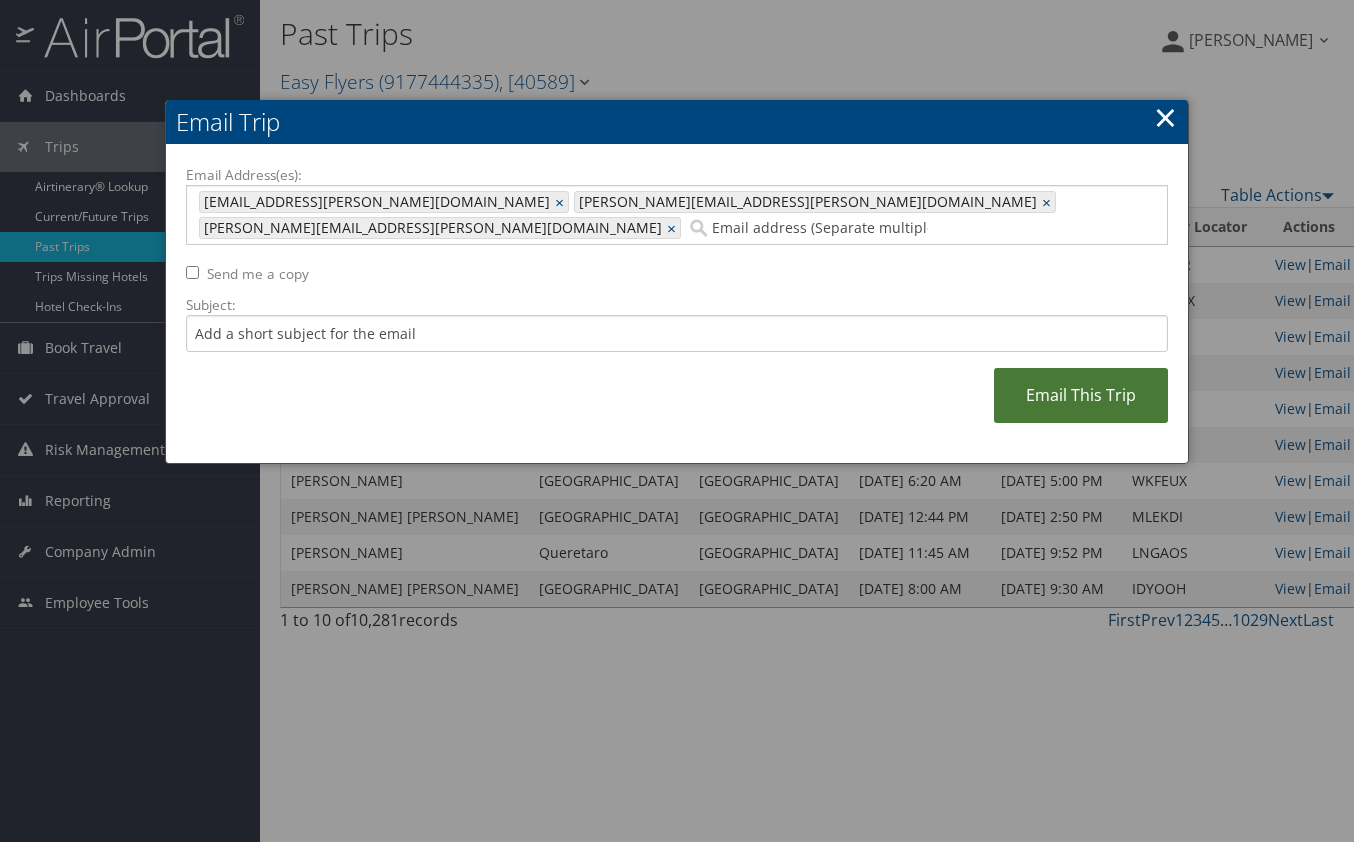 click on "Email This Trip" at bounding box center (1081, 395) 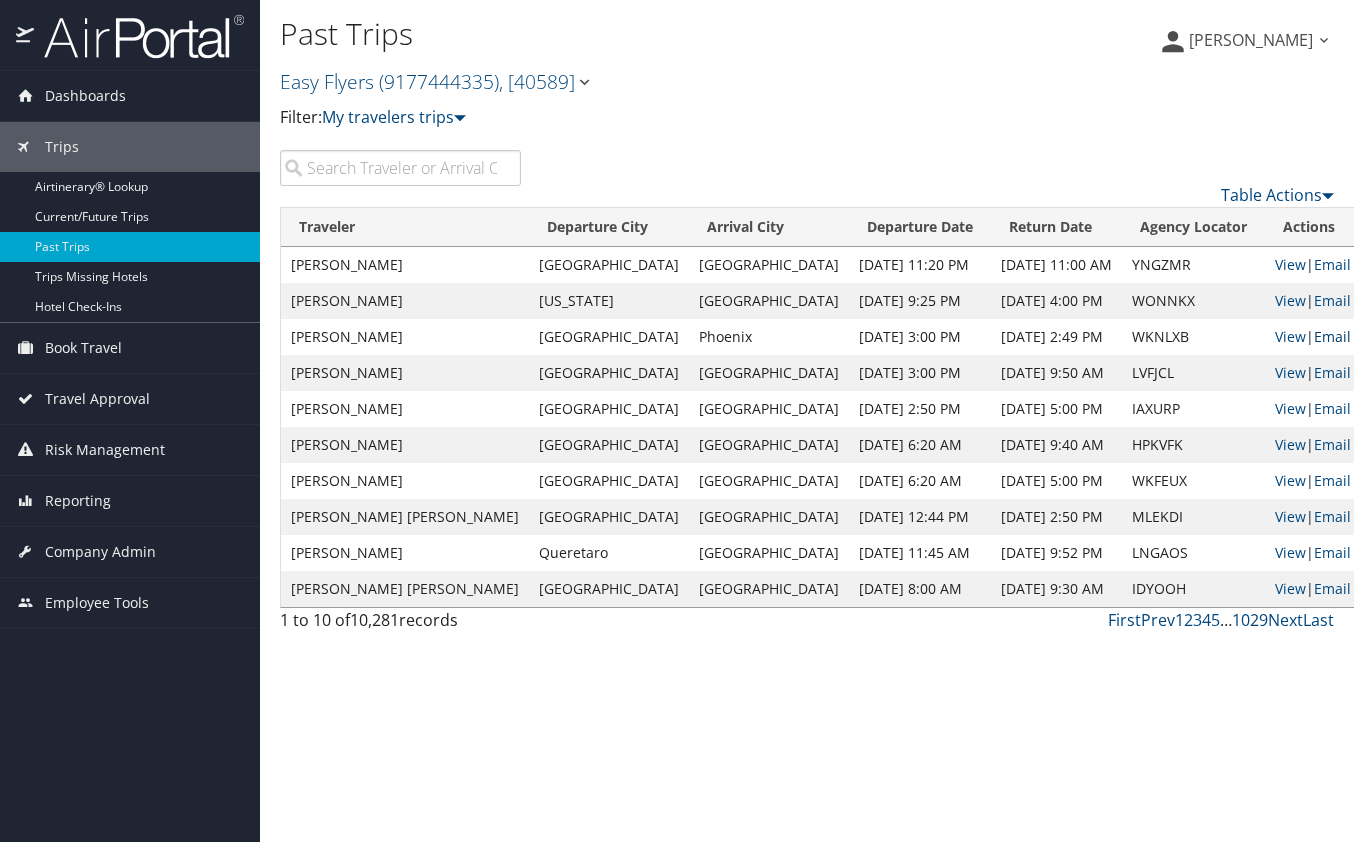 click on "Email" at bounding box center [1332, 336] 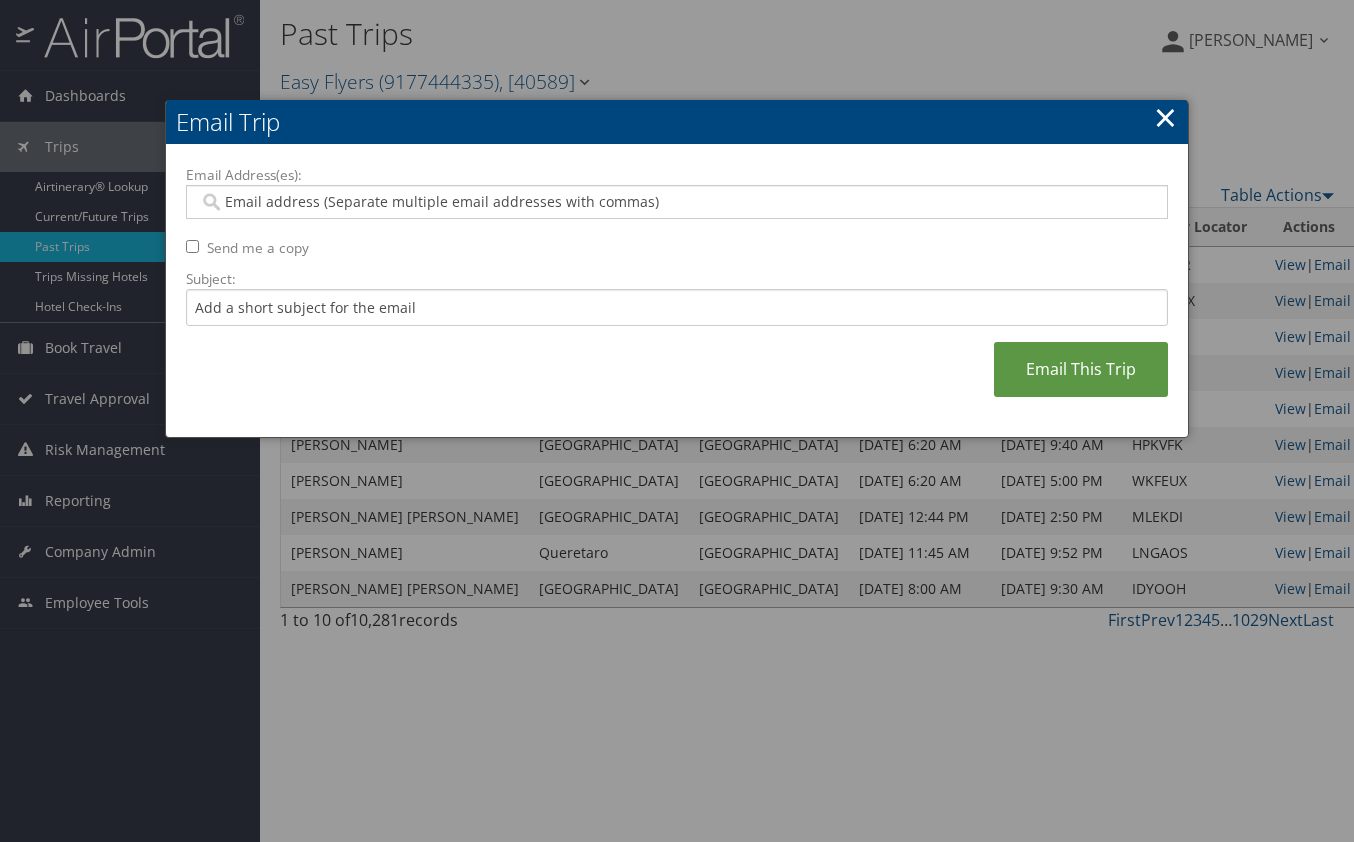 click on "Email Address(es):" at bounding box center [676, 202] 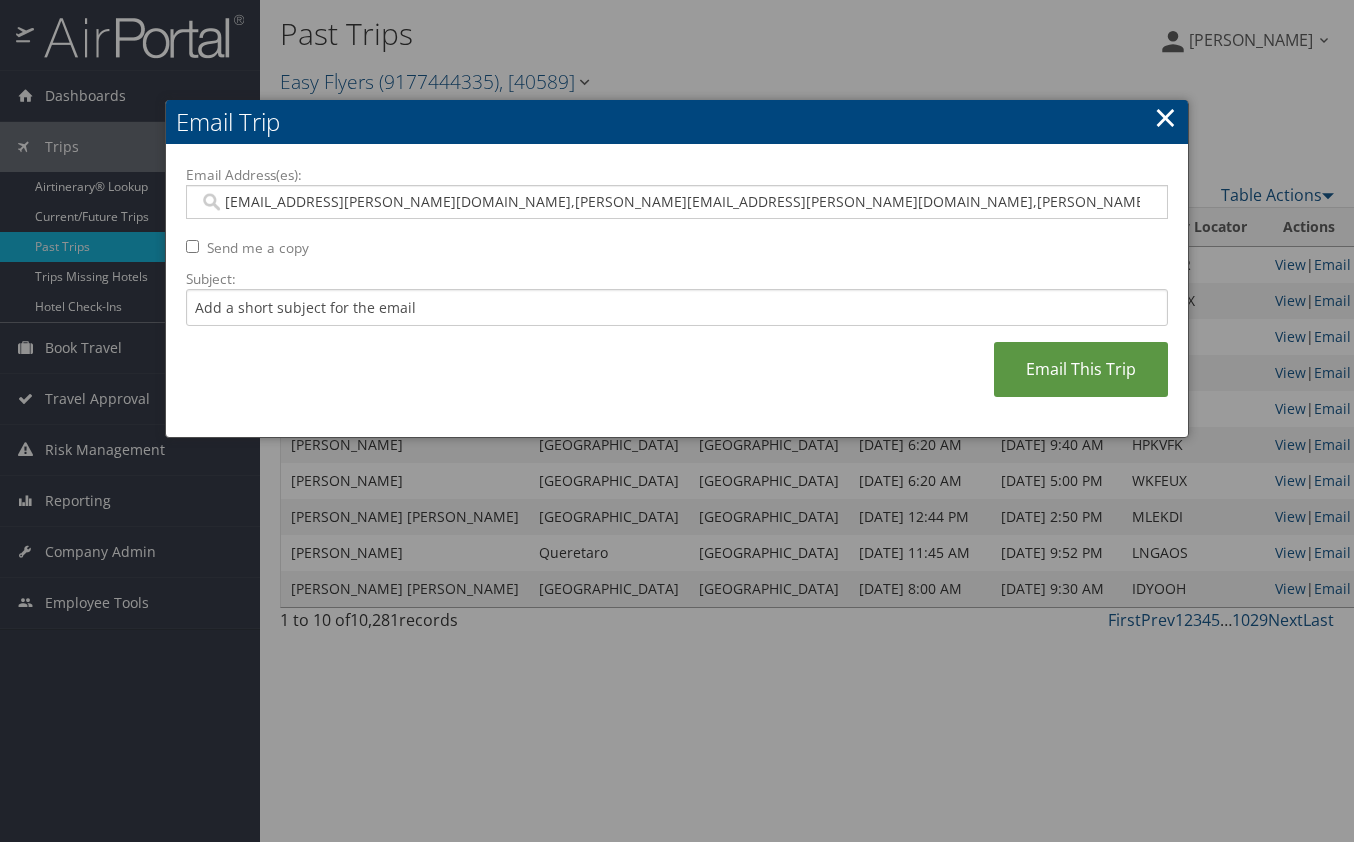 type on "Saudia.teja@easyflyers.com, Veronica.sanchez@easyflyers.com, Adrian.sanchez@easyflyers.com" 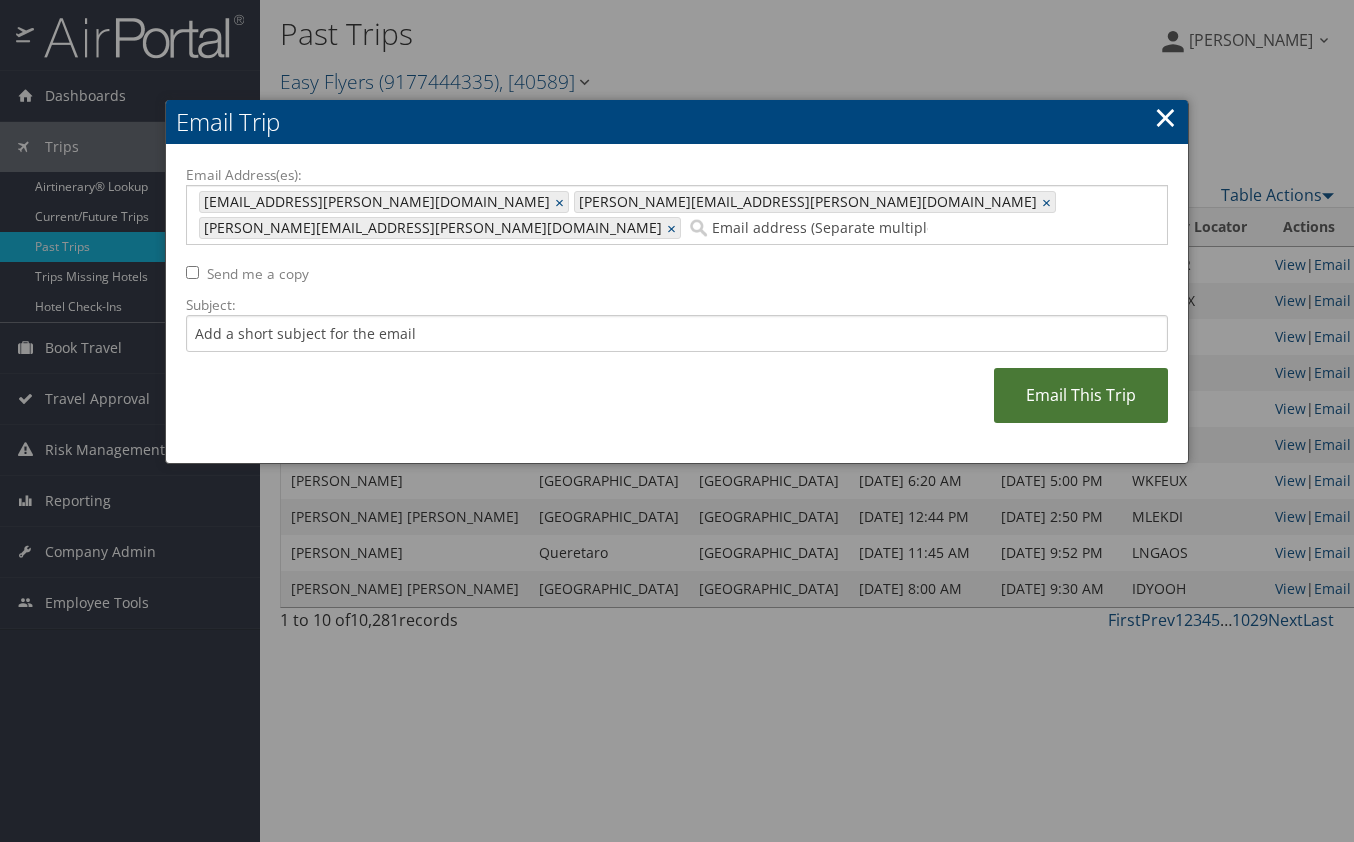 click on "Email This Trip" at bounding box center (1081, 395) 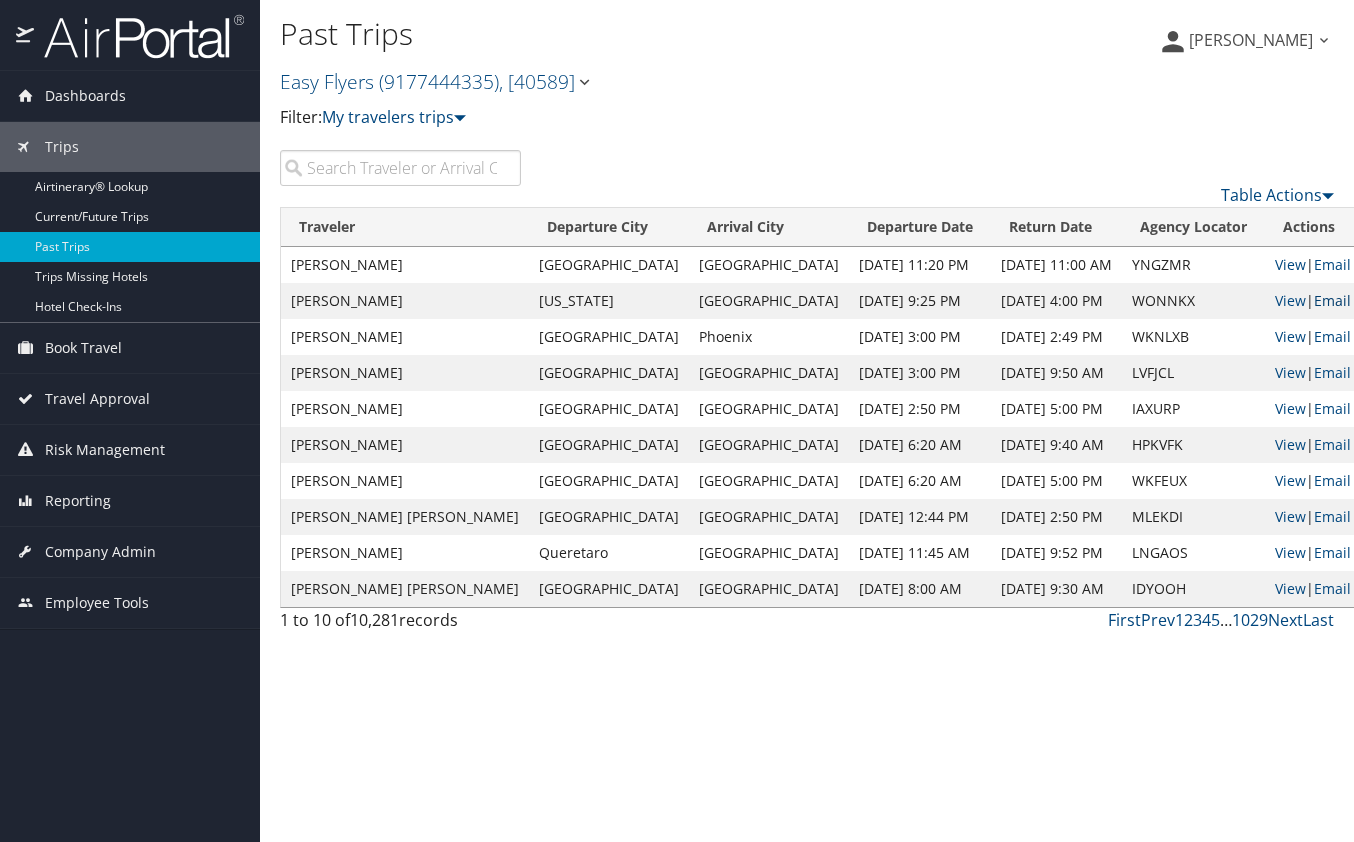 click on "Email" at bounding box center [1332, 300] 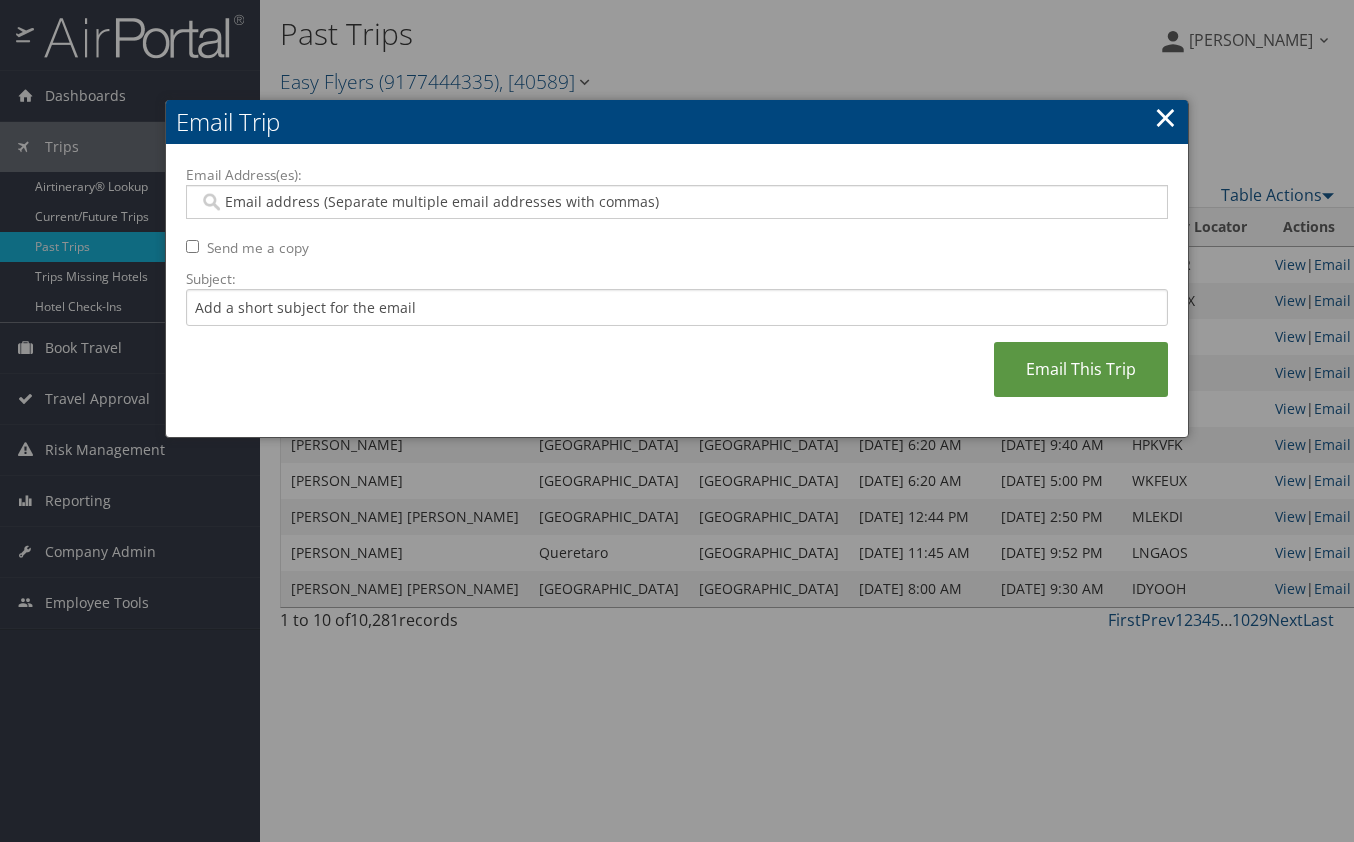 click on "Email Address(es):" at bounding box center [676, 202] 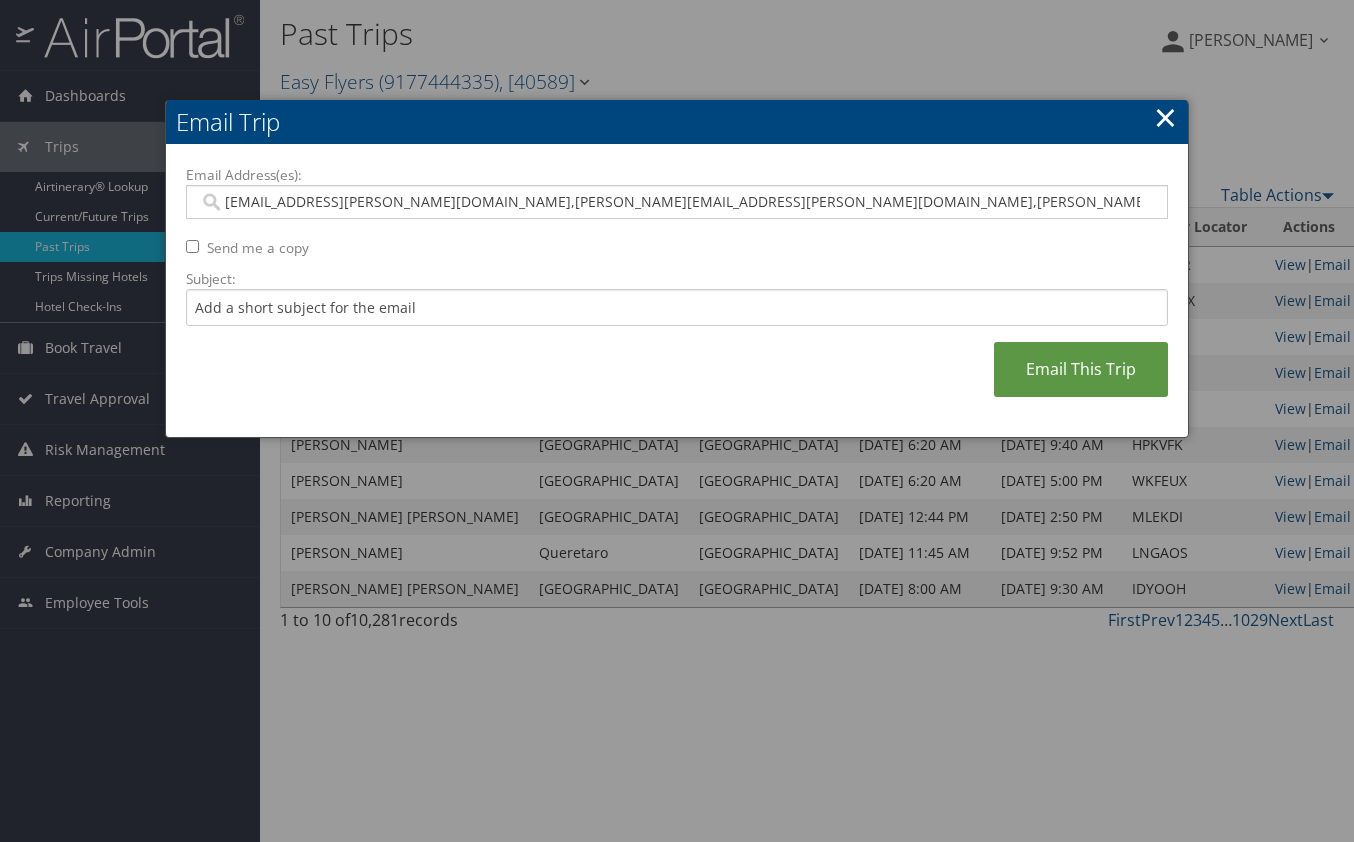 type on "Saudia.teja@easyflyers.com, Veronica.sanchez@easyflyers.com, Adrian.sanchez@easyflyers.com" 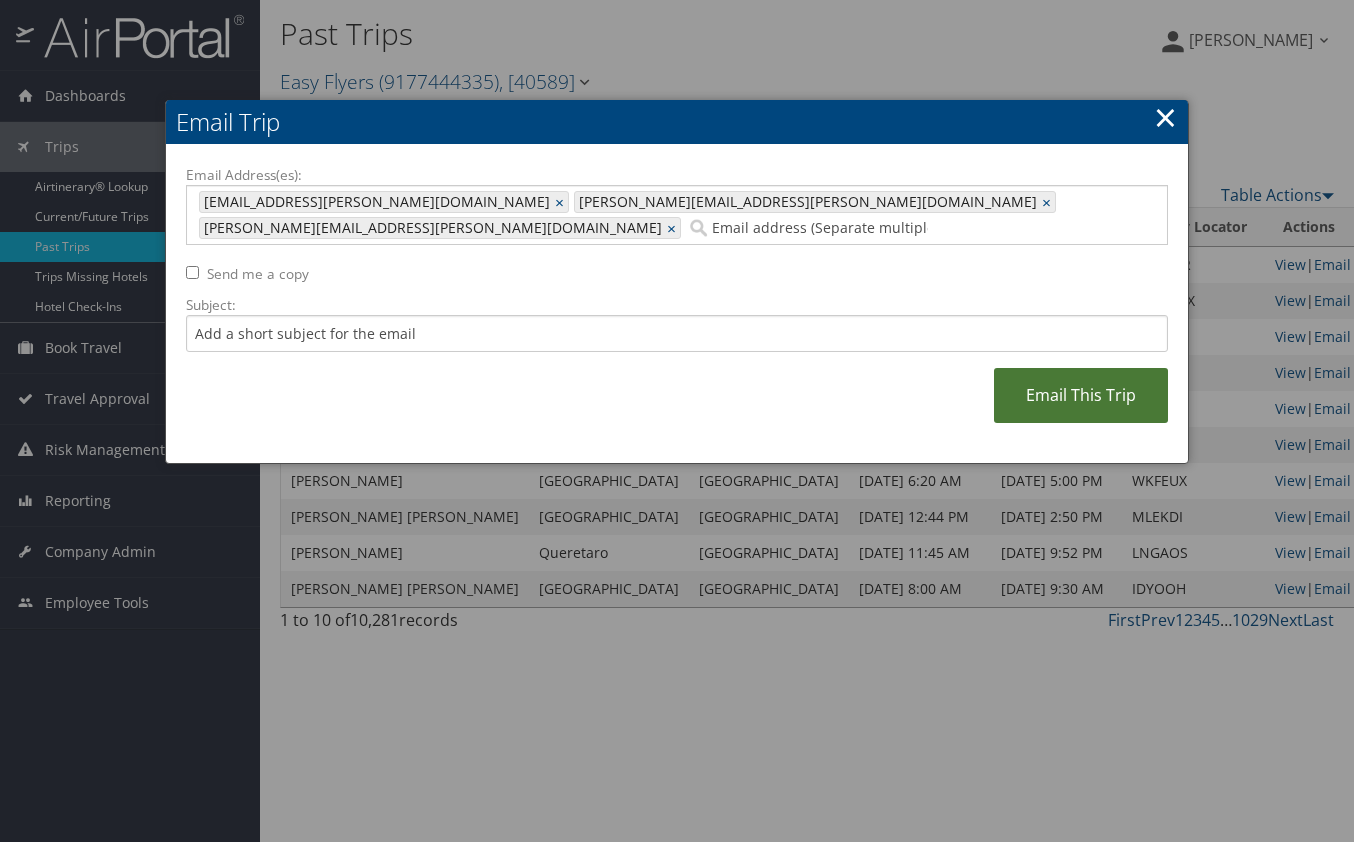 click on "Email This Trip" at bounding box center [1081, 395] 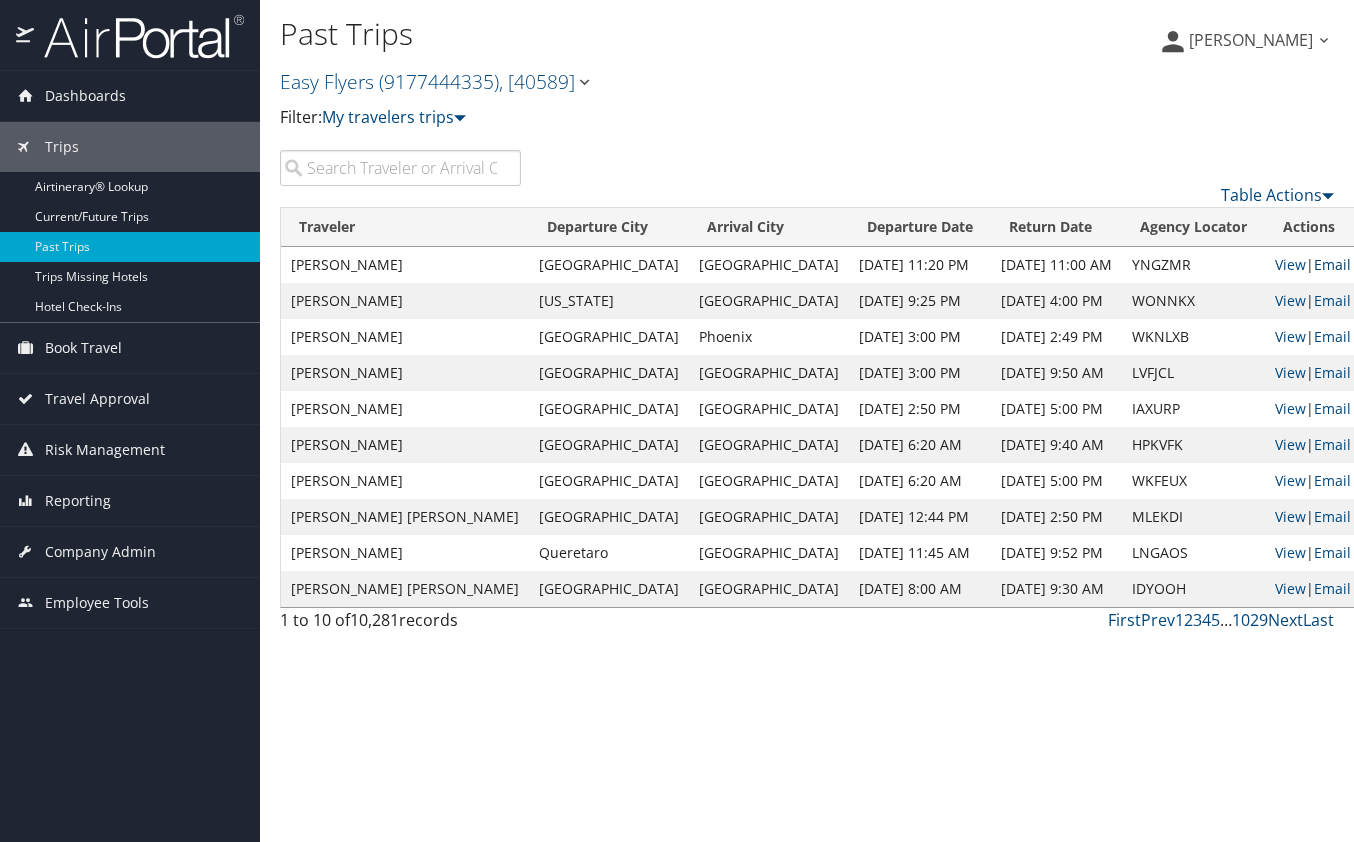 click on "Email" at bounding box center (1332, 264) 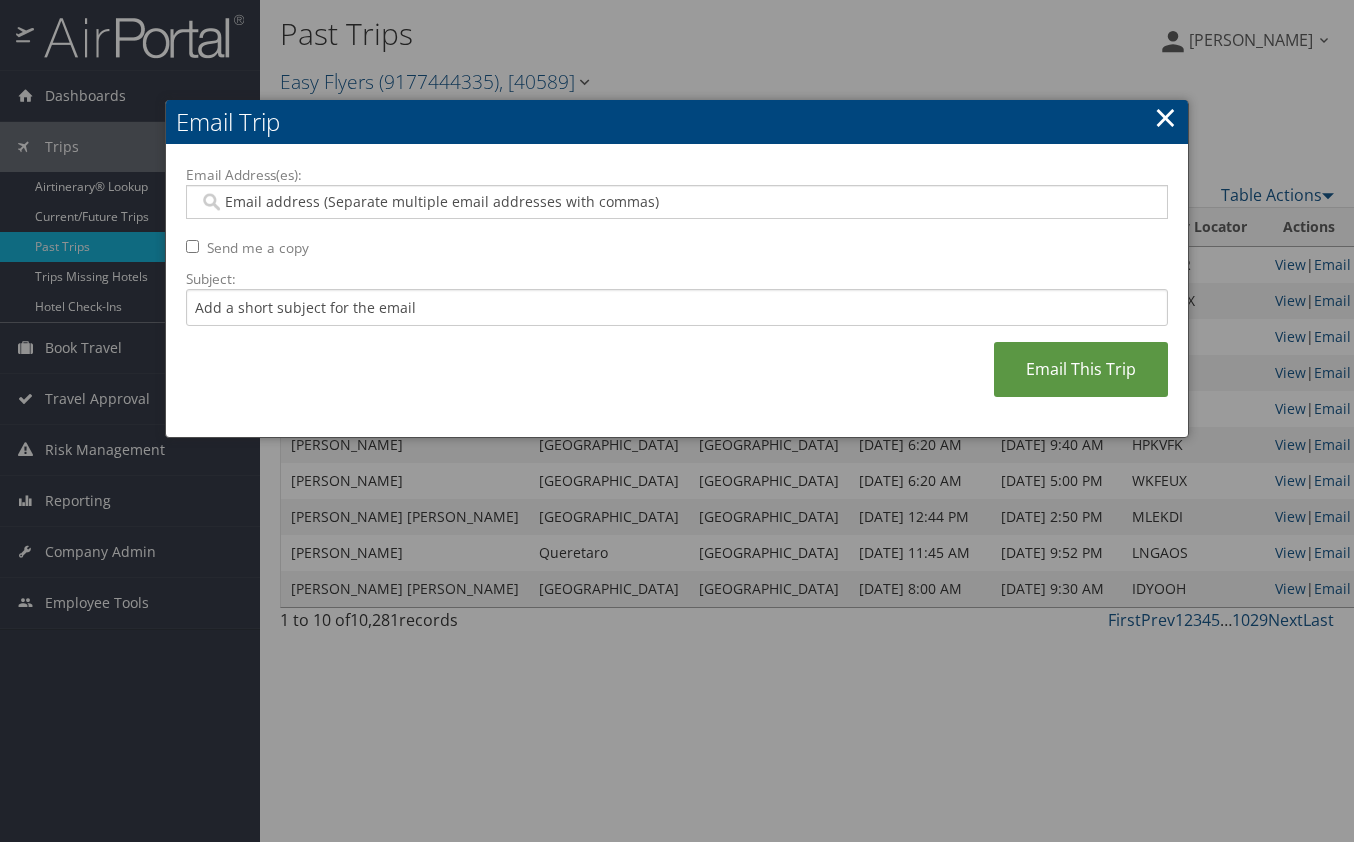 click on "Email Address(es):" at bounding box center [676, 202] 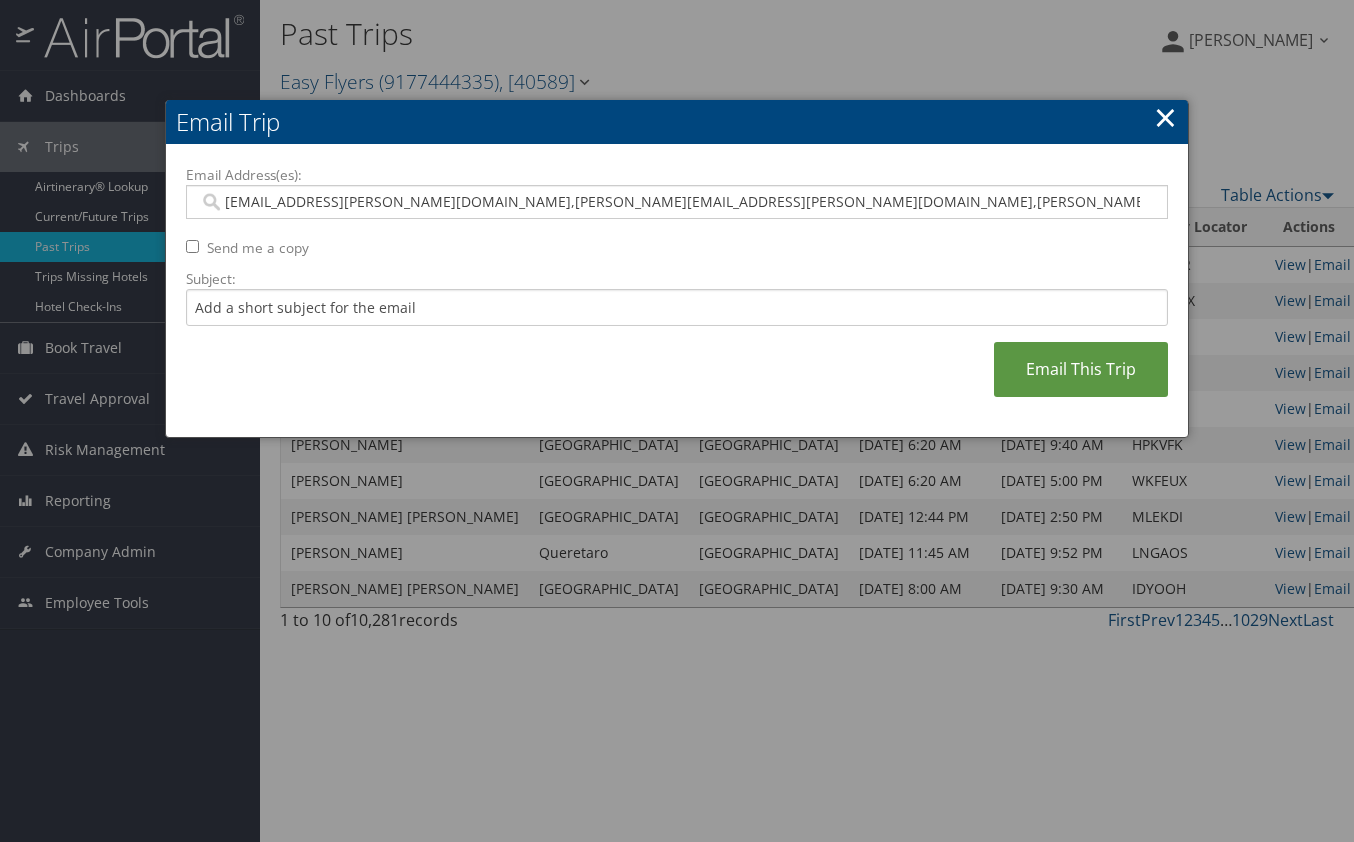 type on "Saudia.teja@easyflyers.com, Veronica.sanchez@easyflyers.com, Adrian.sanchez@easyflyers.com" 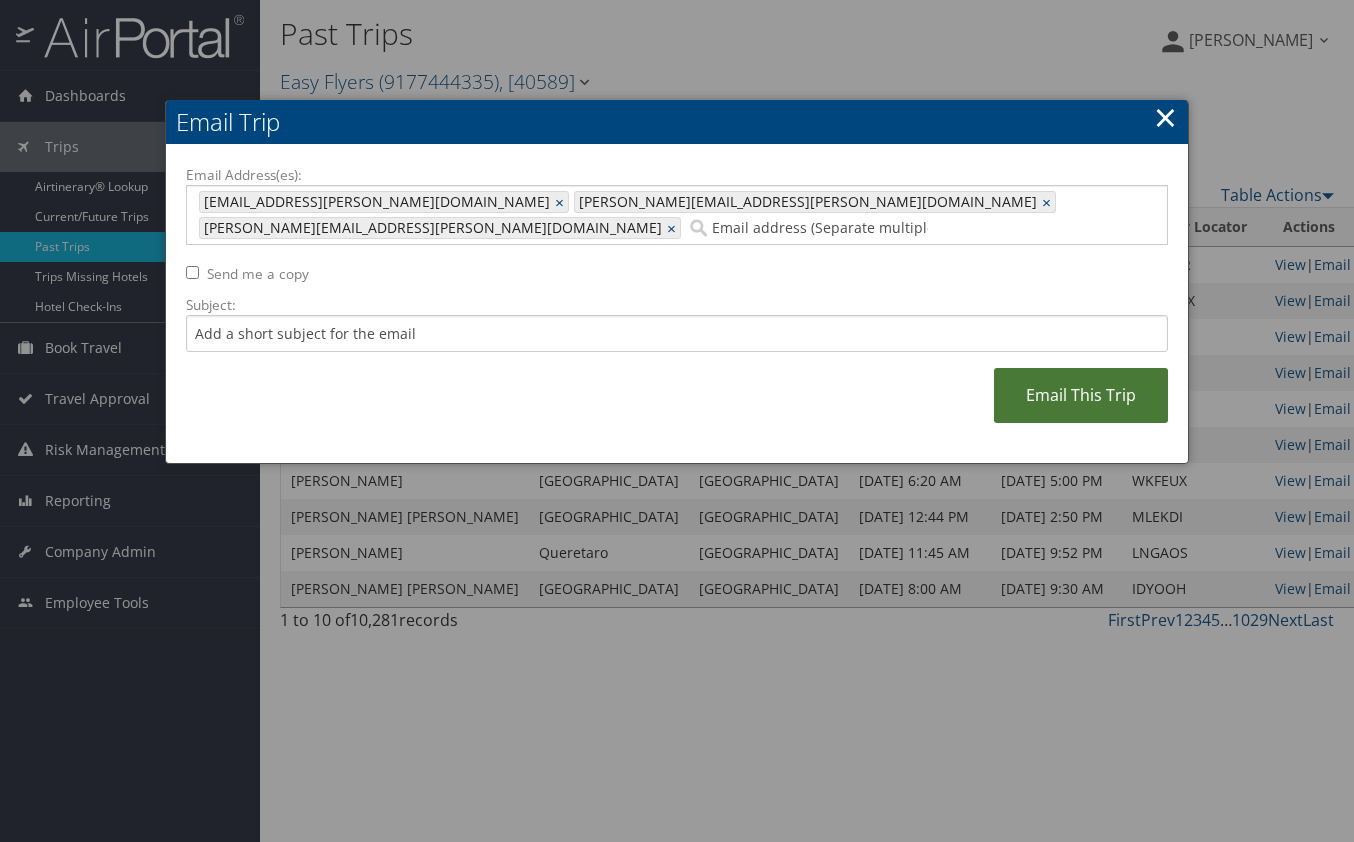 click on "Email This Trip" at bounding box center (1081, 395) 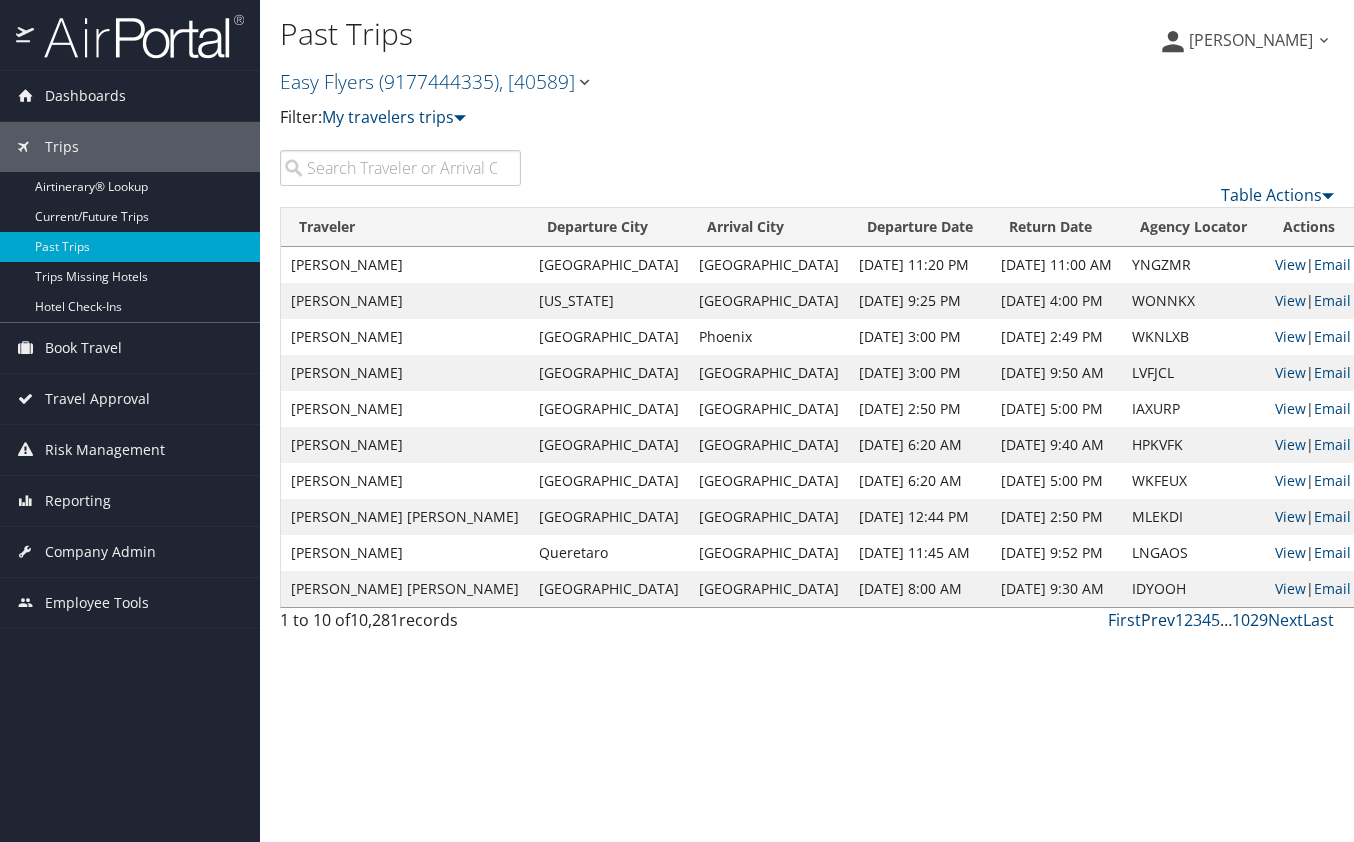 click on "Prev" at bounding box center [1158, 620] 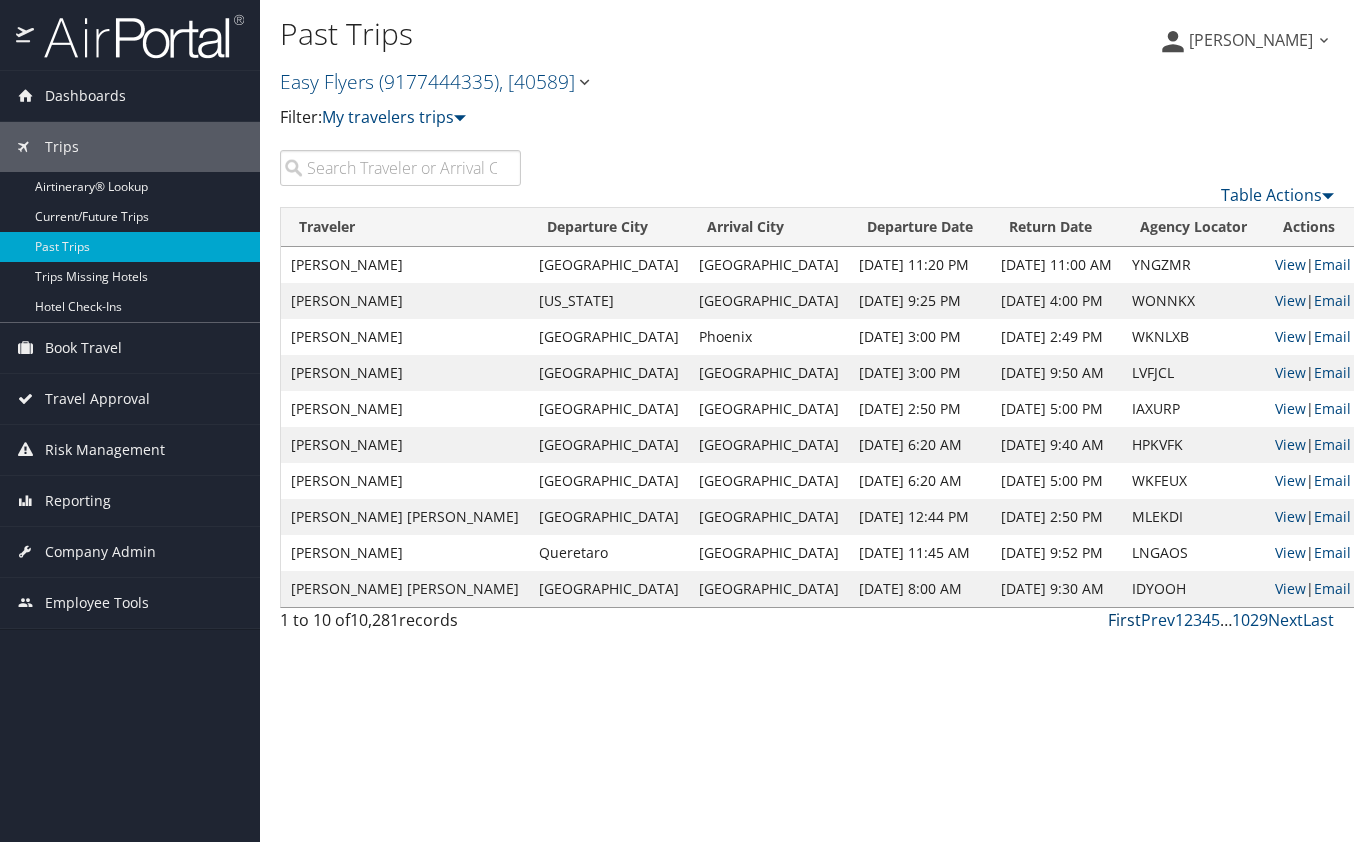 click on "First" at bounding box center [1124, 620] 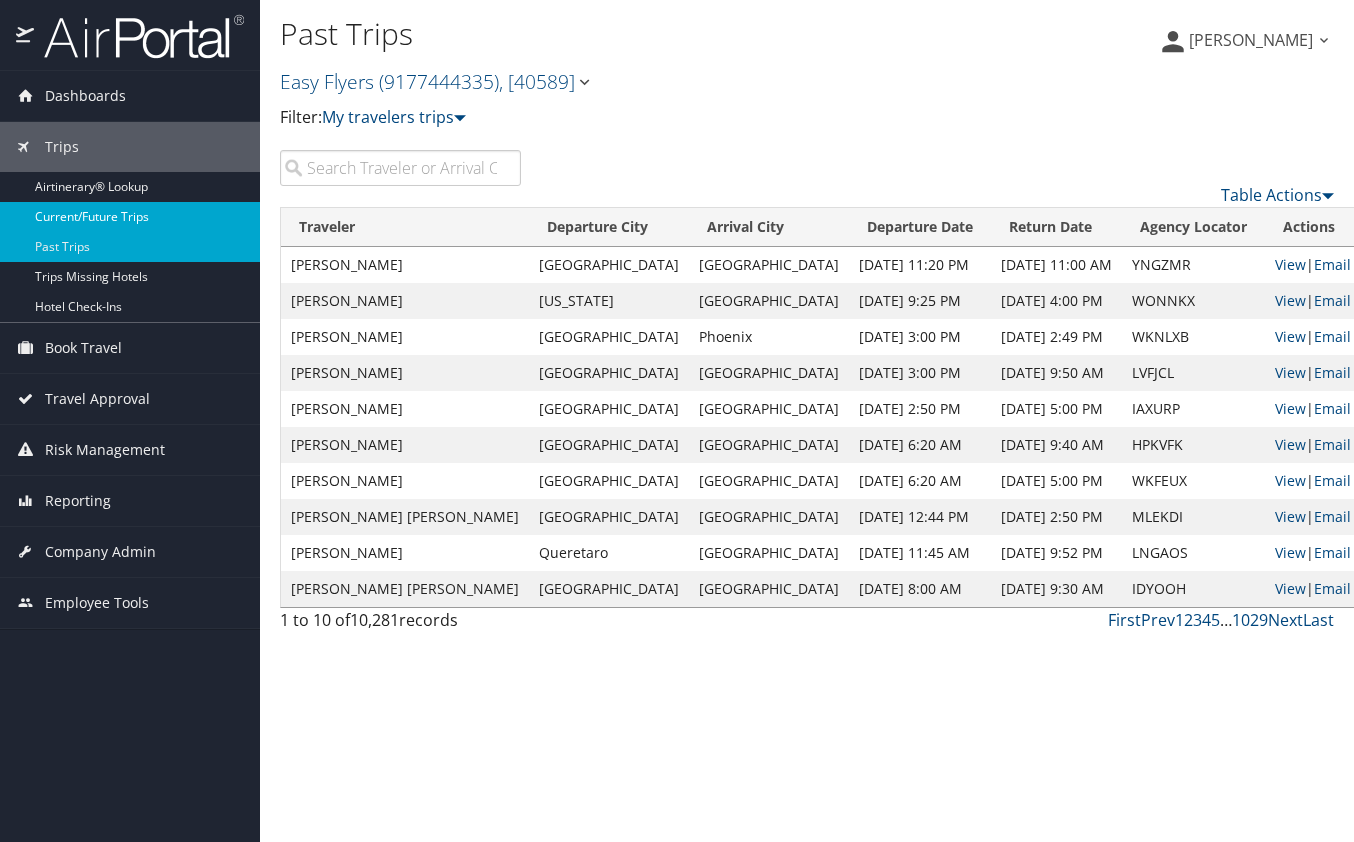 click on "Current/Future Trips" at bounding box center [130, 217] 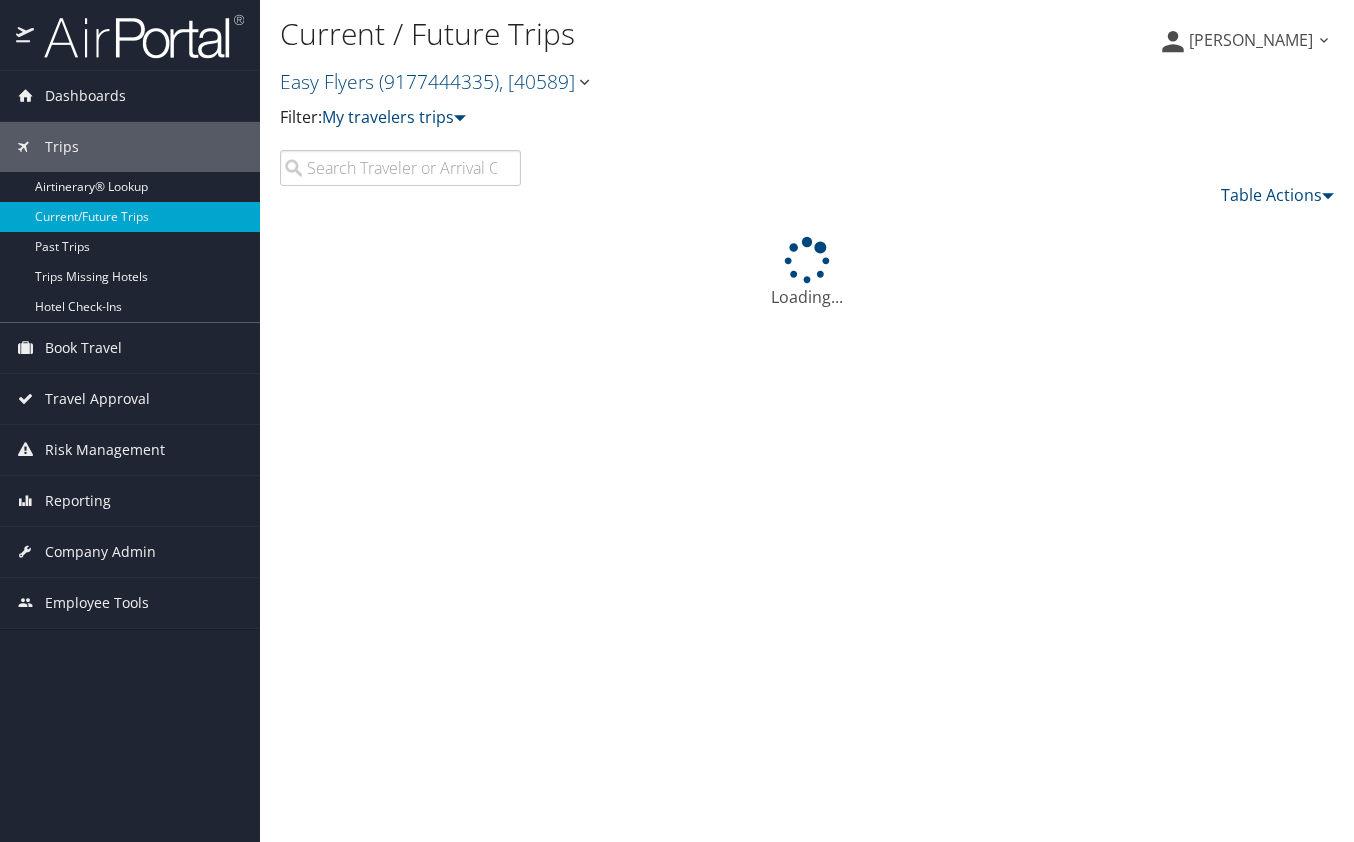 scroll, scrollTop: 0, scrollLeft: 0, axis: both 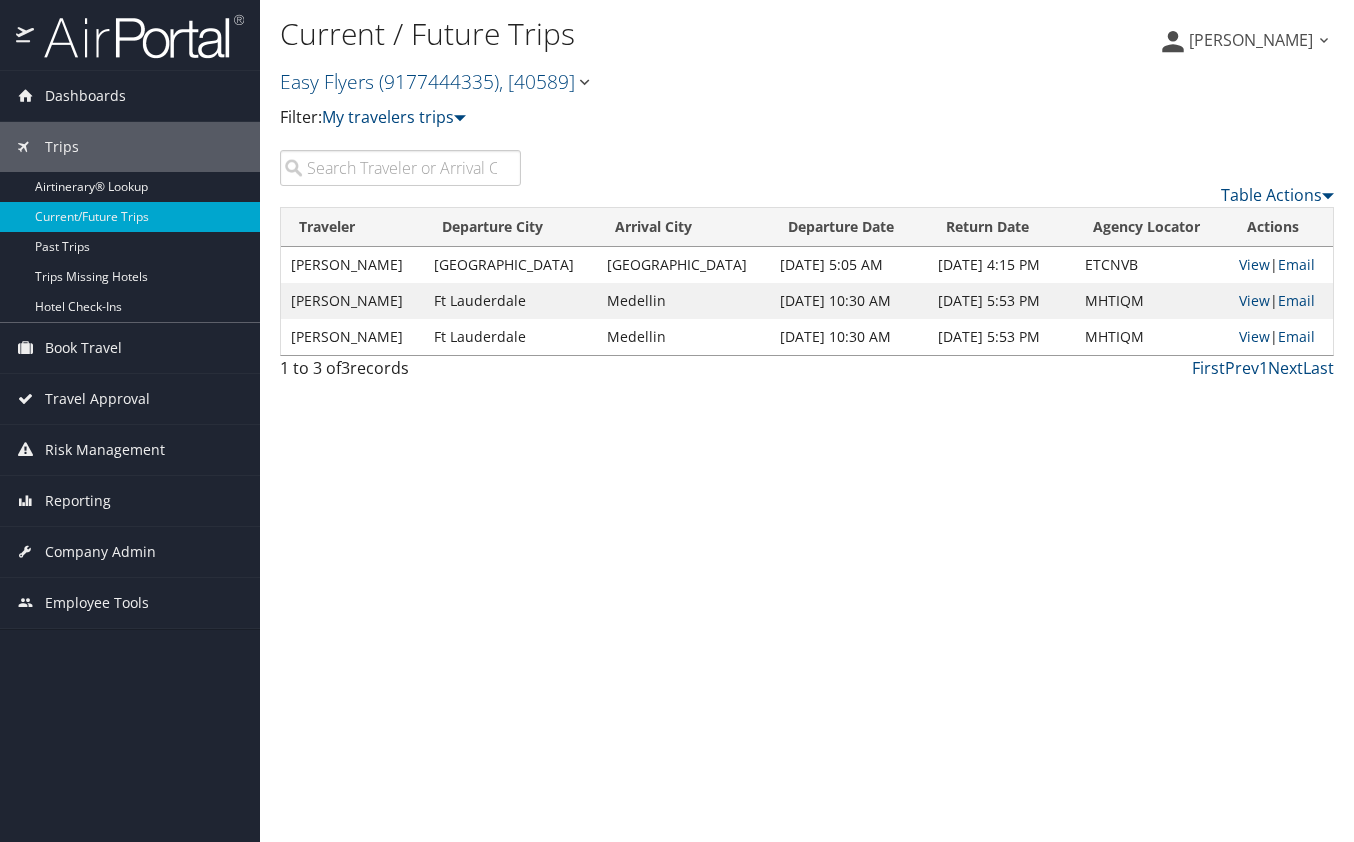 click on "Current / Future Trips
Easy Flyers   ( 9177444335 )  , [ 40589 ]    Easy Flyers     ASG     Midnite Express-Corporate     [PERSON_NAME] House Account     Empyrean Travel     AltaMed     Midnite Express - Courier
Easy Flyers, [40589]
ASG, [44818]
Midnite Express-Corporate, [8997]
[PERSON_NAME] House Account, [3213]
Empyrean Travel, [8867]
AltaMed, [4823]
Midnite Express - Courier, [28755]
Filter:
My travelers trips
My trips" at bounding box center (807, 421) 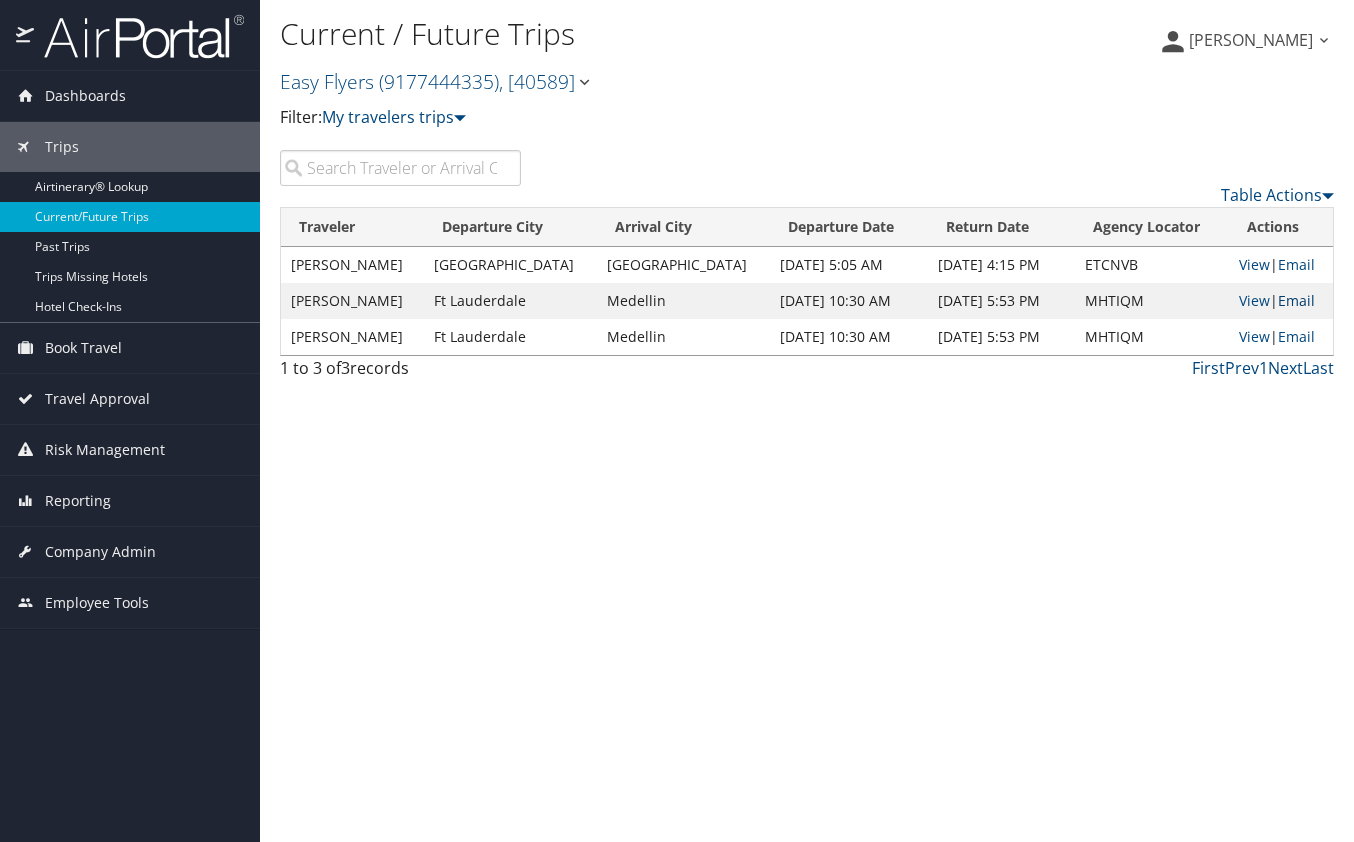 click on "Email" at bounding box center [1296, 300] 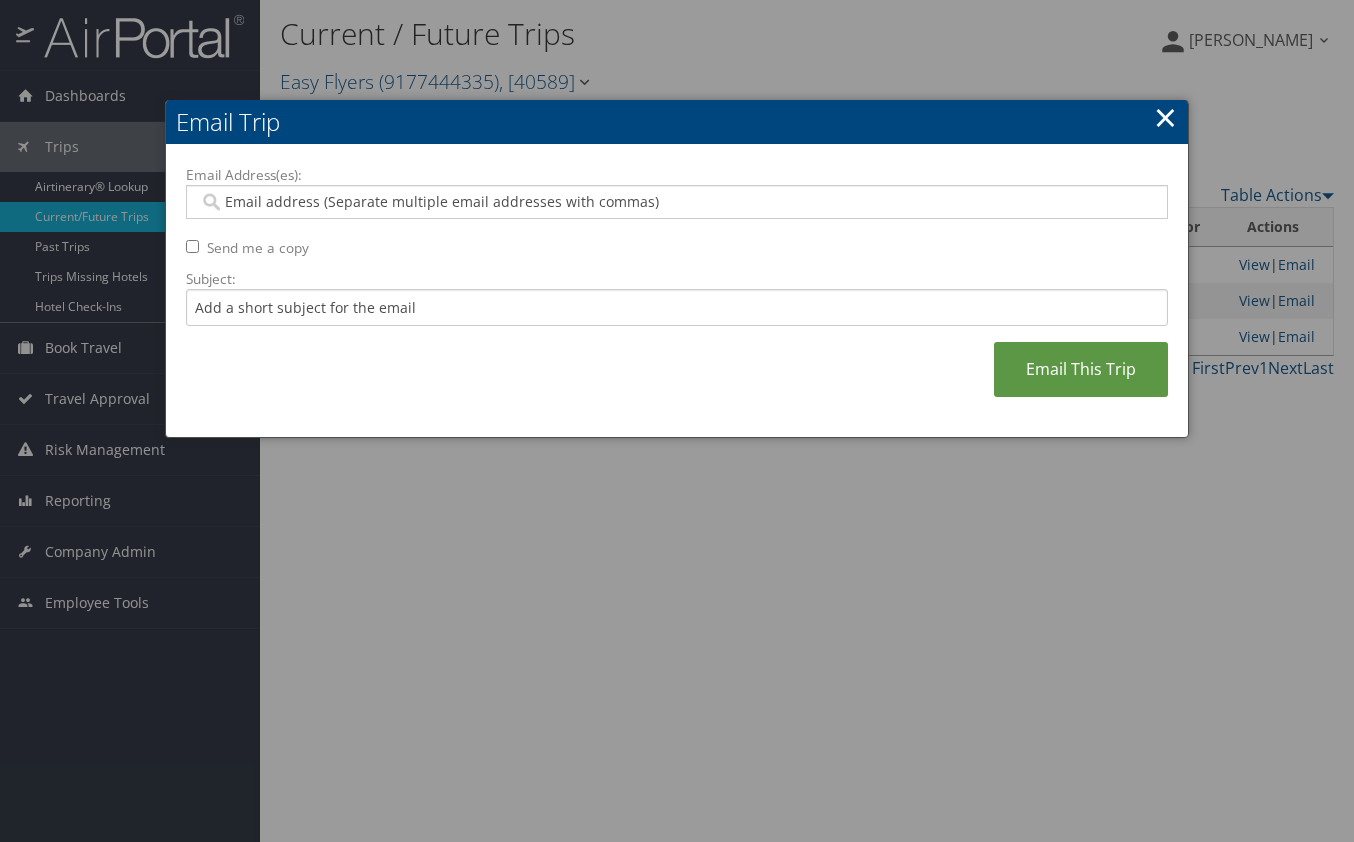 click on "Email Address(es):" at bounding box center (676, 202) 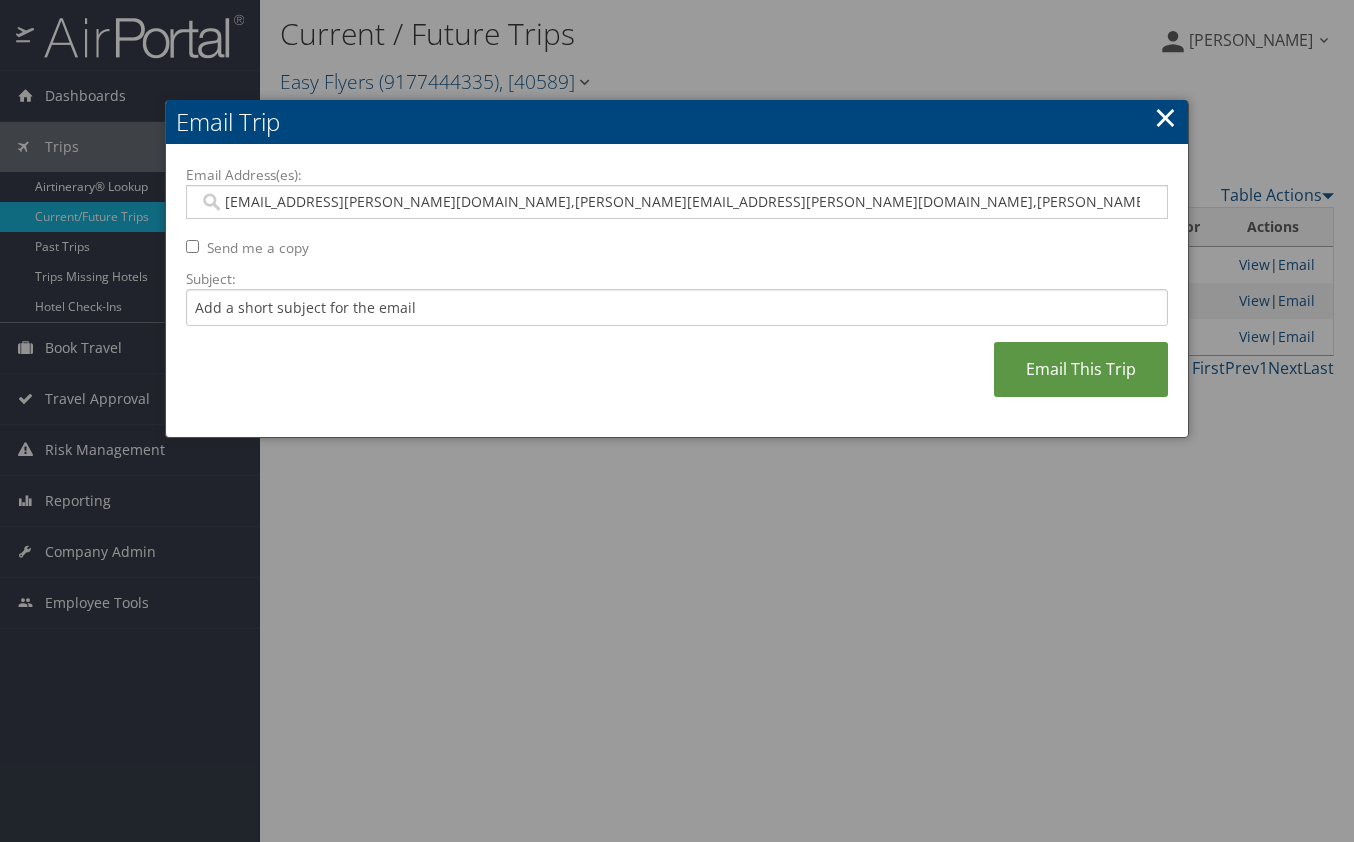 type on "Saudia.teja@easyflyers.com, Veronica.sanchez@easyflyers.com, Adrian.sanchez@easyflyers.com" 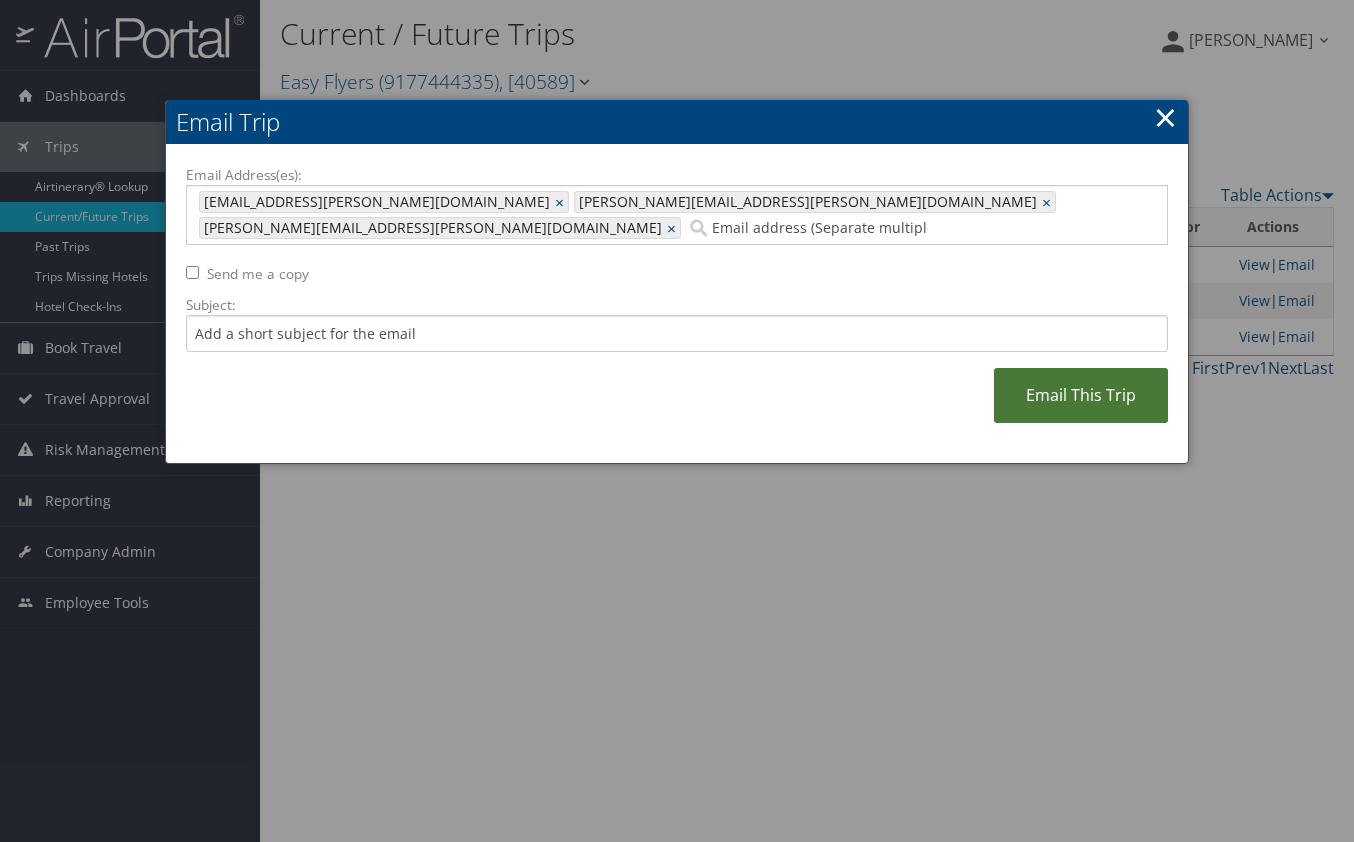 click on "Email This Trip" at bounding box center (1081, 395) 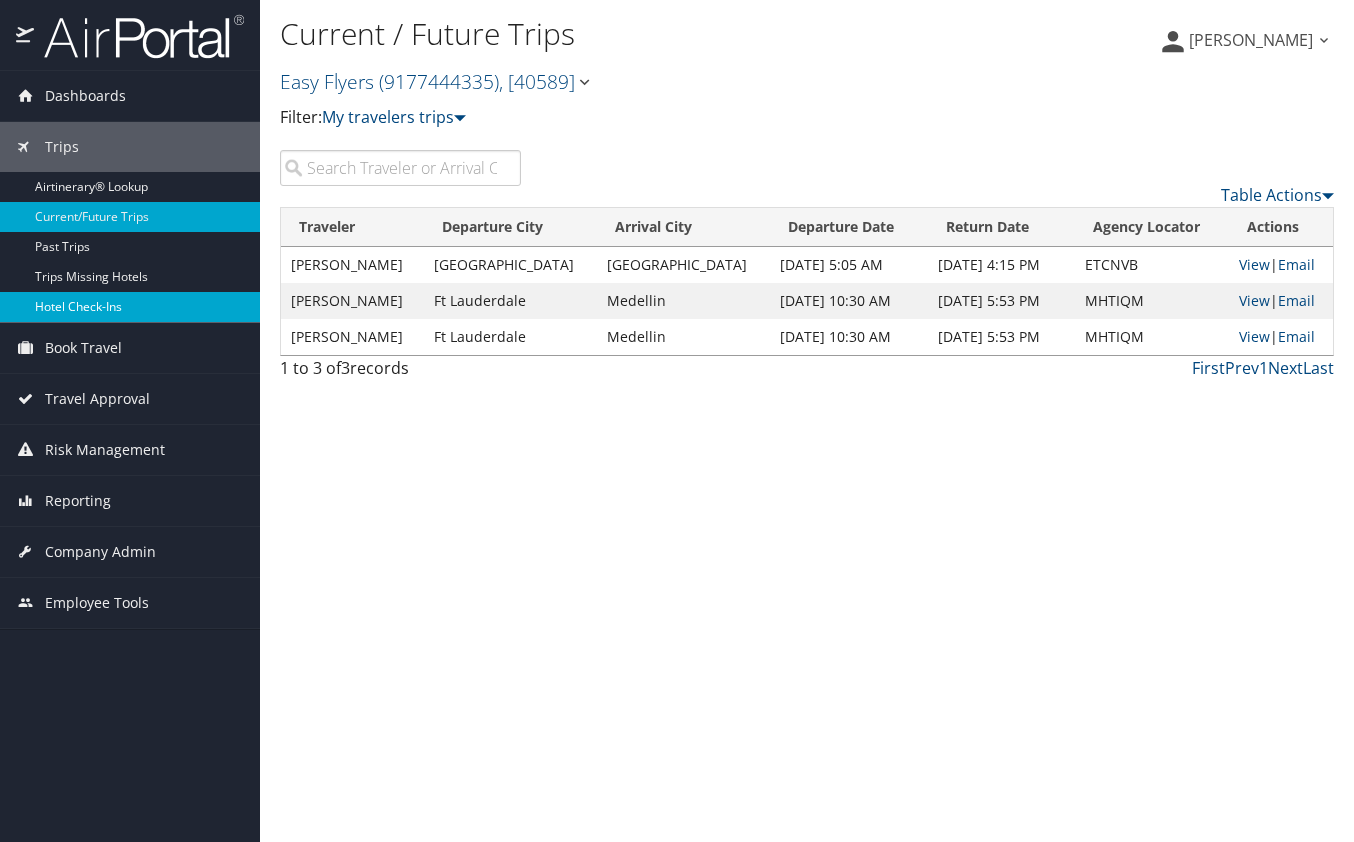 click on "Hotel Check-ins" at bounding box center [130, 307] 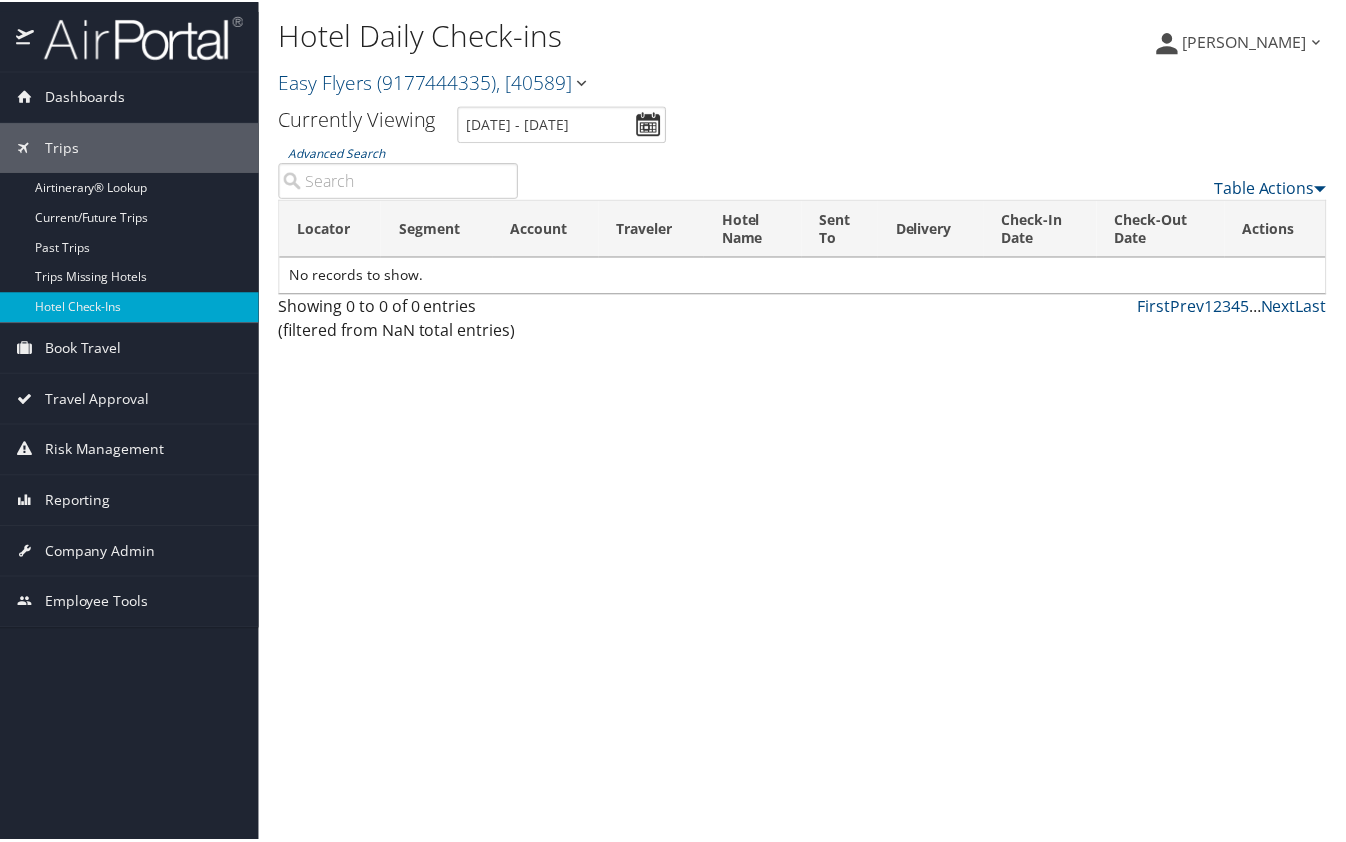 scroll, scrollTop: 0, scrollLeft: 0, axis: both 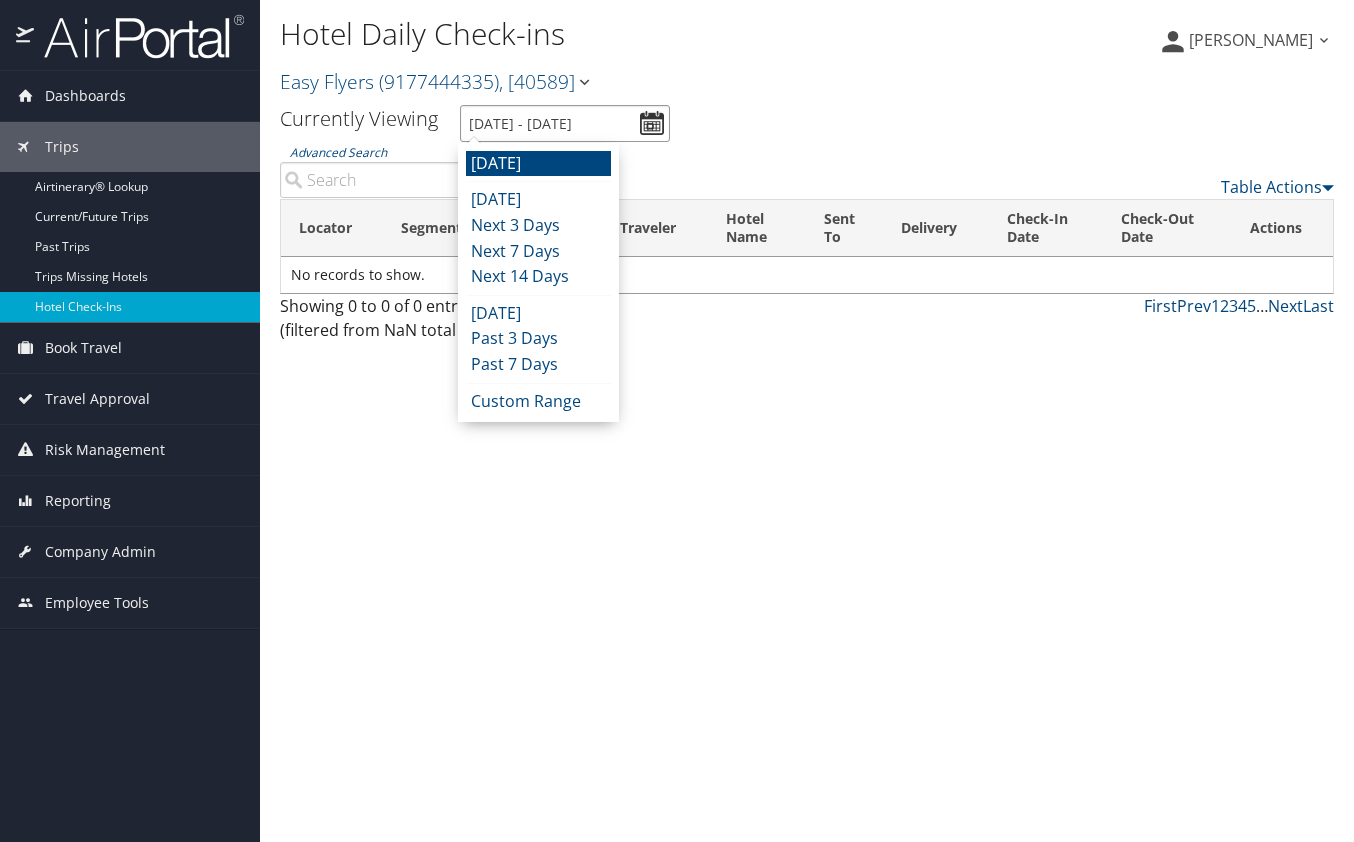 click on "7/13/2025 - 7/13/2025" at bounding box center (565, 123) 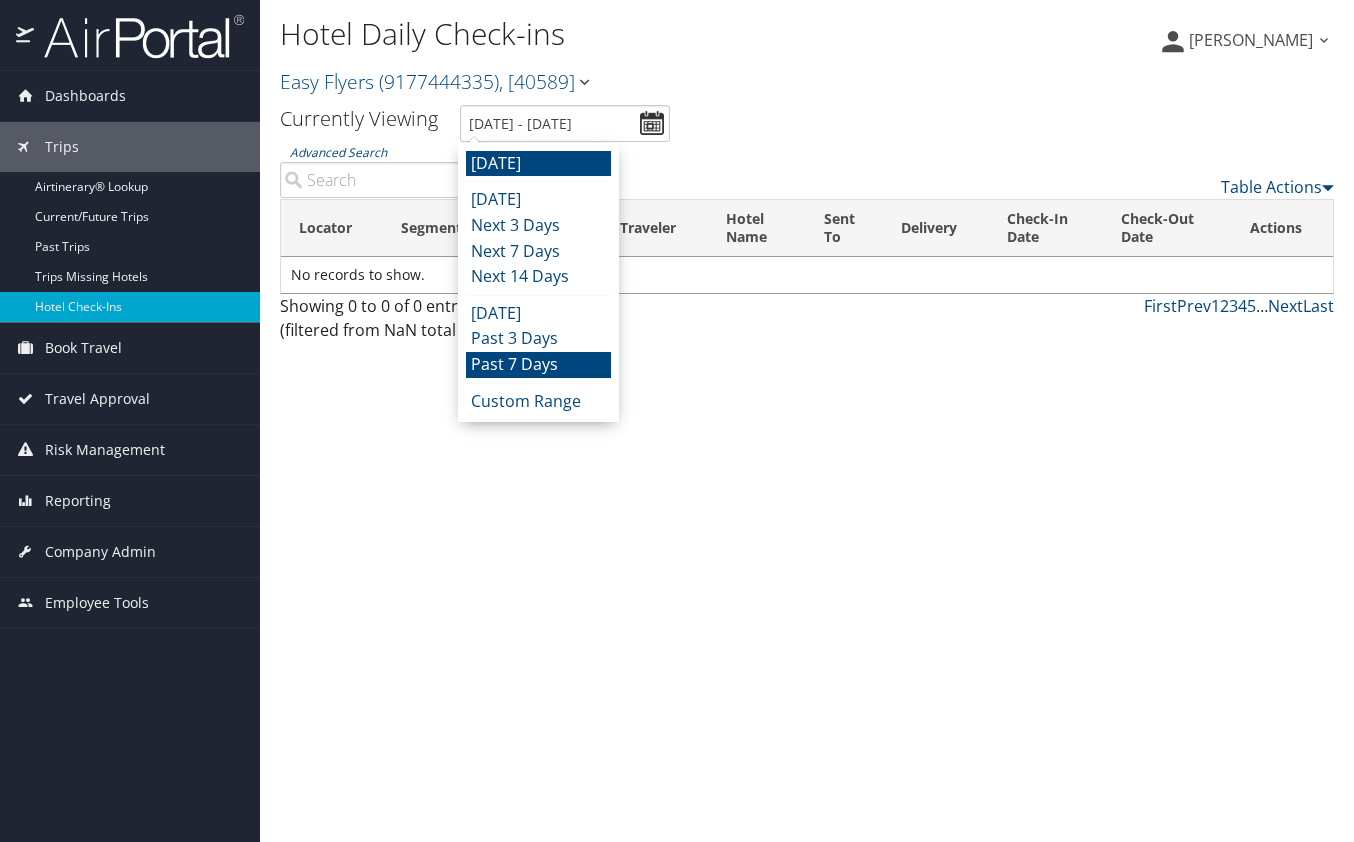 click on "Past 7 Days" at bounding box center (538, 365) 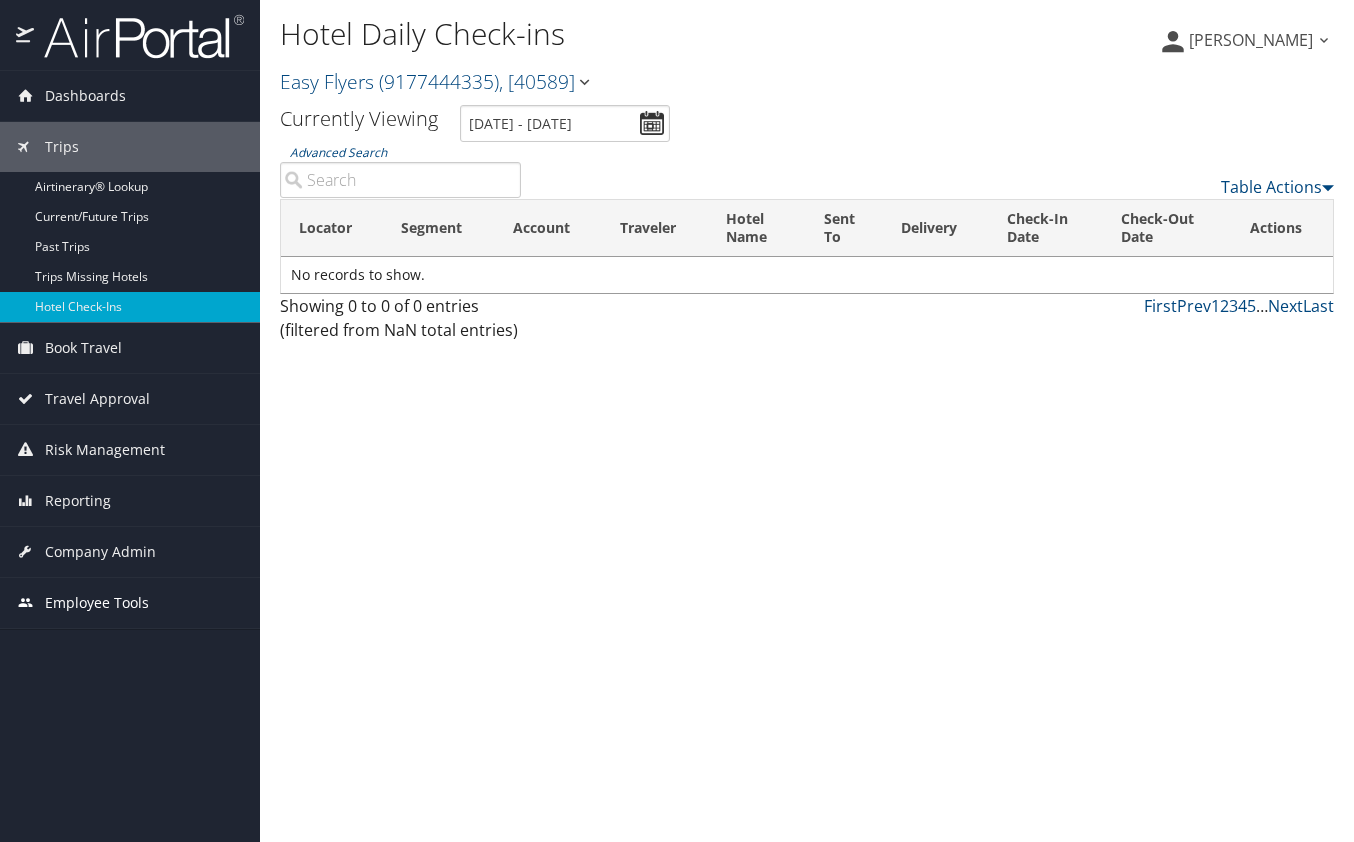 click on "Employee Tools" at bounding box center [97, 603] 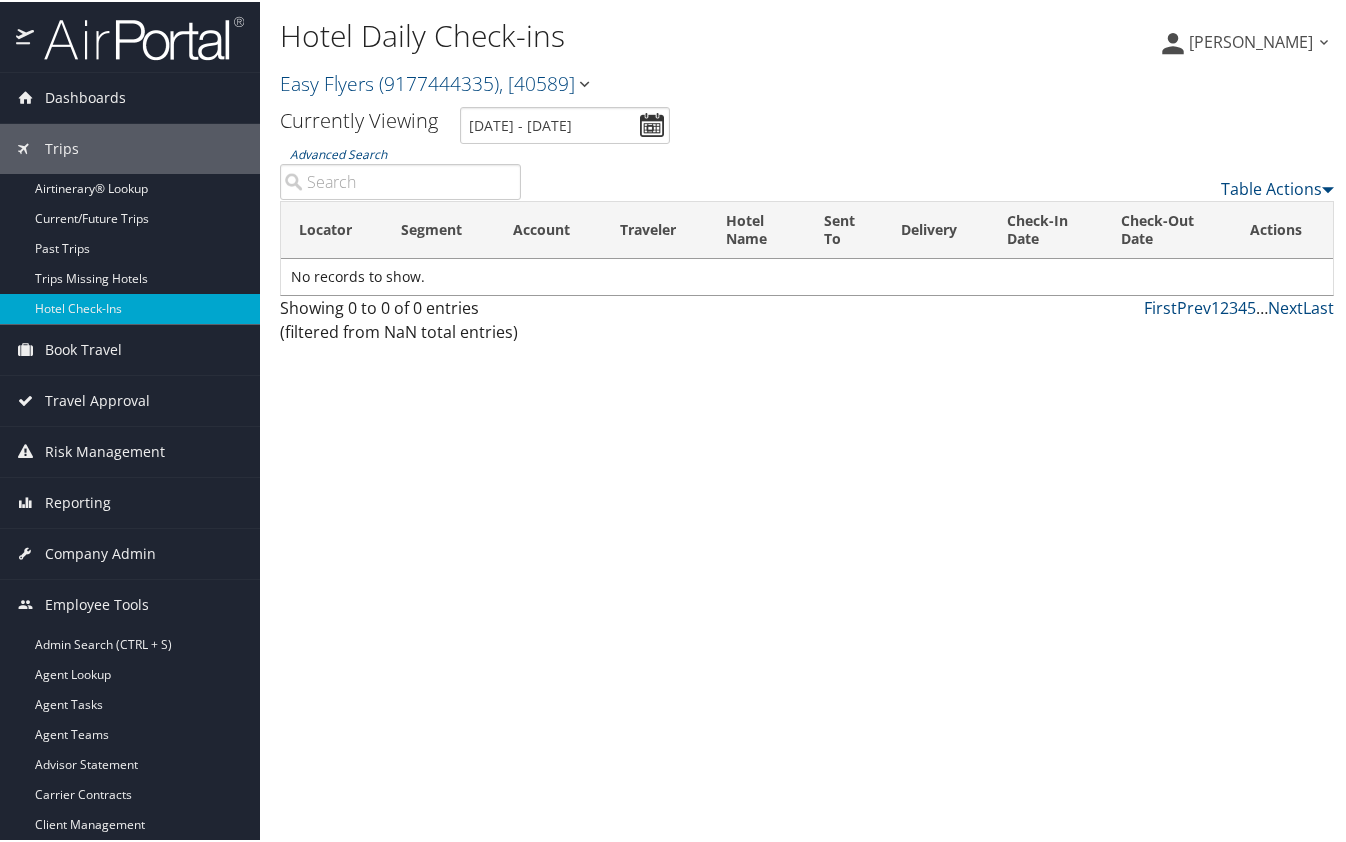 scroll, scrollTop: 87, scrollLeft: 0, axis: vertical 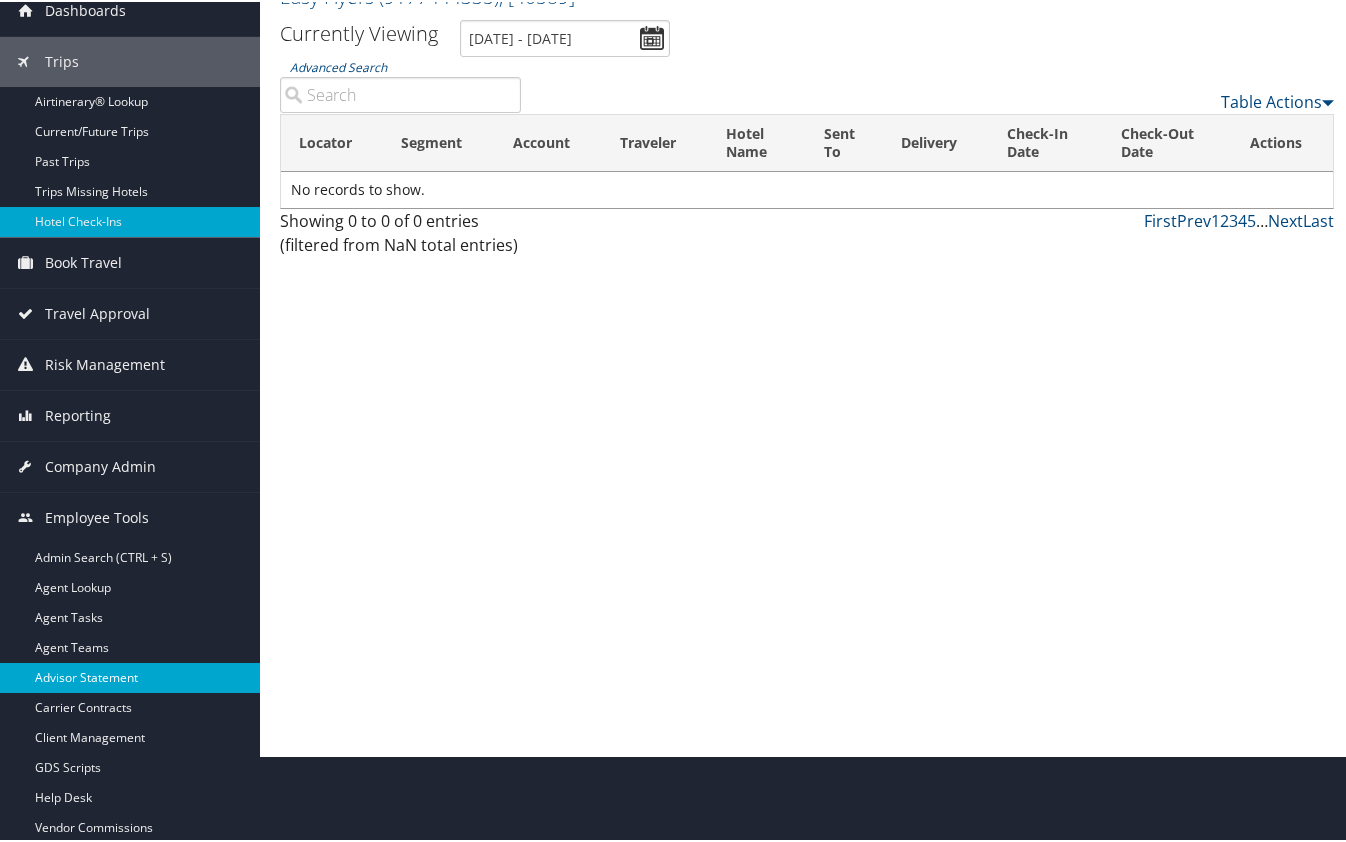 click on "Advisor Statement" at bounding box center [130, 676] 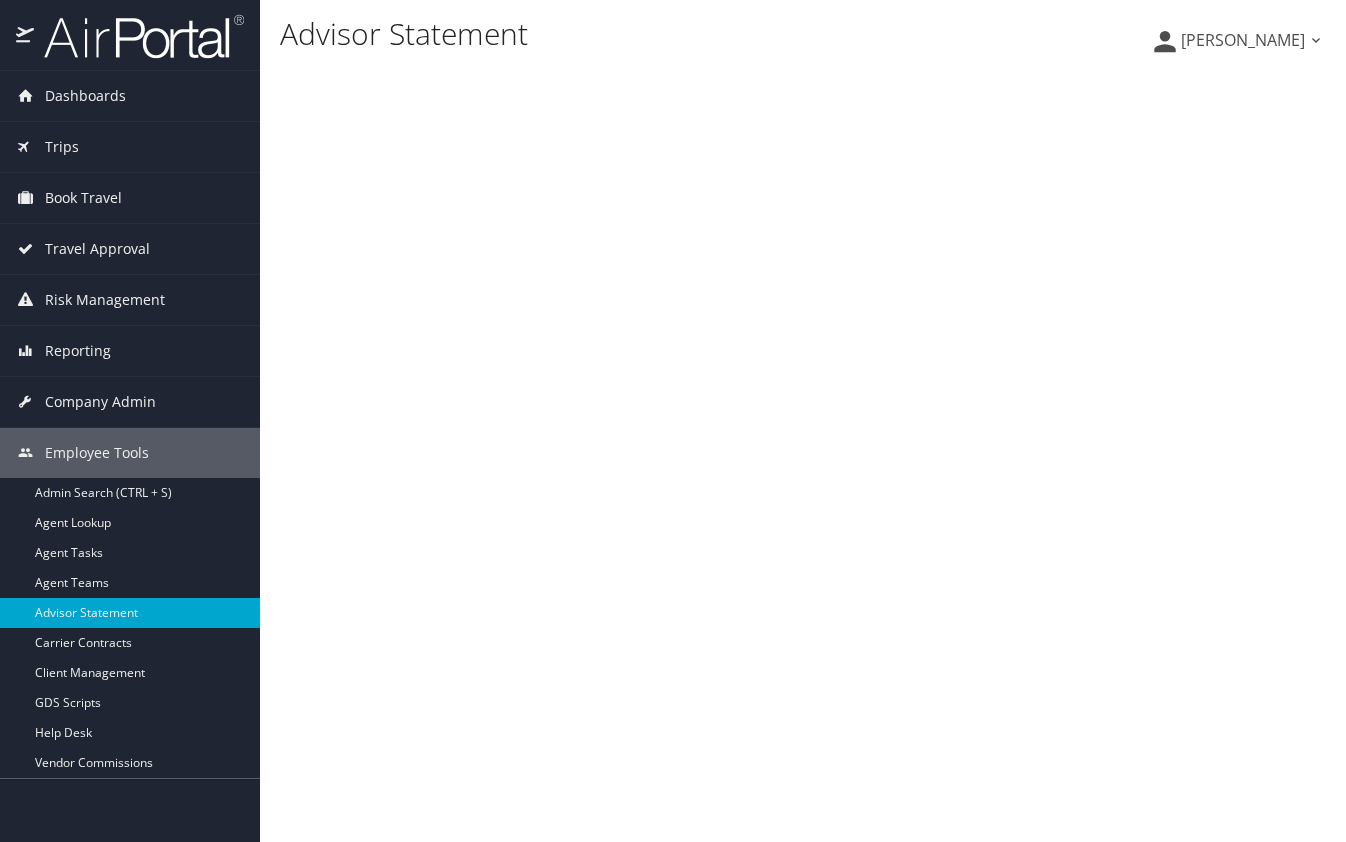 scroll, scrollTop: 0, scrollLeft: 0, axis: both 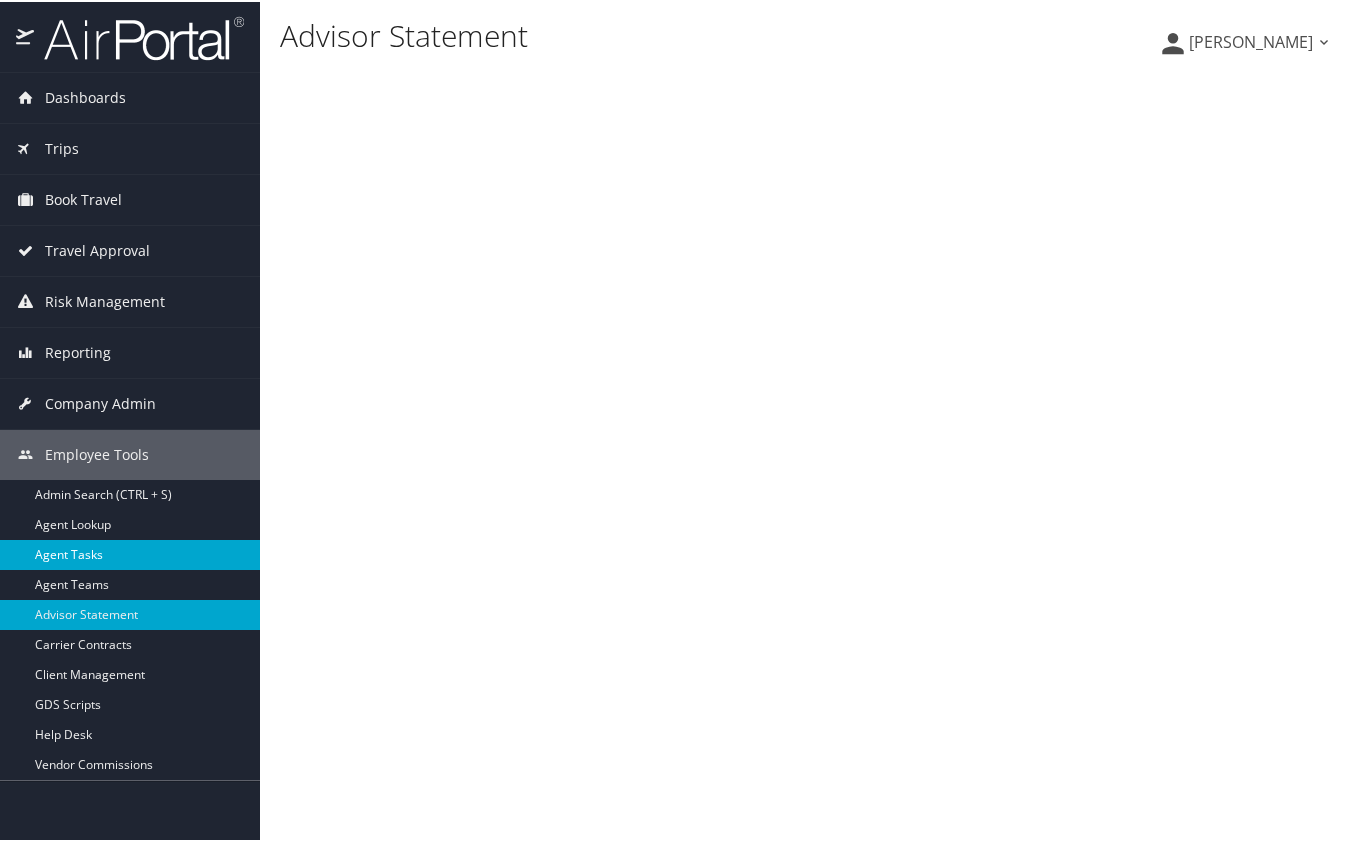 click on "Agent Tasks" at bounding box center (130, 553) 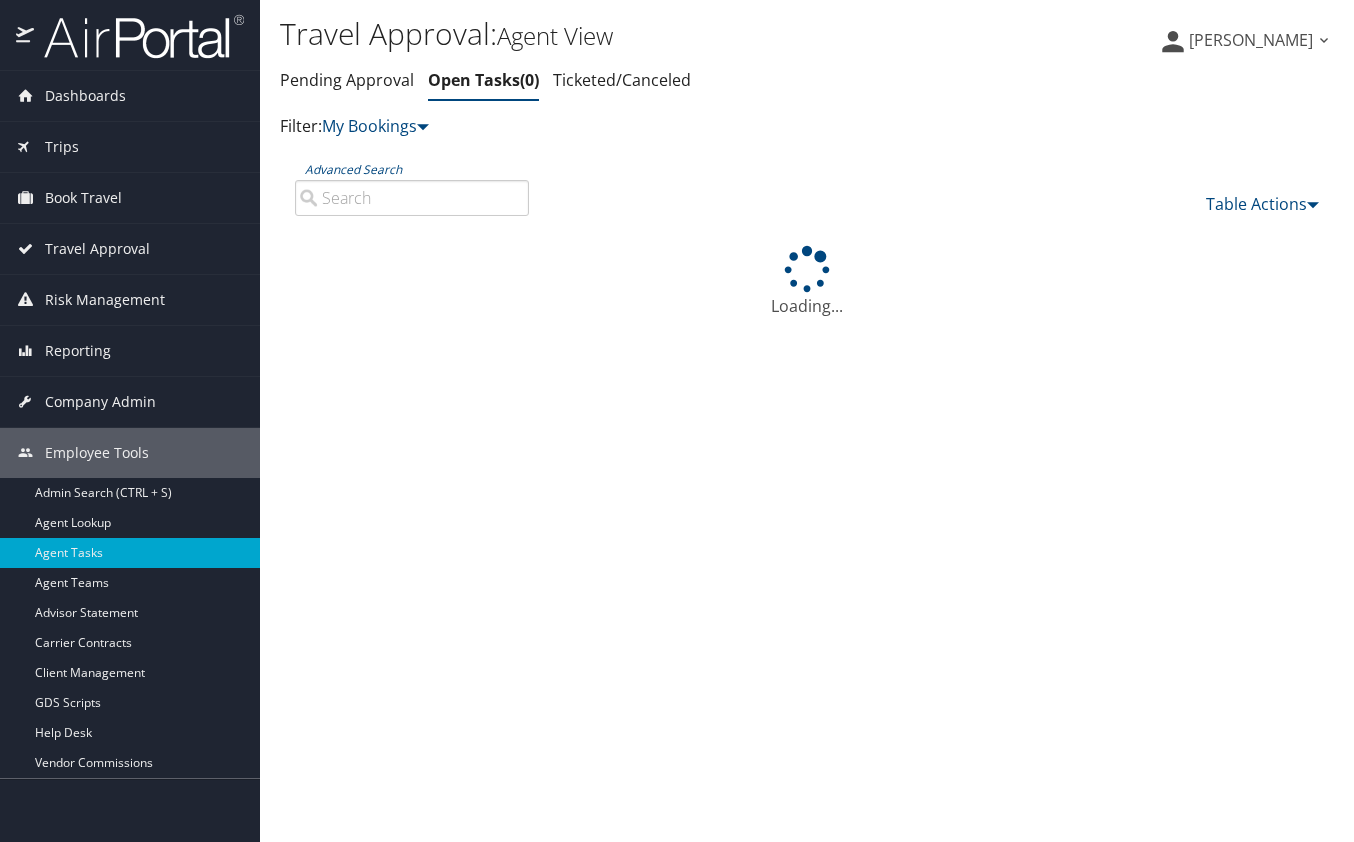scroll, scrollTop: 0, scrollLeft: 0, axis: both 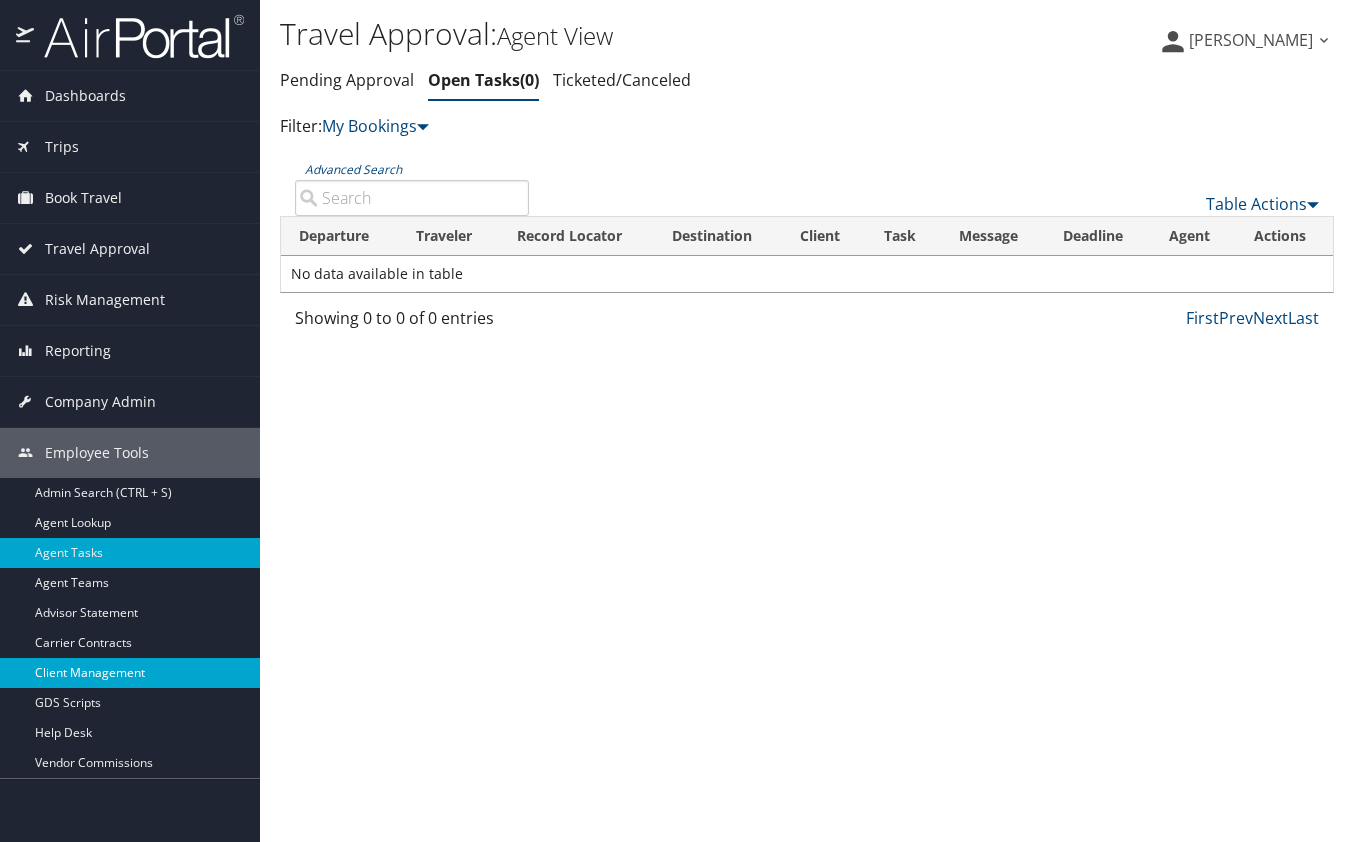 click on "Client Management" at bounding box center (130, 673) 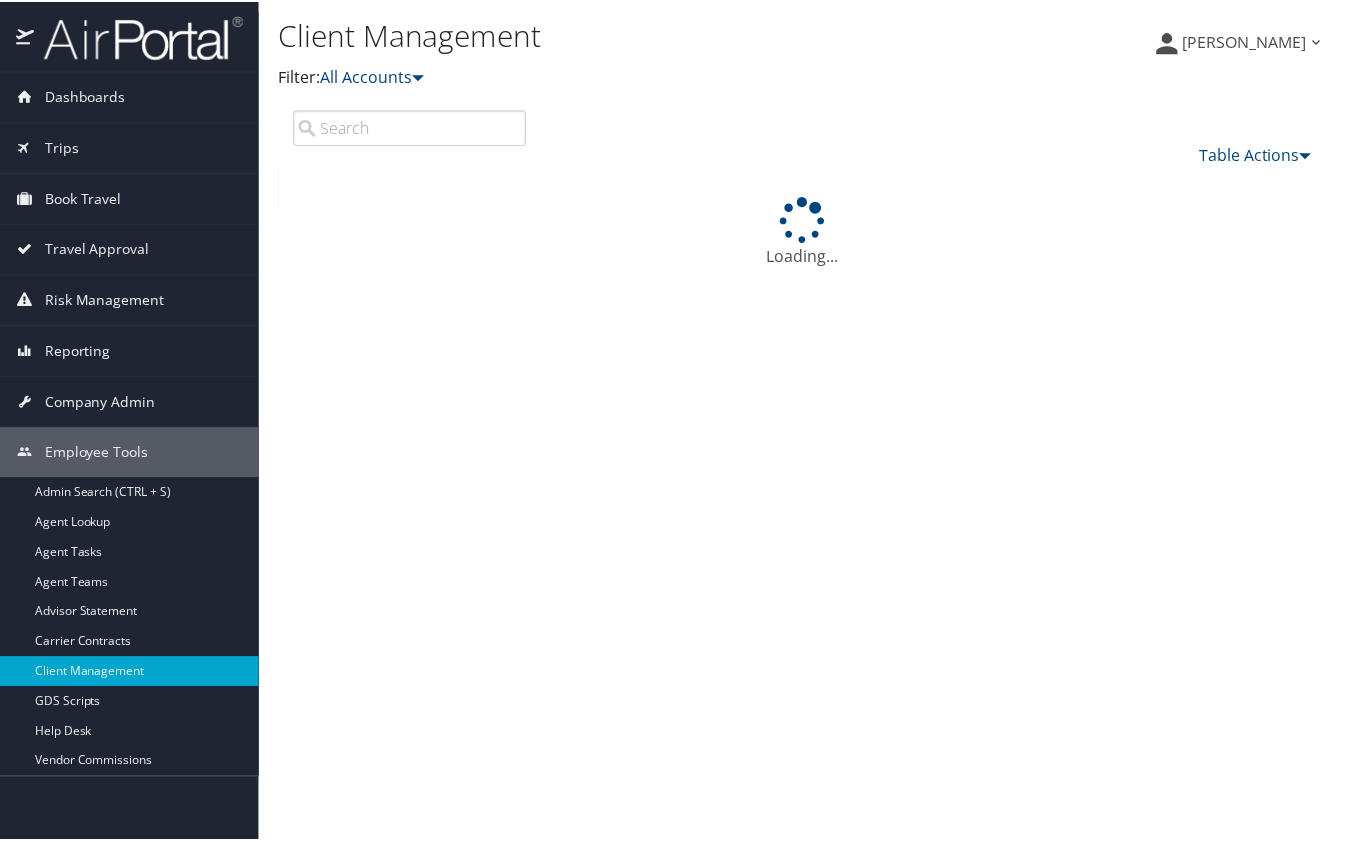 scroll, scrollTop: 0, scrollLeft: 0, axis: both 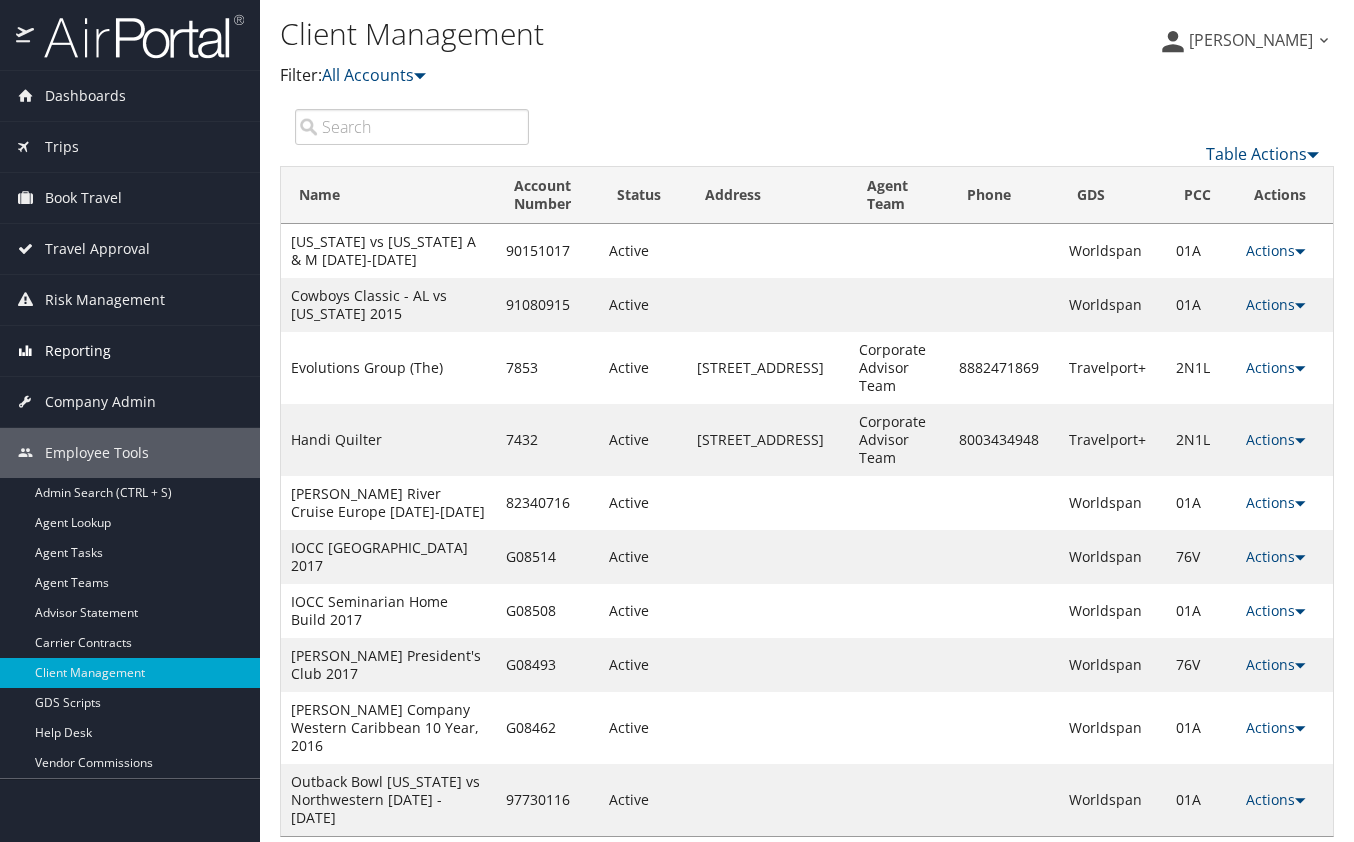 click on "Reporting" at bounding box center (78, 351) 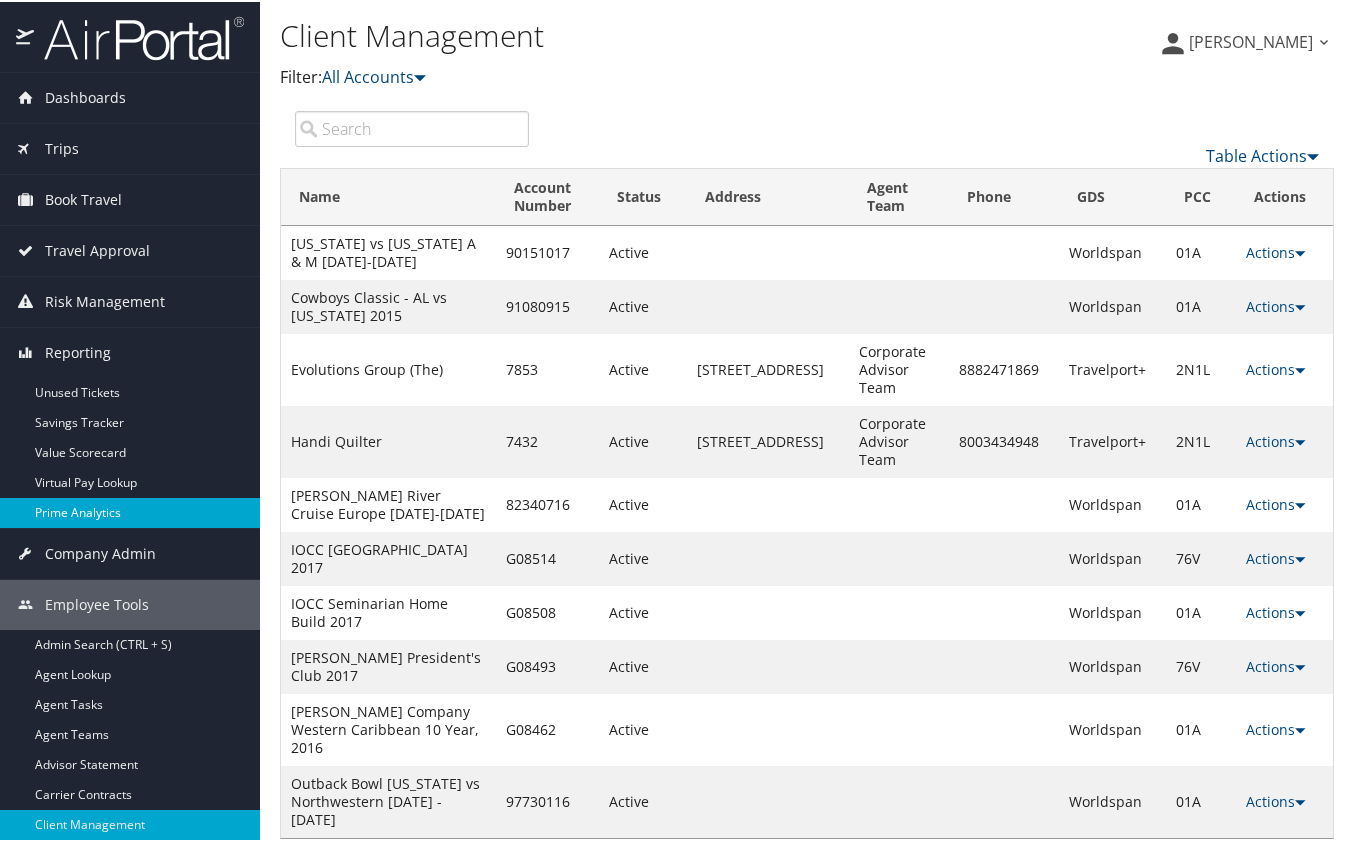 click on "Prime Analytics" at bounding box center (130, 511) 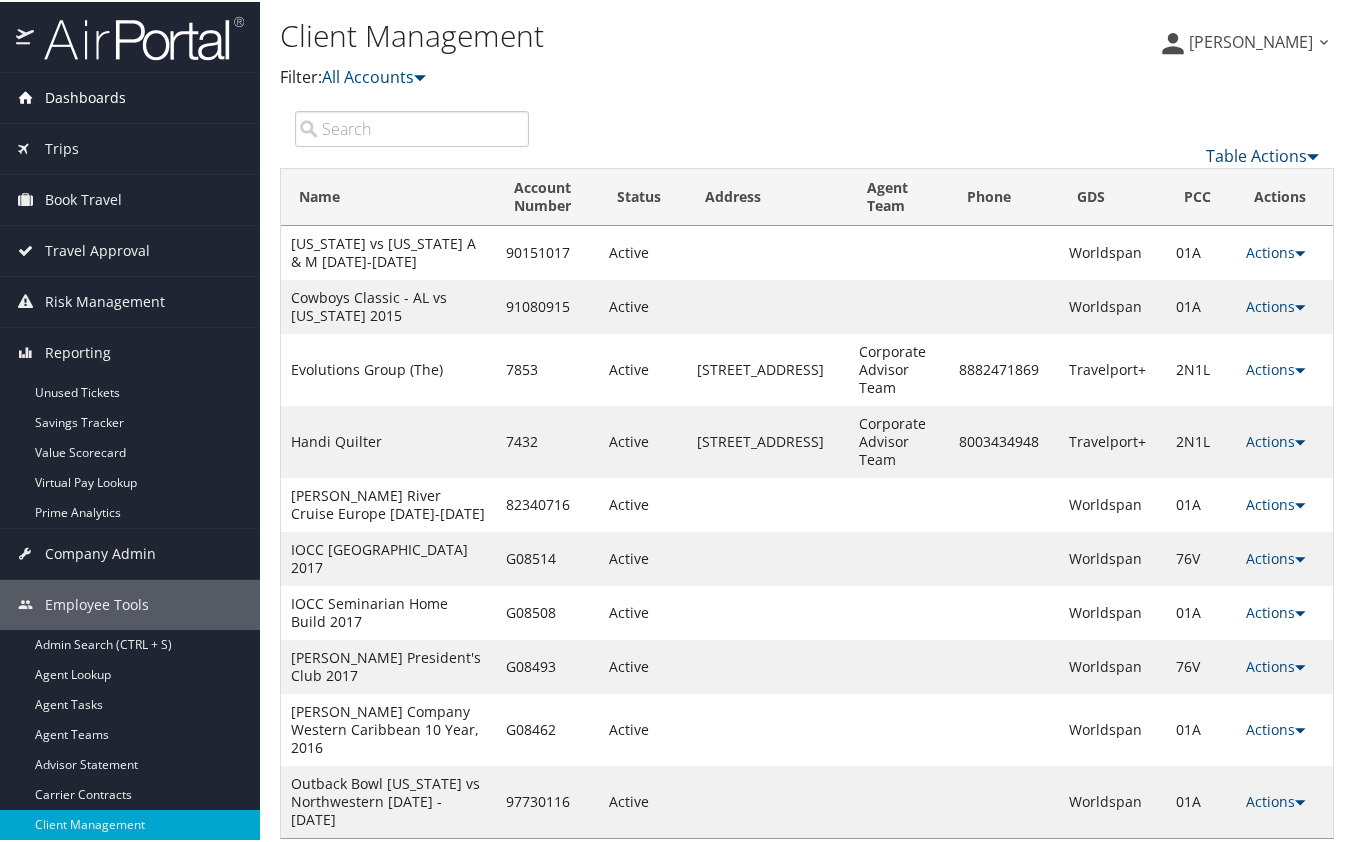 click on "Dashboards" at bounding box center (85, 96) 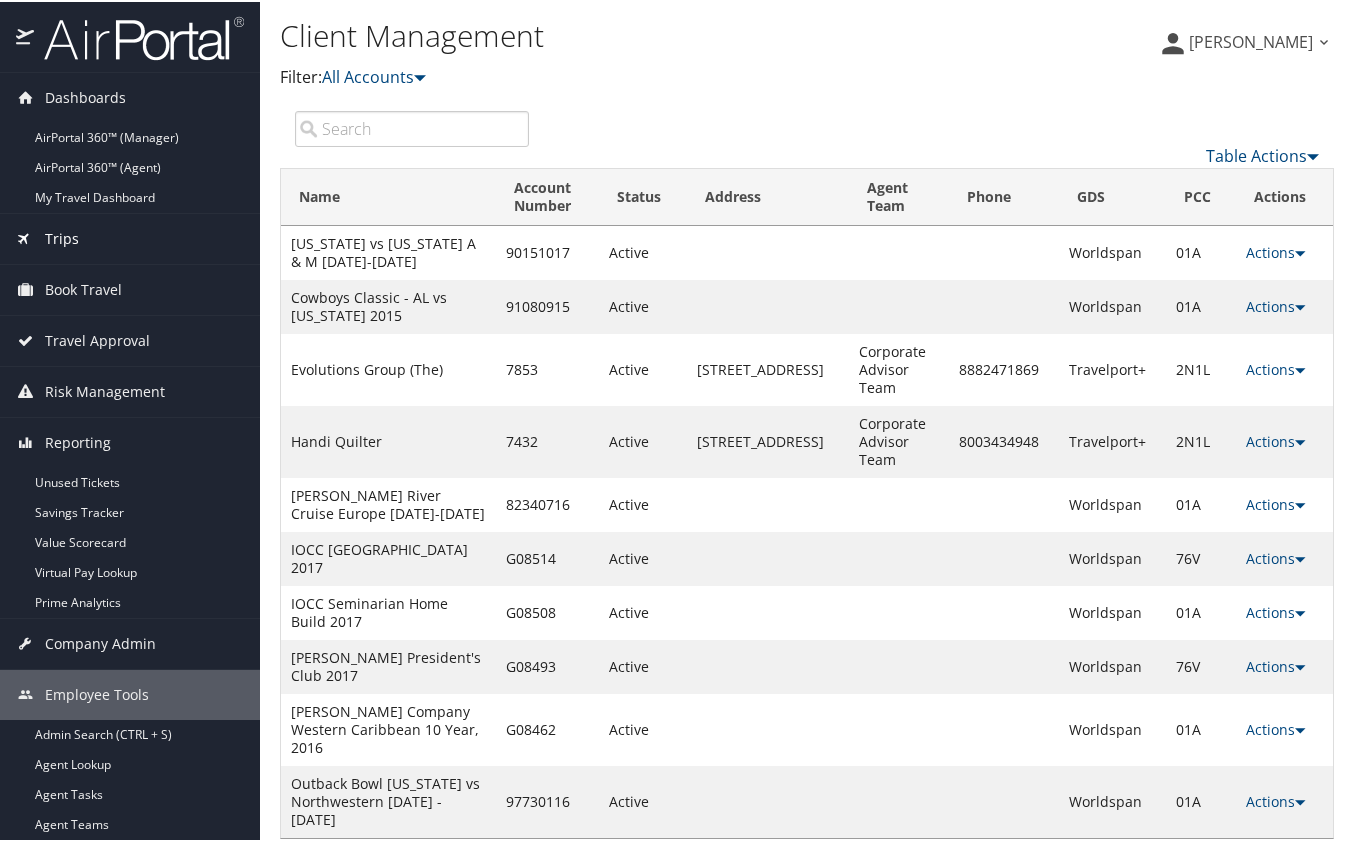 click on "Trips" at bounding box center [62, 237] 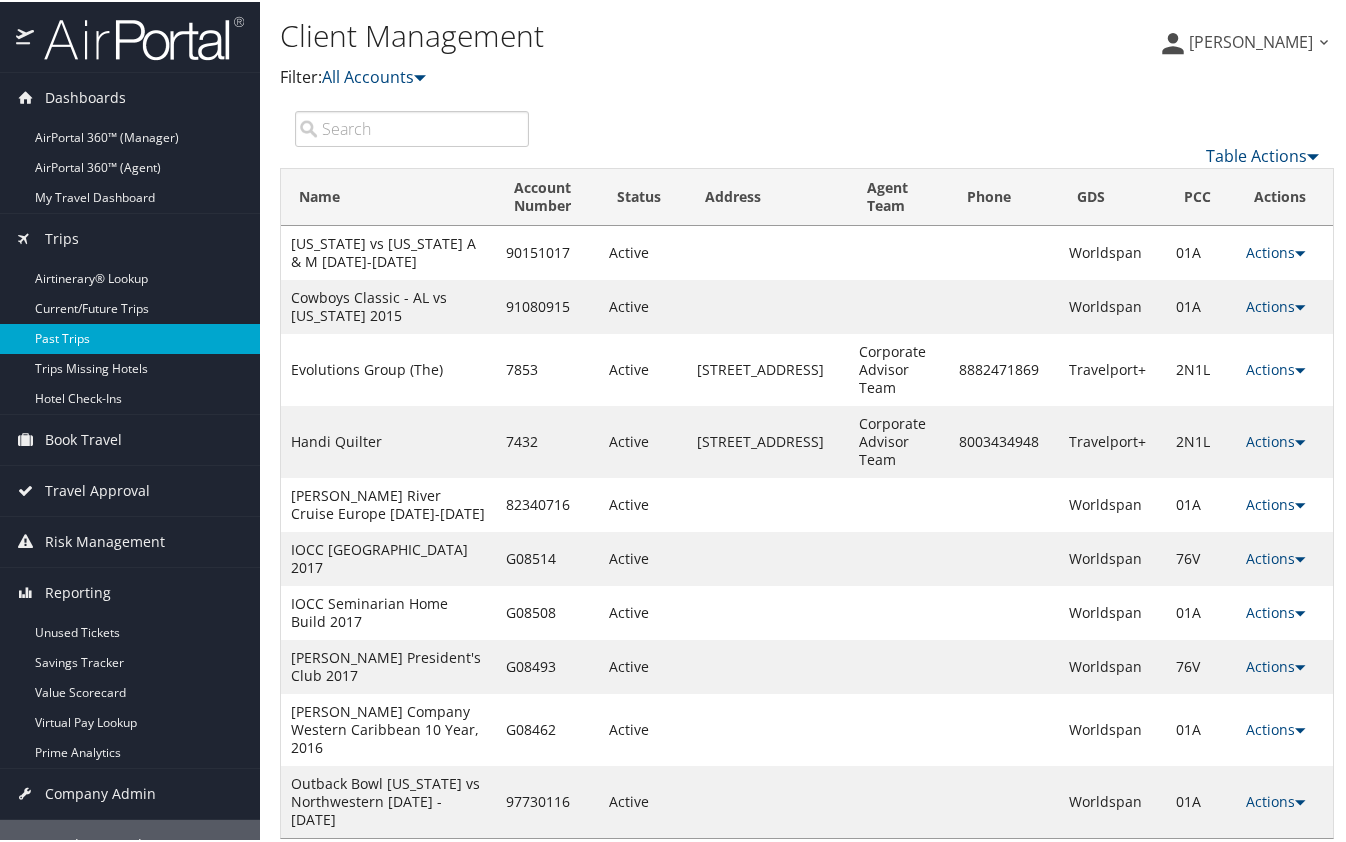 click on "Past Trips" at bounding box center [130, 337] 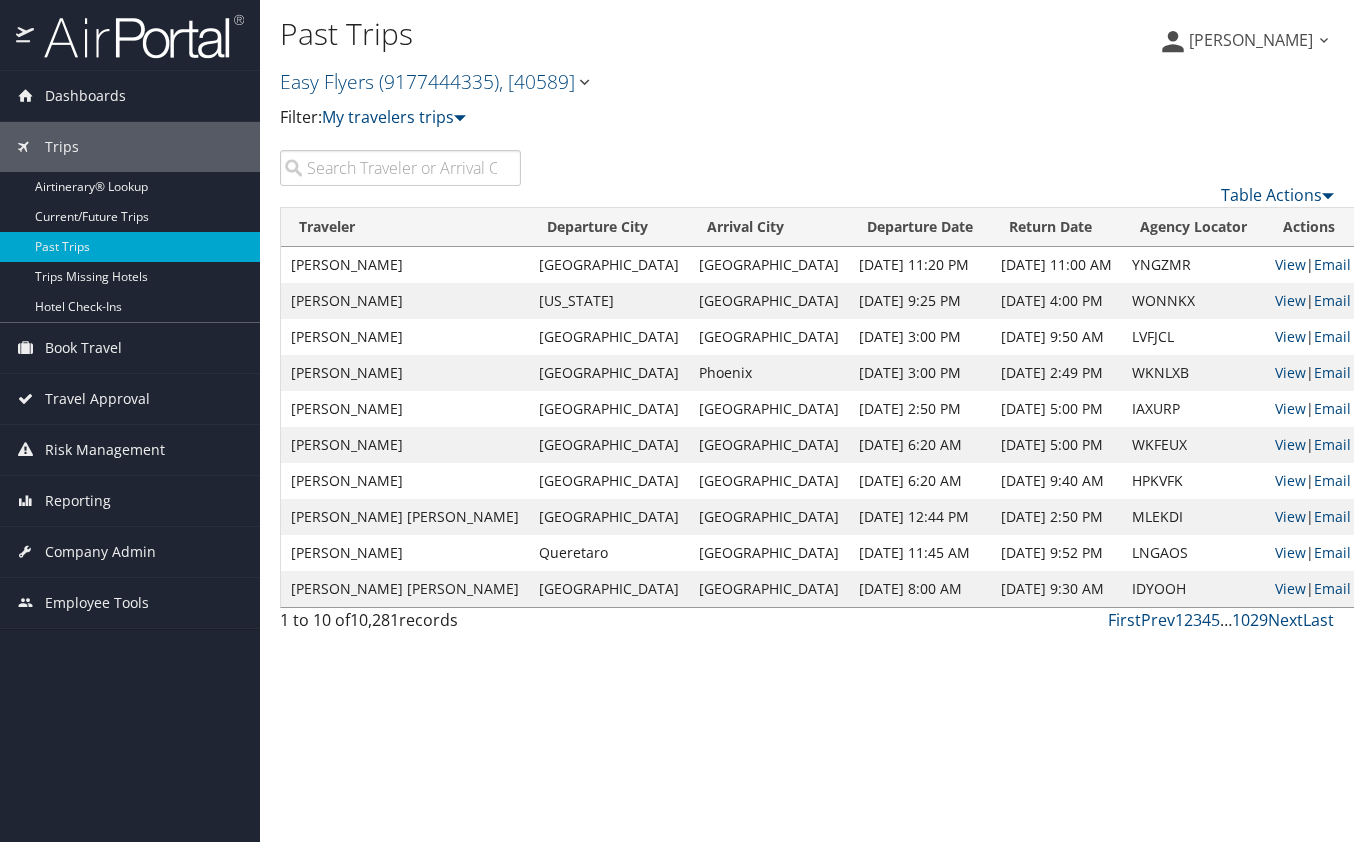 click at bounding box center [584, 82] 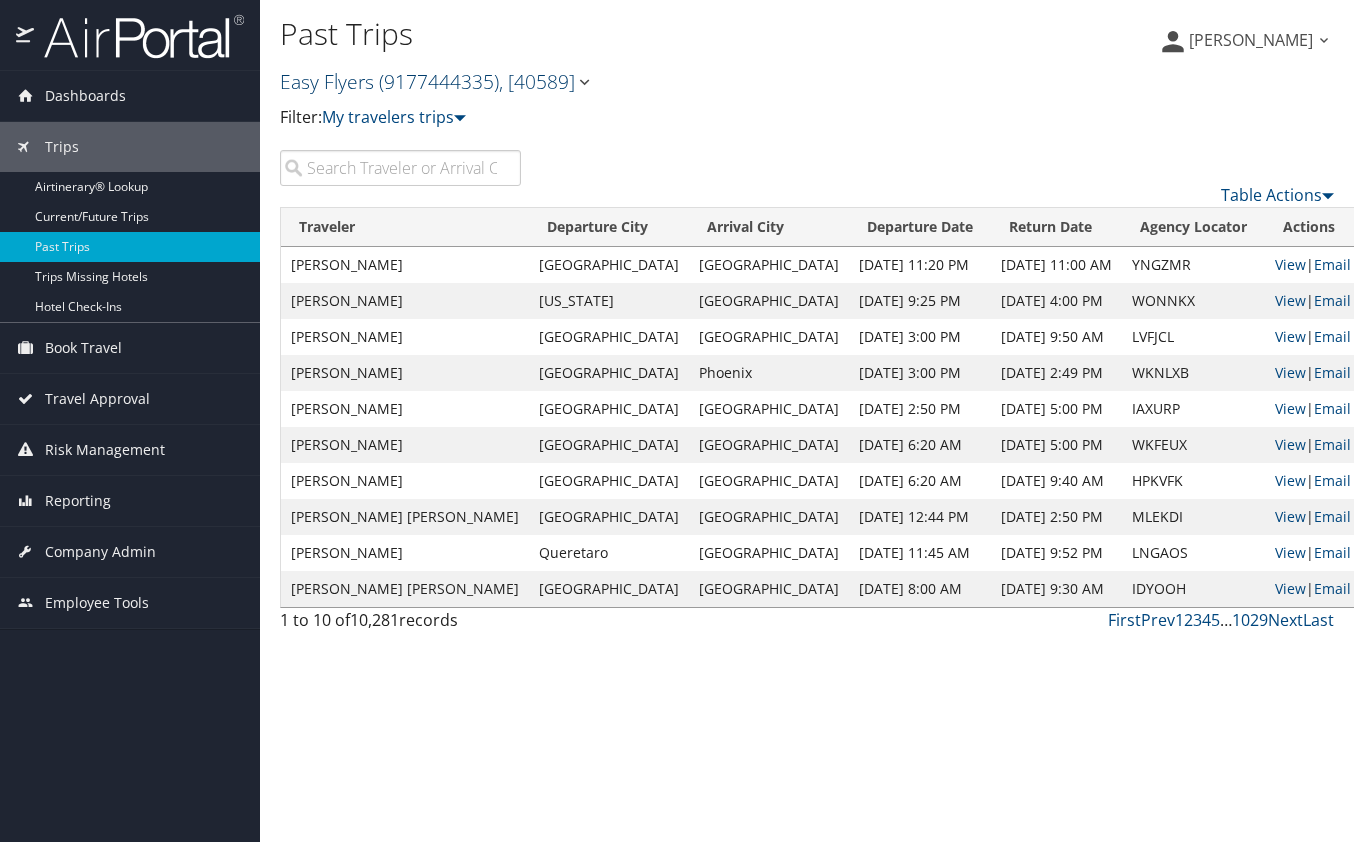 scroll, scrollTop: 0, scrollLeft: 0, axis: both 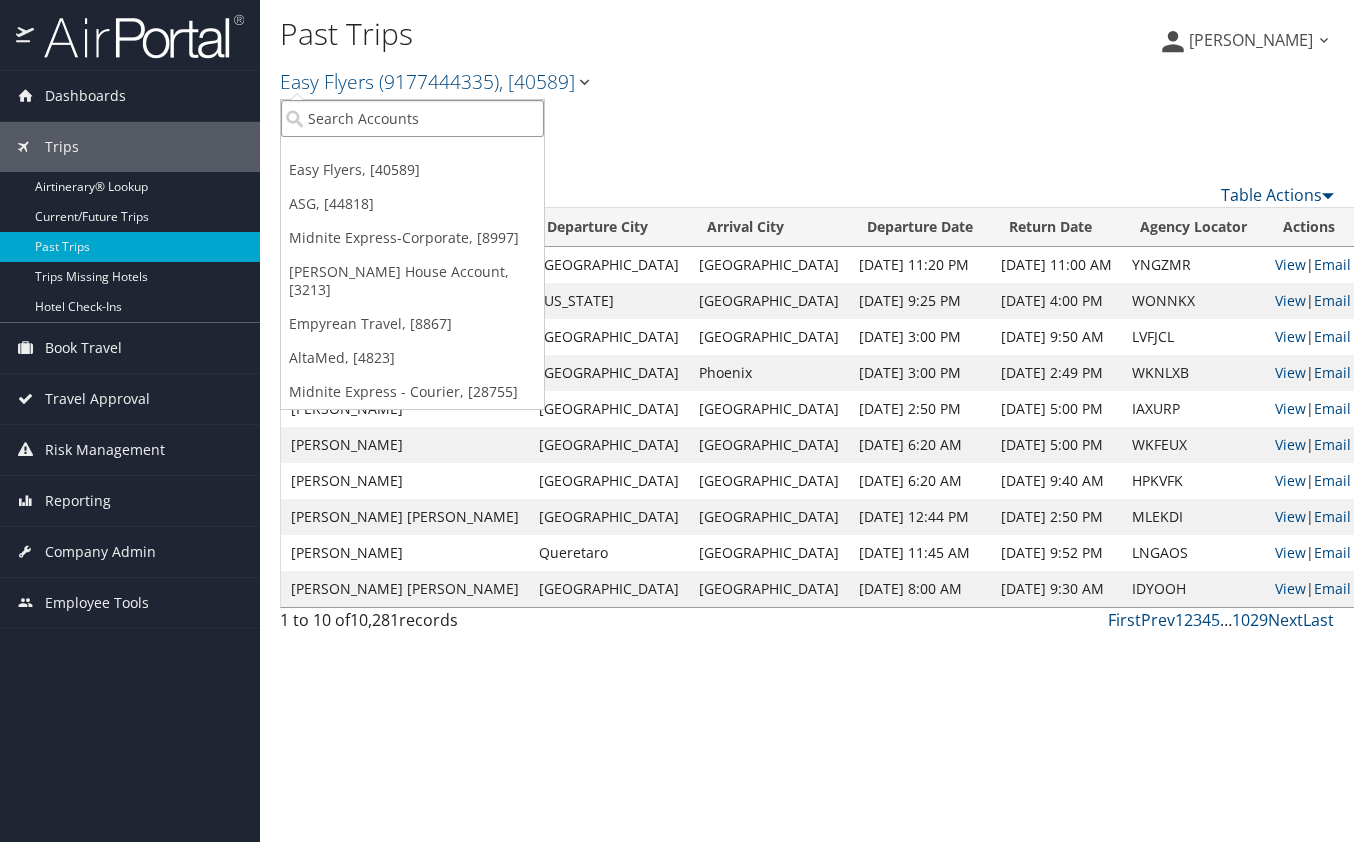click at bounding box center [412, 118] 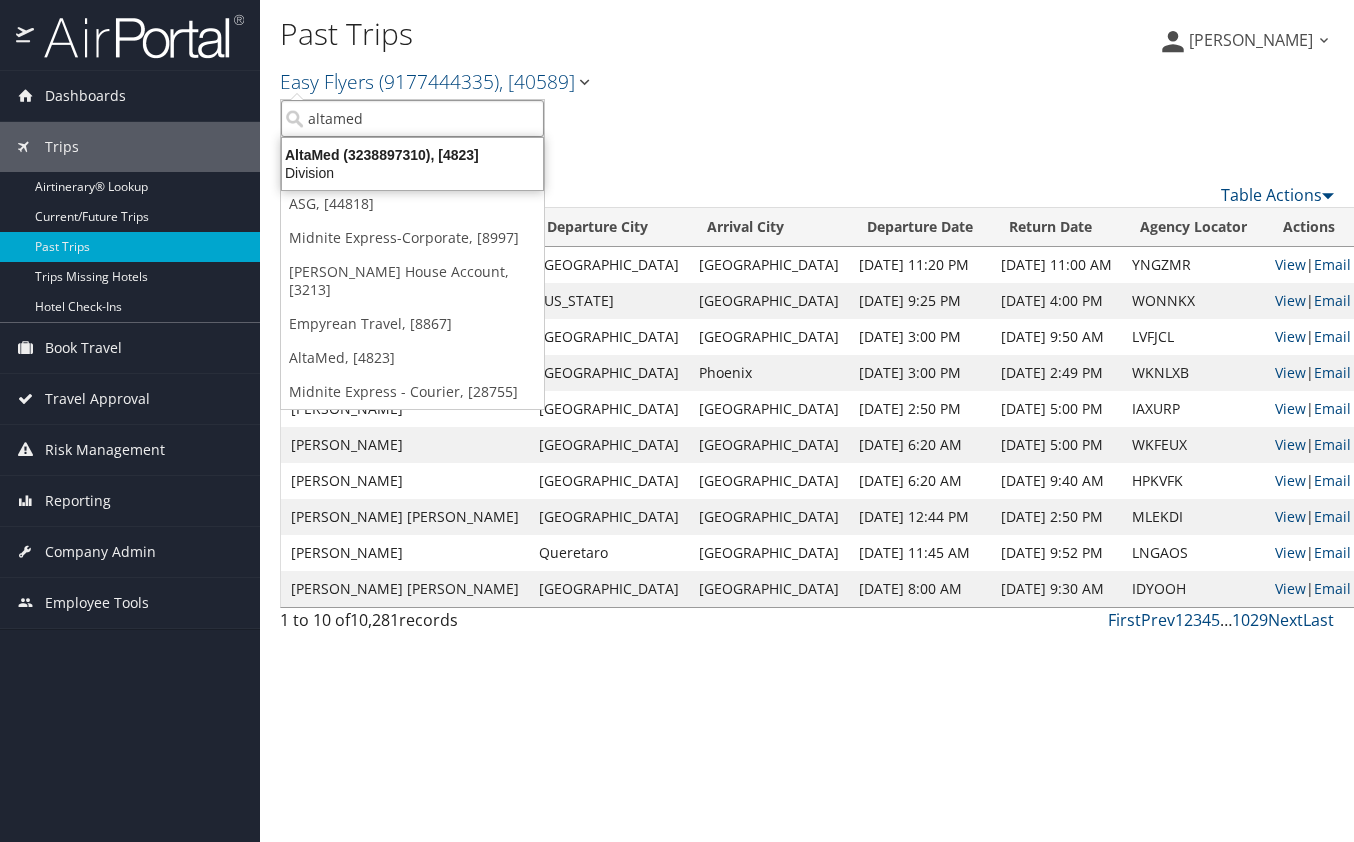 type on "altamed" 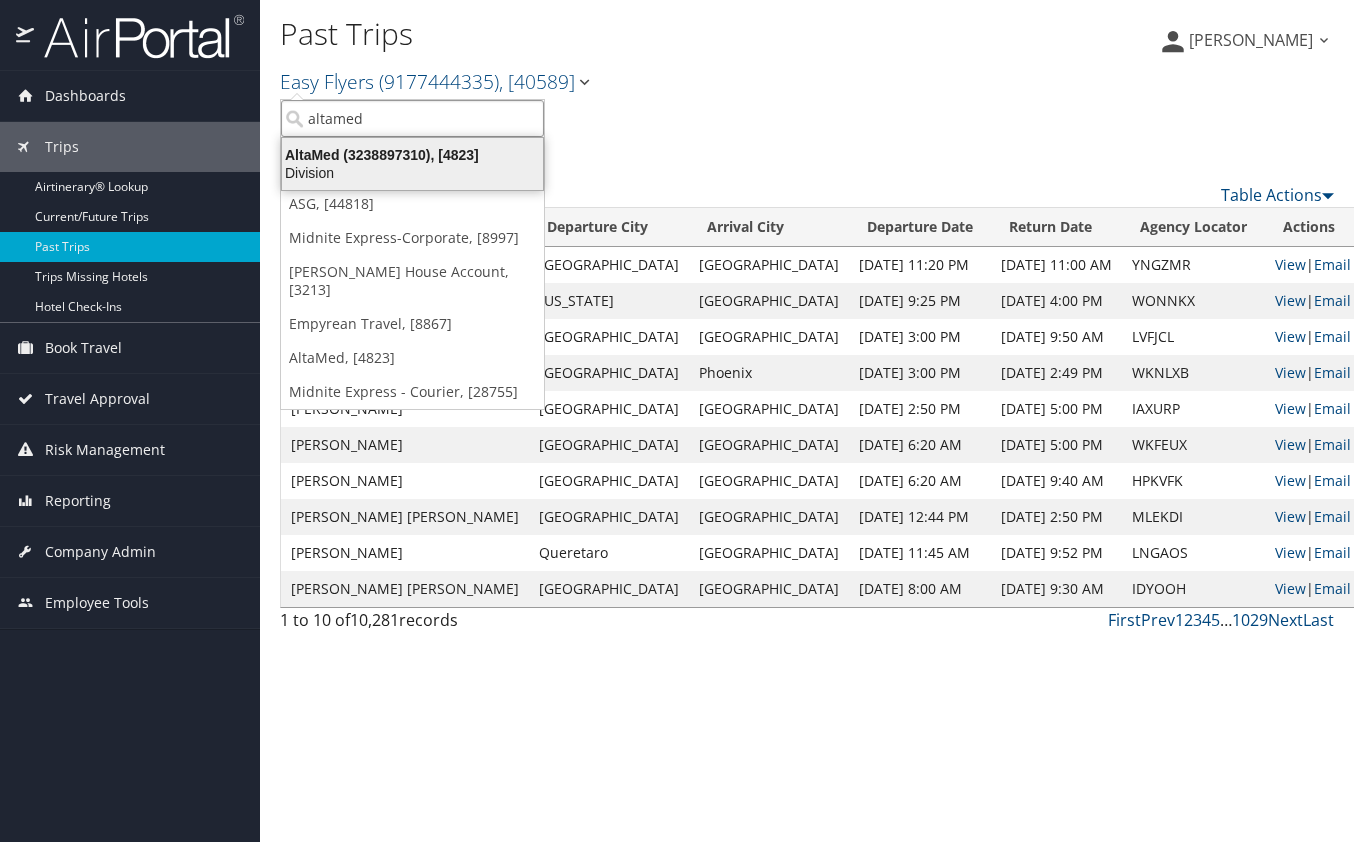 click on "AltaMed (3238897310), [4823]" at bounding box center [412, 155] 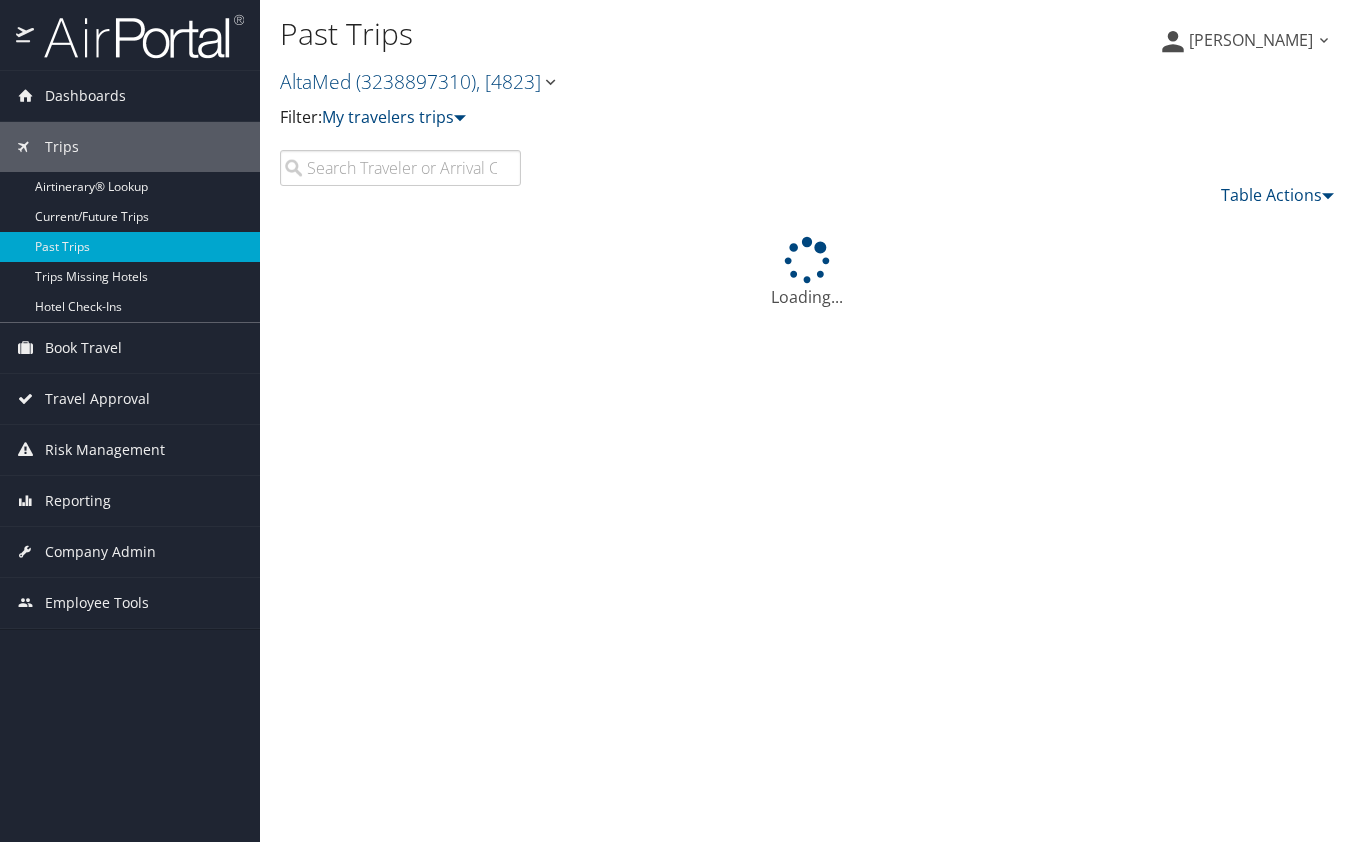 scroll, scrollTop: 0, scrollLeft: 0, axis: both 